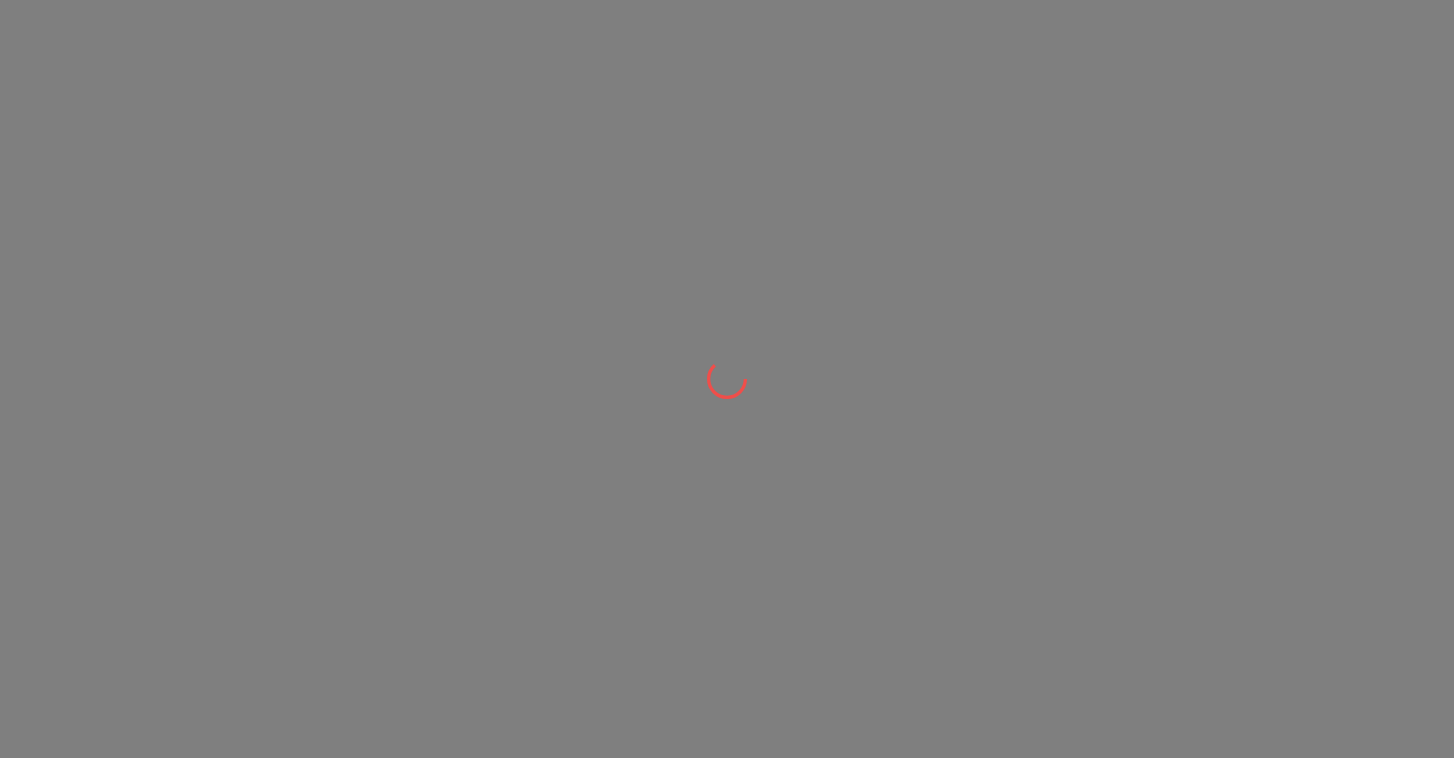 scroll, scrollTop: 0, scrollLeft: 0, axis: both 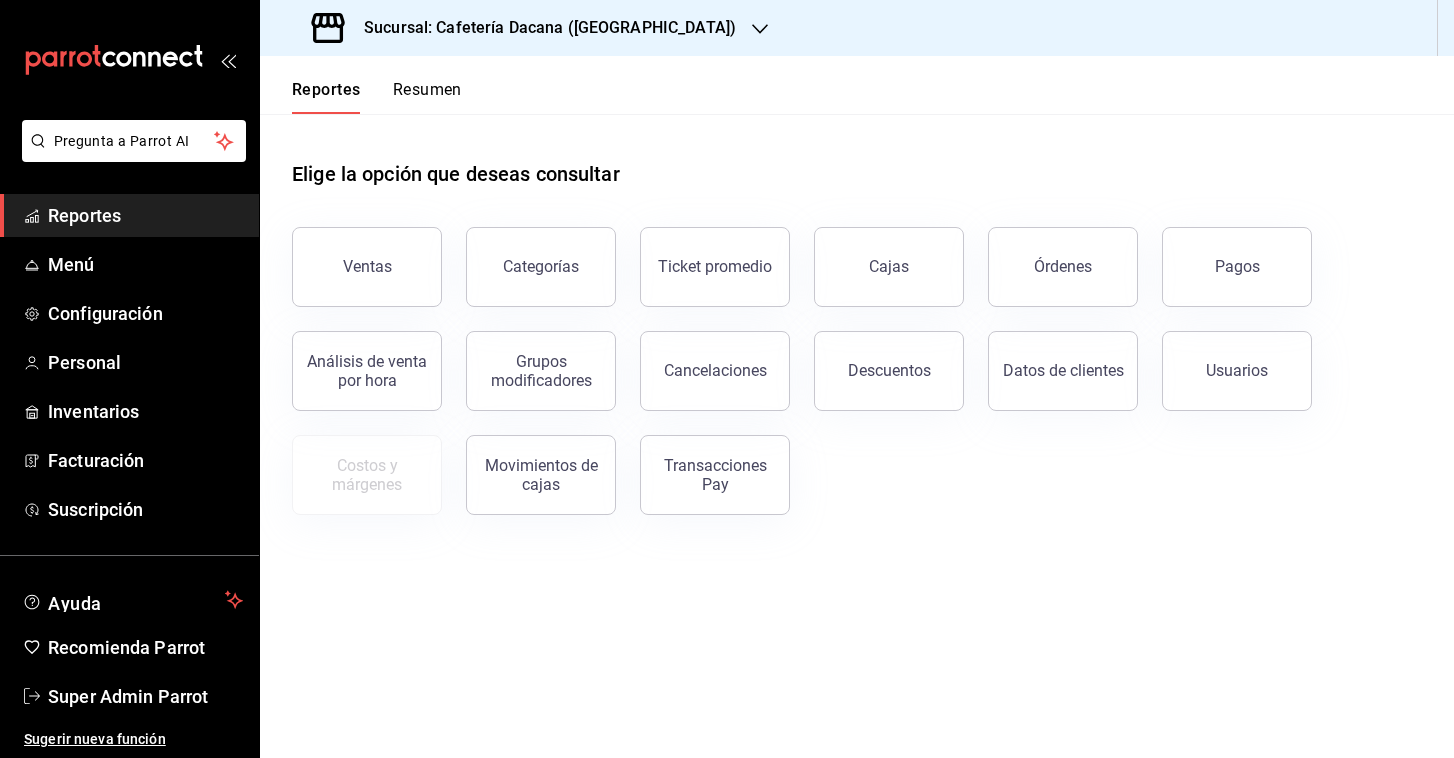 click on "Sucursal: Cafetería Dacana ([GEOGRAPHIC_DATA])" at bounding box center [542, 28] 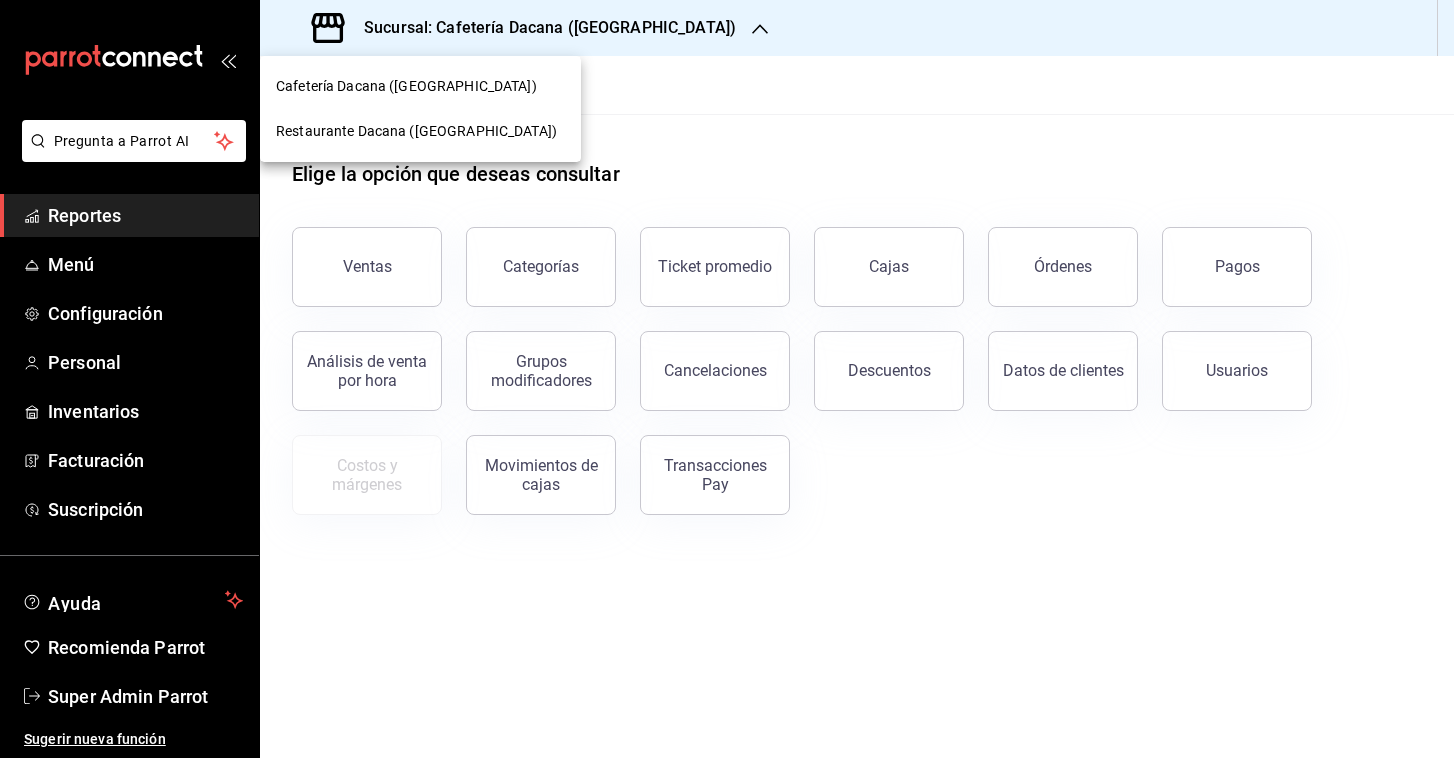 click on "Restaurante Dacana ([GEOGRAPHIC_DATA])" at bounding box center (416, 131) 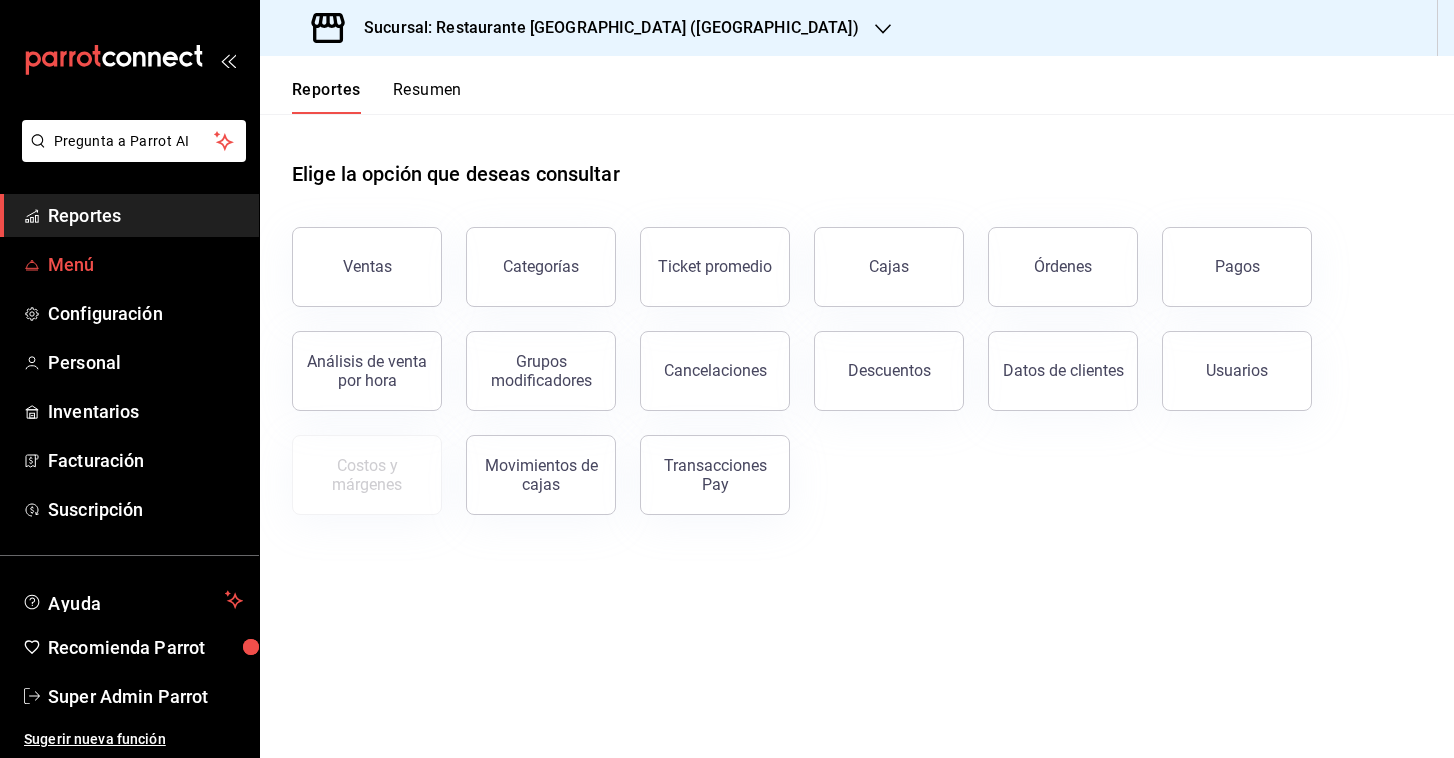 click on "Menú" at bounding box center [145, 264] 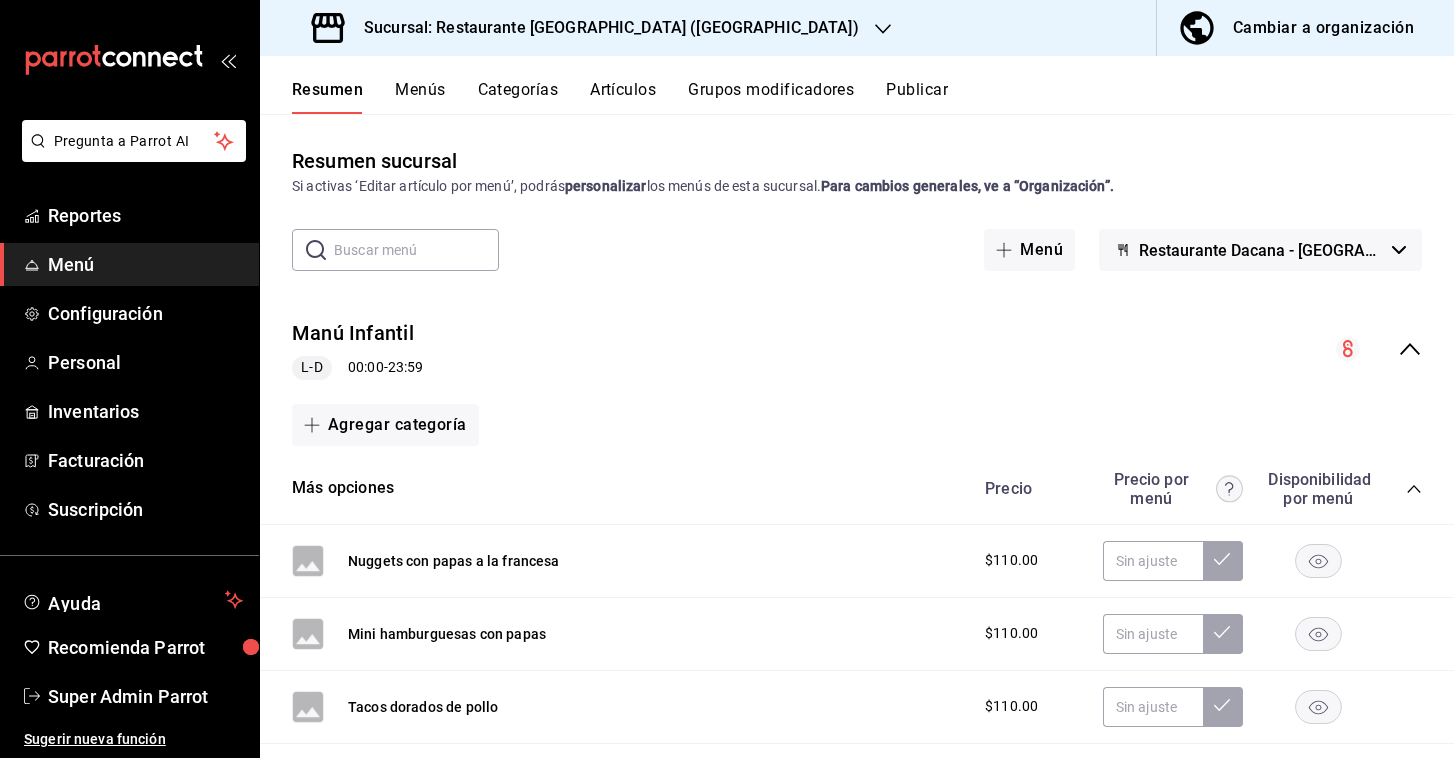 click on "Cambiar a organización" at bounding box center (1323, 28) 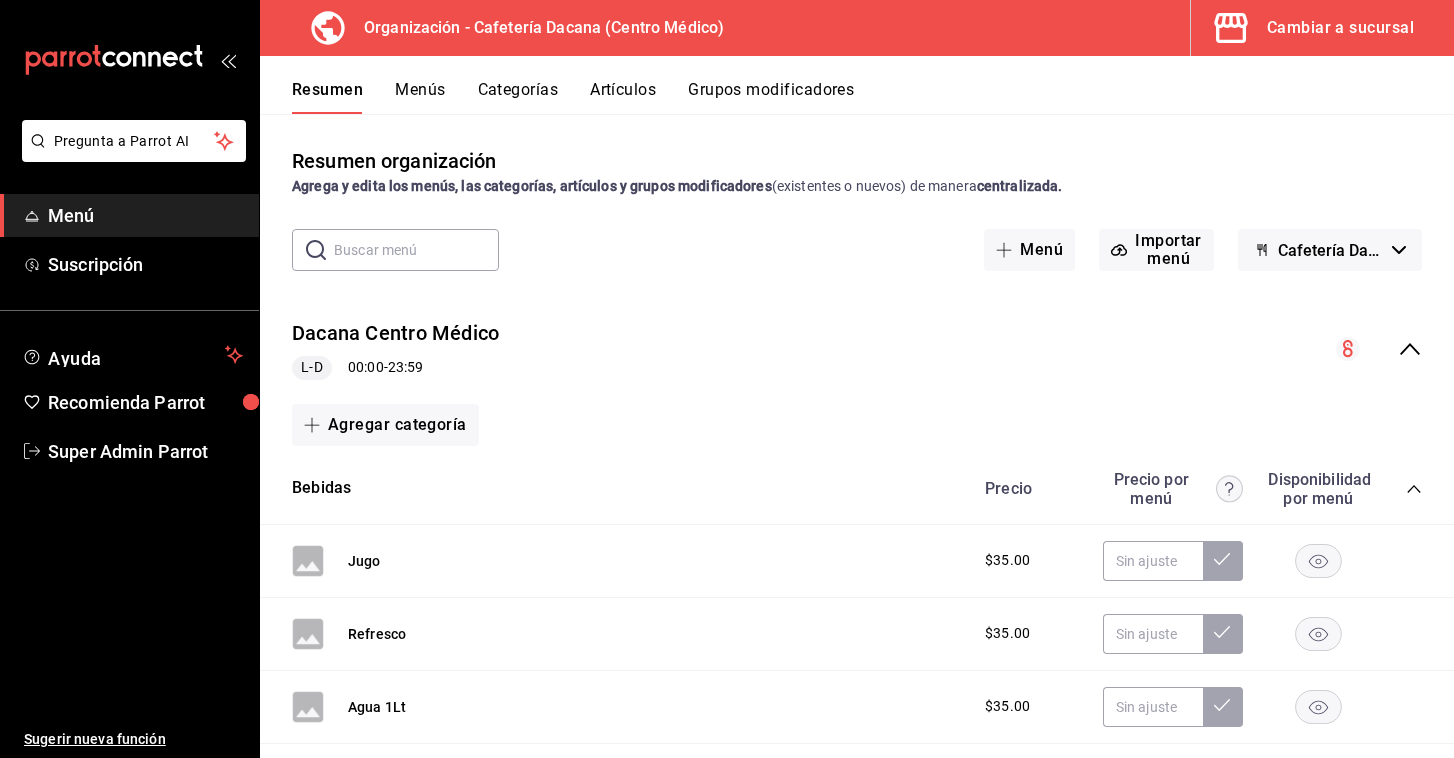 click on "Cafetería Dacana - Borrador" at bounding box center [1331, 250] 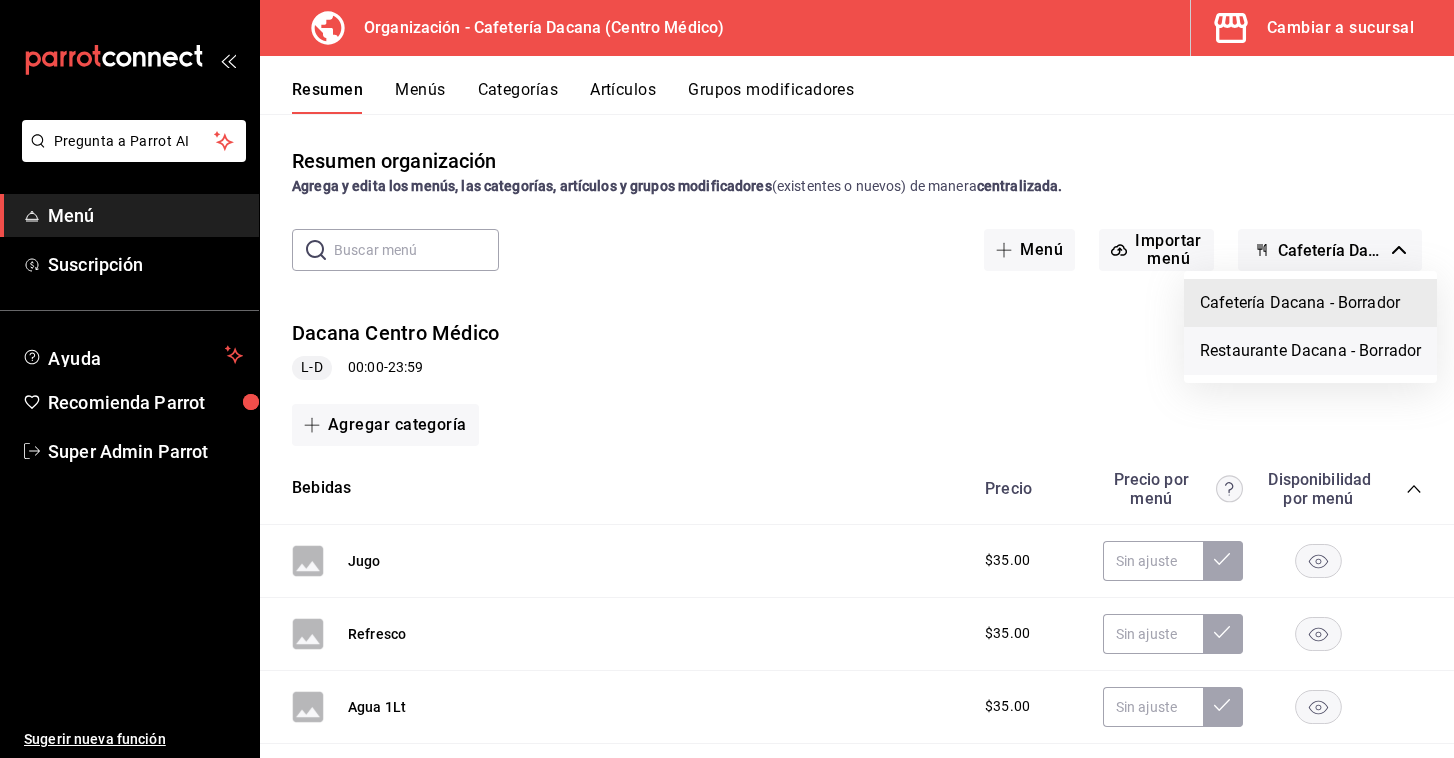click on "Restaurante Dacana - Borrador" at bounding box center [1310, 351] 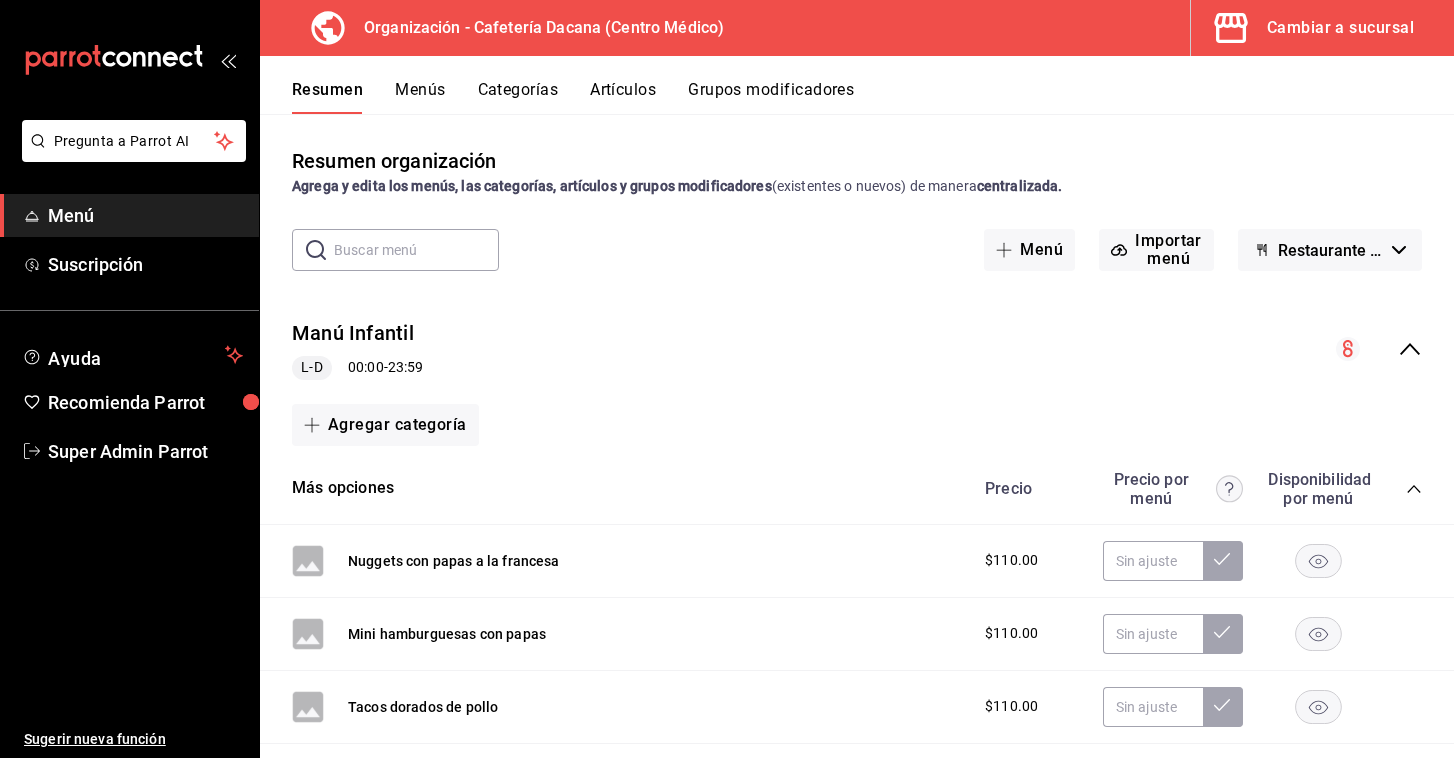 click on "Manú Infantil L-D 00:00  -  23:59" at bounding box center [857, 349] 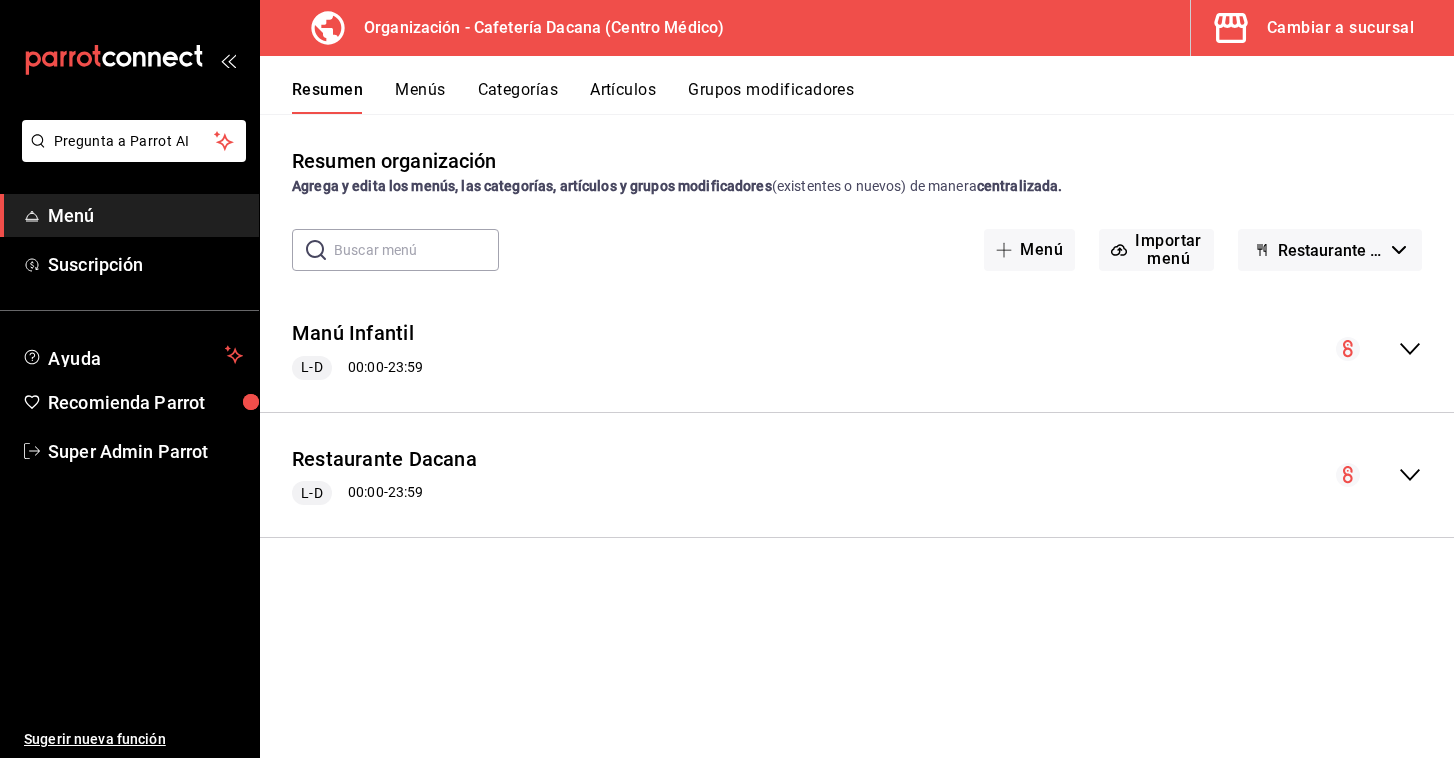click on "Grupos modificadores" at bounding box center (771, 97) 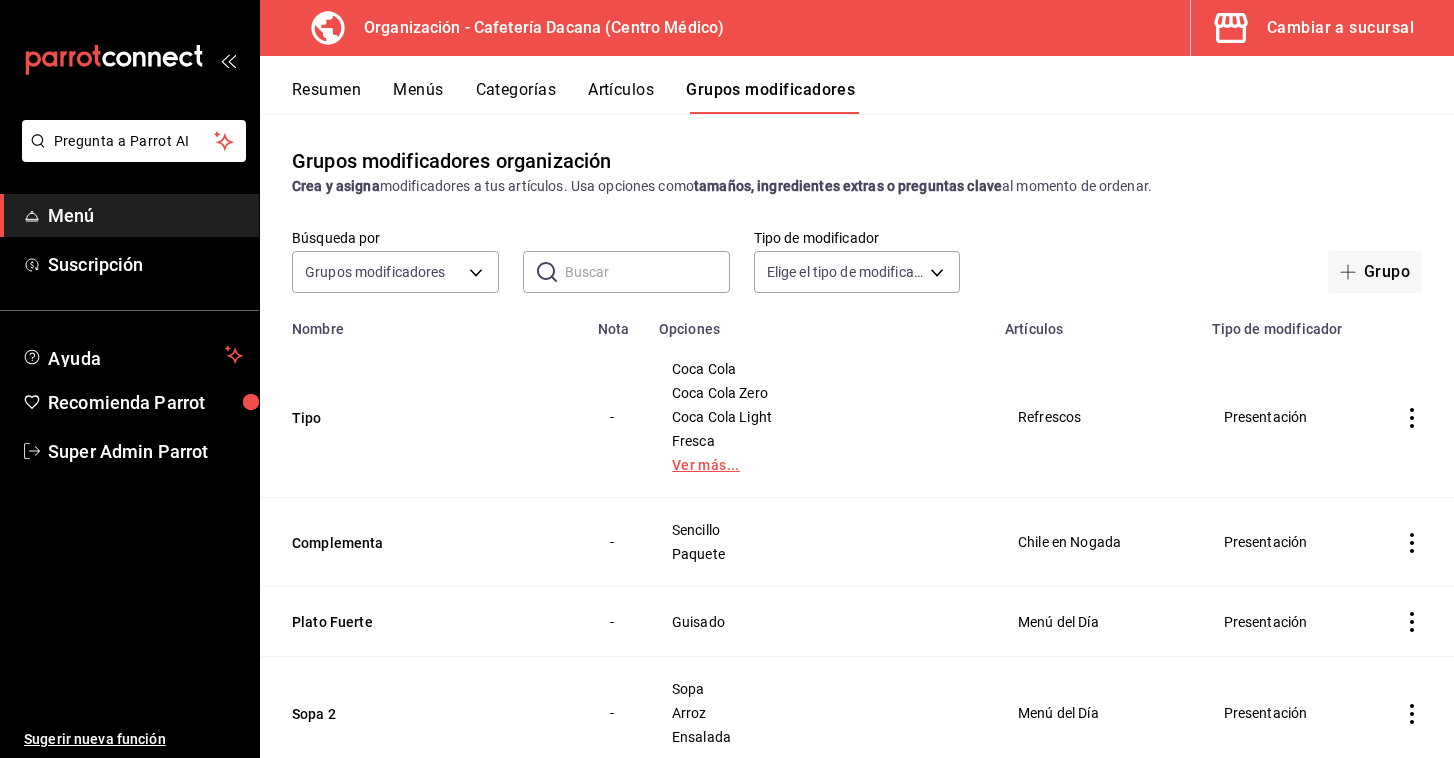 click on "Ver más..." at bounding box center [820, 465] 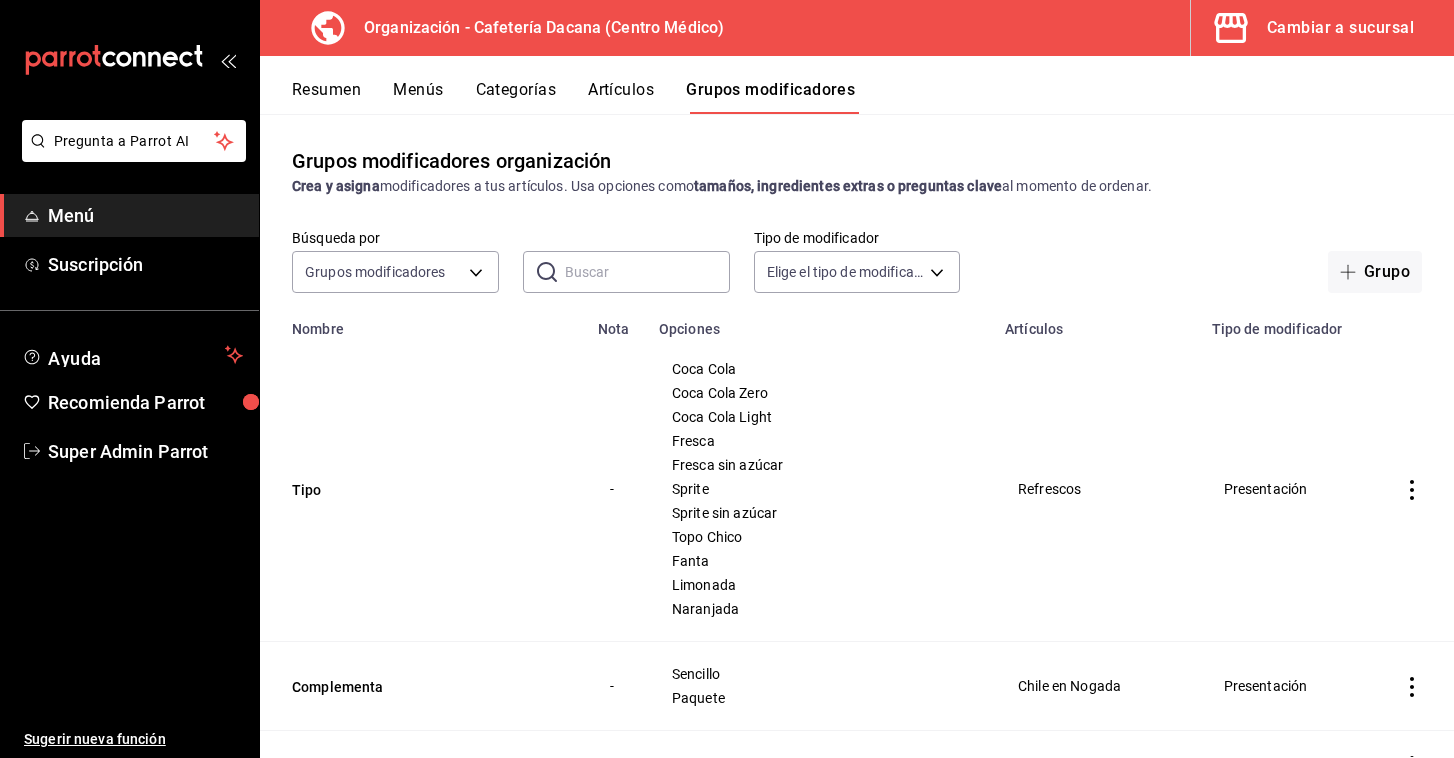 click on "Artículos" at bounding box center (621, 97) 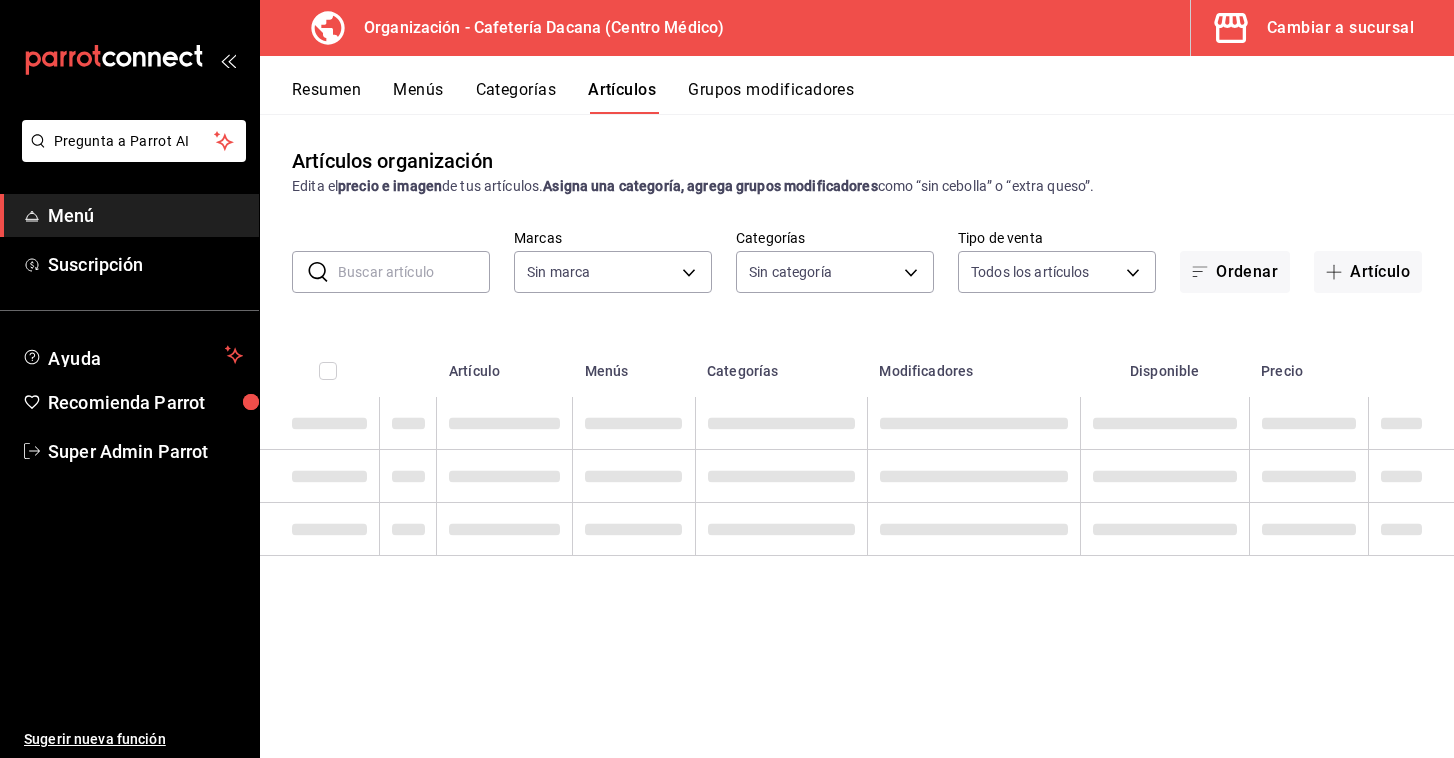 type on "a0320c57-62b3-4618-a301-82d02063390a,09012e2f-11cf-4729-9479-e66a44ac498f" 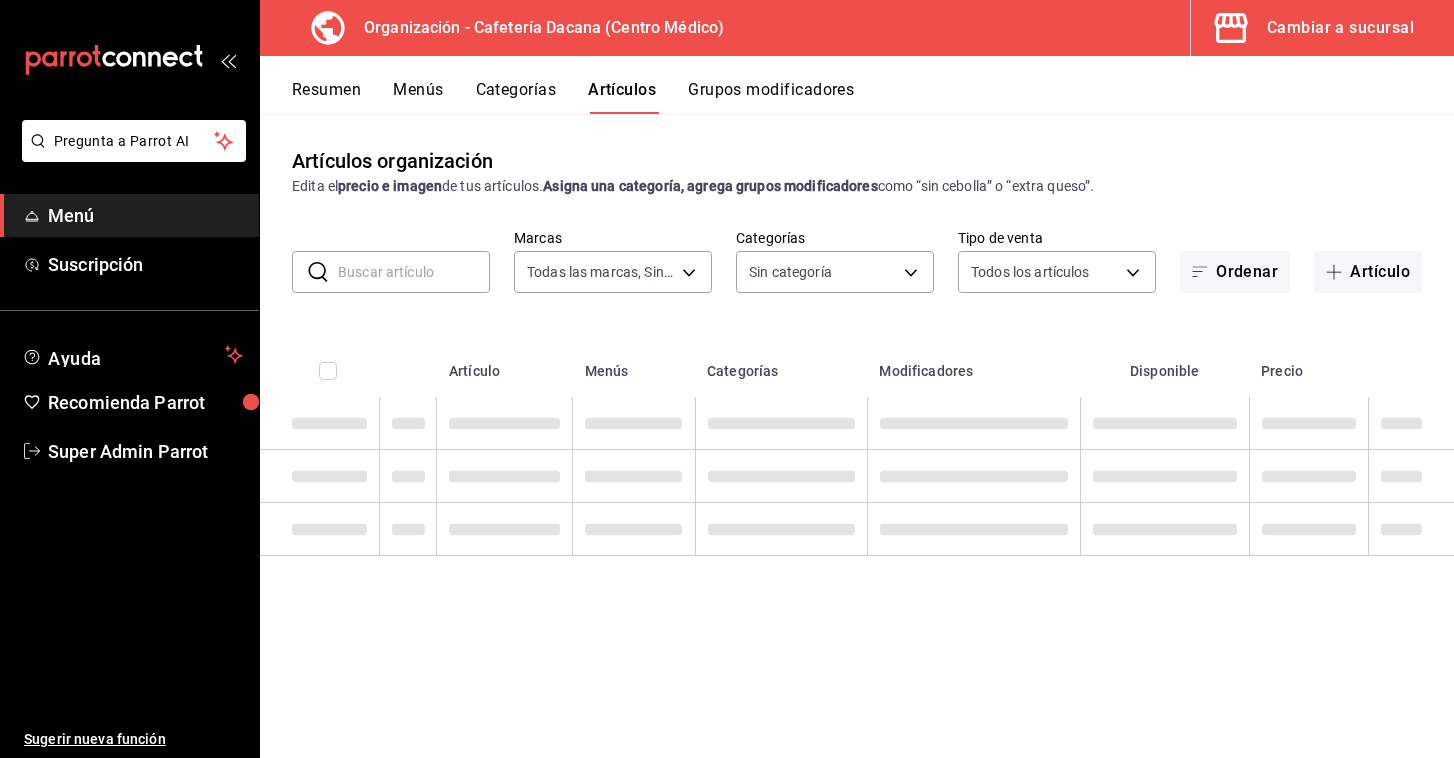 type on "6325caf4-8768-4d75-b4ac-f83889655f18,0fc848e1-ca8e-4cfc-a265-5a3d953b674c,42b450b6-8d7a-4157-968f-3a3e6c5541fa,91d22d5f-e08c-4016-8d43-ece01da61ba2,0361c716-9ad4-4b77-acbc-3f28ac6b2386,4fbbd920-f9e5-4297-80d8-b75967a13c76,9efdd97e-cc79-416e-b1c9-3748121d76dd,574e485d-fc2b-4182-b52d-30075c44a44c,f4bd00ef-a9eb-44c6-9ba9-c0dcd4e10097,7ddf94cf-2b29-47d1-8c90-f162ac3e11b2,ae36d32f-d5d4-40f9-85fb-c70ab5a1a60c,af411516-6f00-4d19-9b99-d6c23b79791a,32642c8b-77d4-472b-8c3b-e9cb590b0fc7,67447e42-1dfb-4f13-a21d-c85c217377c9,bc6c6c06-7b57-4822-8b13-4e15b9790096,3ca5583c-8d1d-4e38-9b11-4c389da1ff9f,ce41a219-b4bf-4dd8-ac25-7e49a8228c70,1de6bd8d-13db-4f4a-a3e2-ca5a7fc7c091" 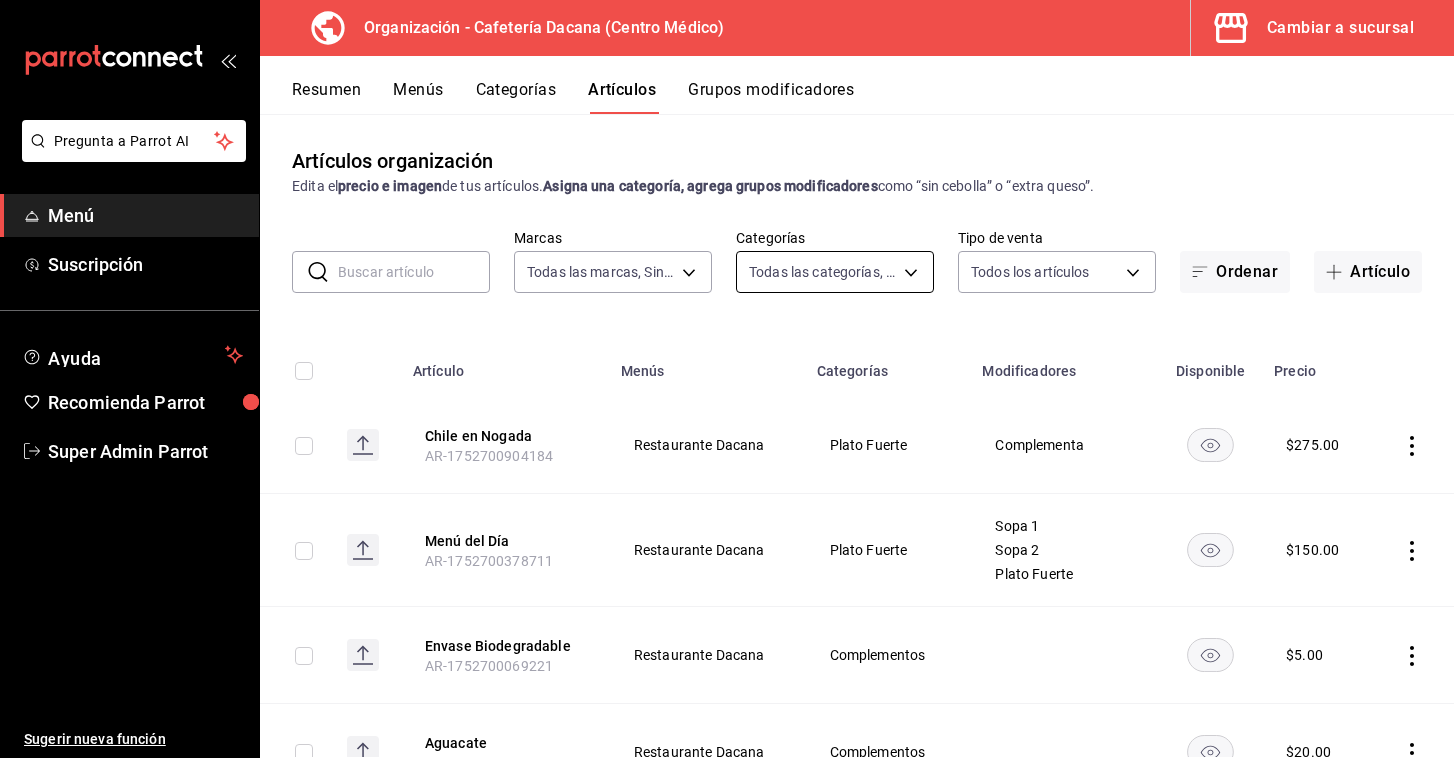scroll, scrollTop: 0, scrollLeft: 0, axis: both 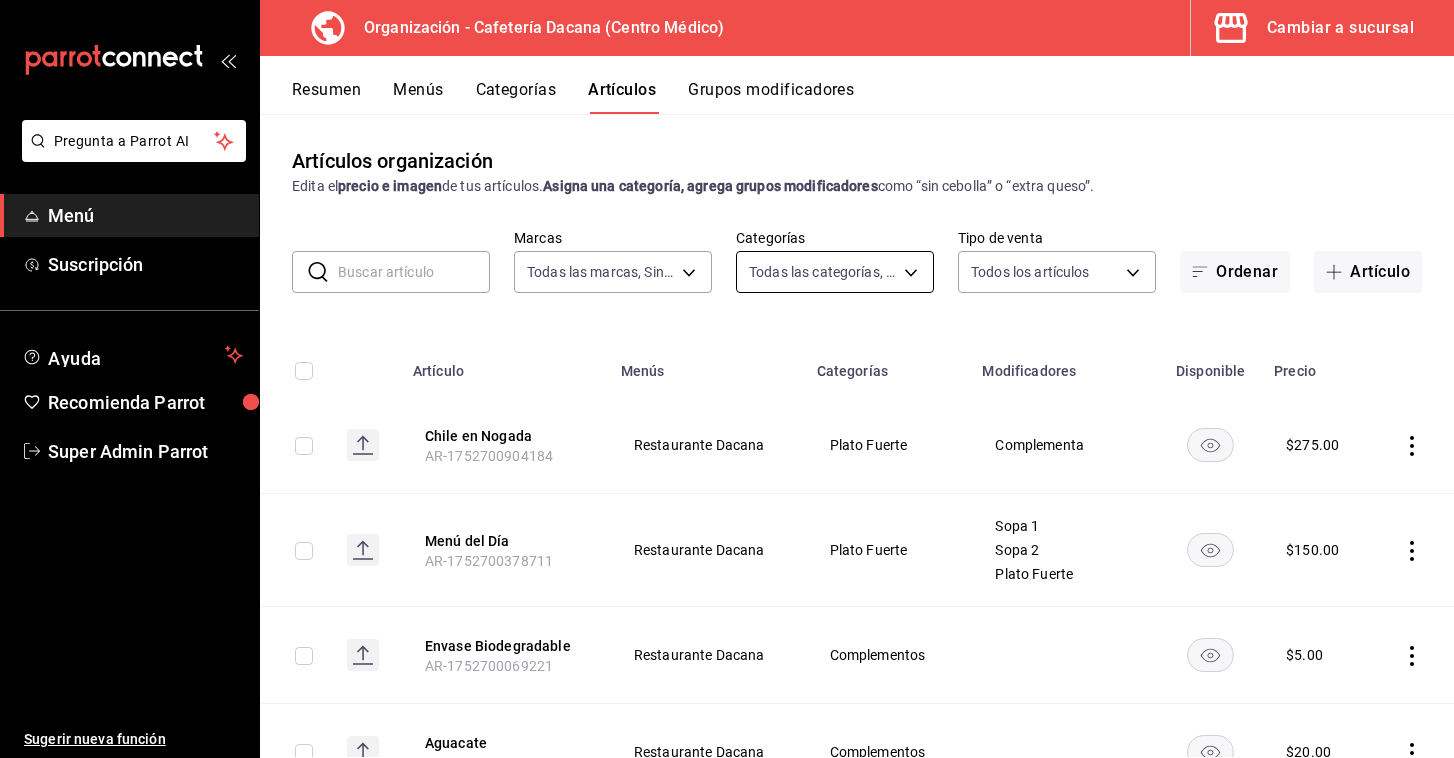 click on "Pregunta a Parrot AI Menú   Suscripción   Ayuda Recomienda Parrot   Super Admin Parrot   Sugerir nueva función   Organización - Cafetería Dacana (Centro Médico) Cambiar a sucursal Resumen Menús Categorías Artículos Grupos modificadores Artículos organización Edita el  precio e imagen  de tus artículos.  Asigna una categoría, agrega grupos modificadores  como “sin cebolla” o “extra queso”. ​ ​ Marcas Todas las marcas, Sin marca a0320c57-62b3-4618-a301-82d02063390a,09012e2f-11cf-4729-9479-e66a44ac498f Categorías Todas las categorías, Sin categoría Tipo de venta Todos los artículos ALL Ordenar Artículo Artículo Menús Categorías Modificadores Disponible Precio Chile en Nogada AR-1752700904184 Restaurante Dacana Plato Fuerte Complementa $ 275.00 Menú del Día AR-1752700378711 Restaurante Dacana Plato Fuerte Sopa 1 Sopa 2 Plato Fuerte $ 150.00 Envase Biodegradable AR-1752700069221 Restaurante Dacana Complementos $ 5.00 Aguacate AR-1752699999536 Restaurante Dacana Complementos $ $ $" at bounding box center [727, 379] 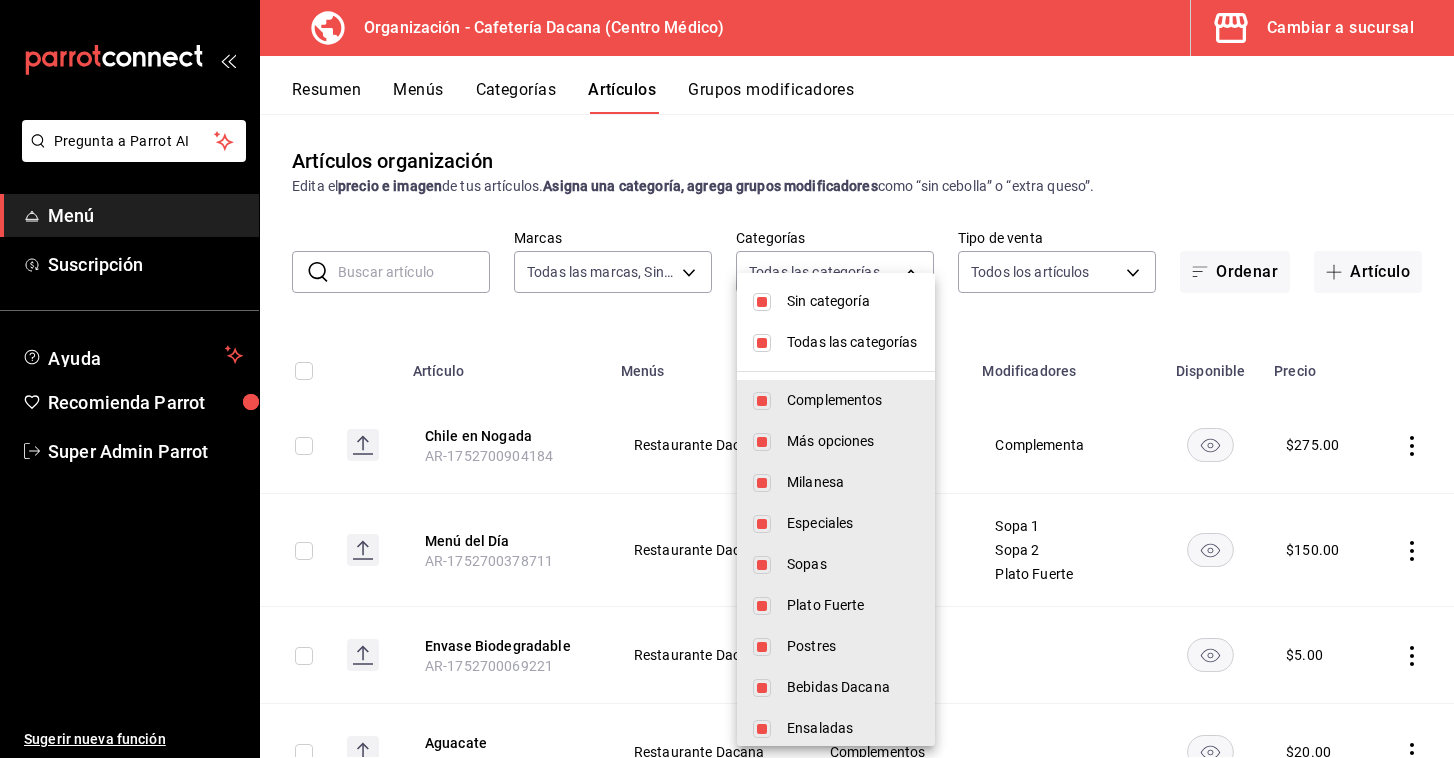 click on "Todas las categorías" at bounding box center (853, 342) 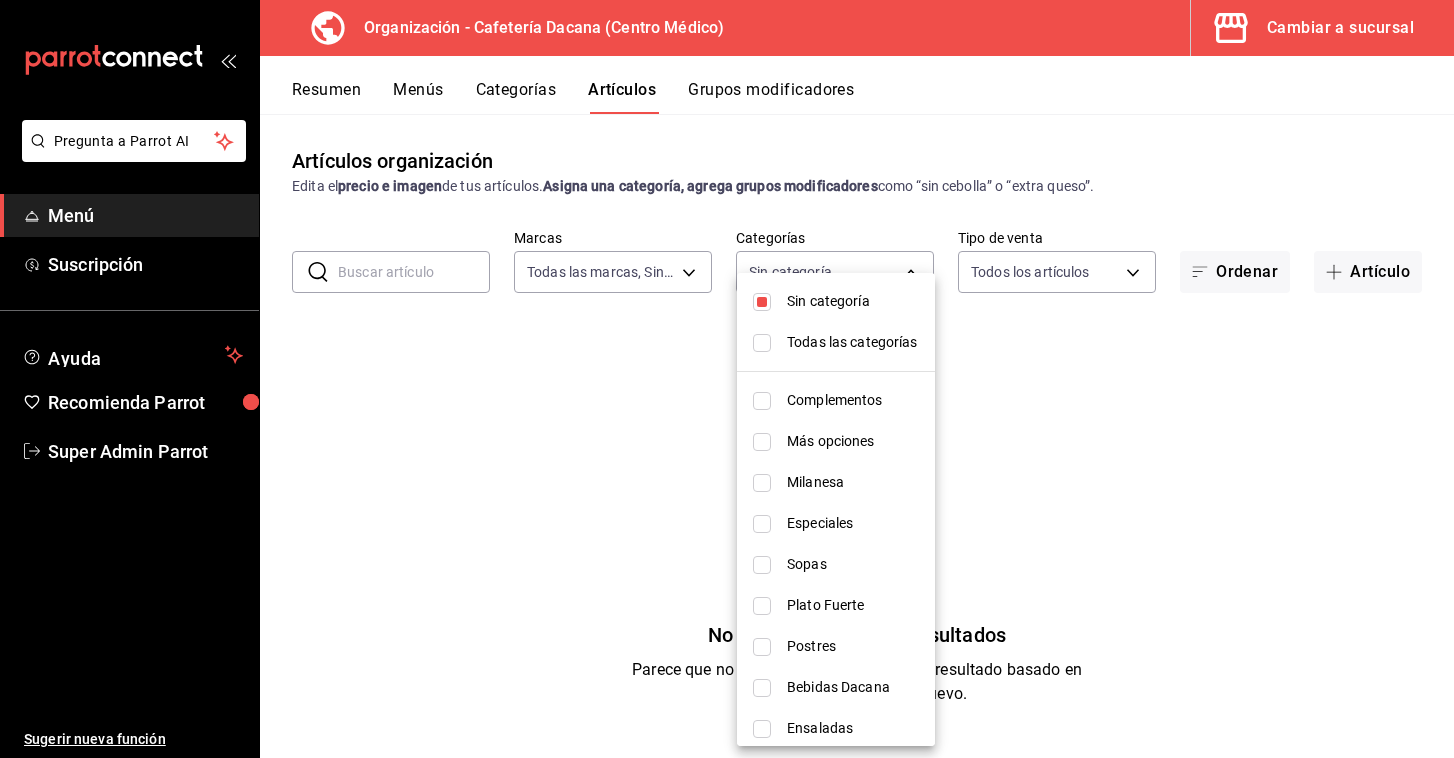 click on "Bebidas Dacana" at bounding box center [853, 687] 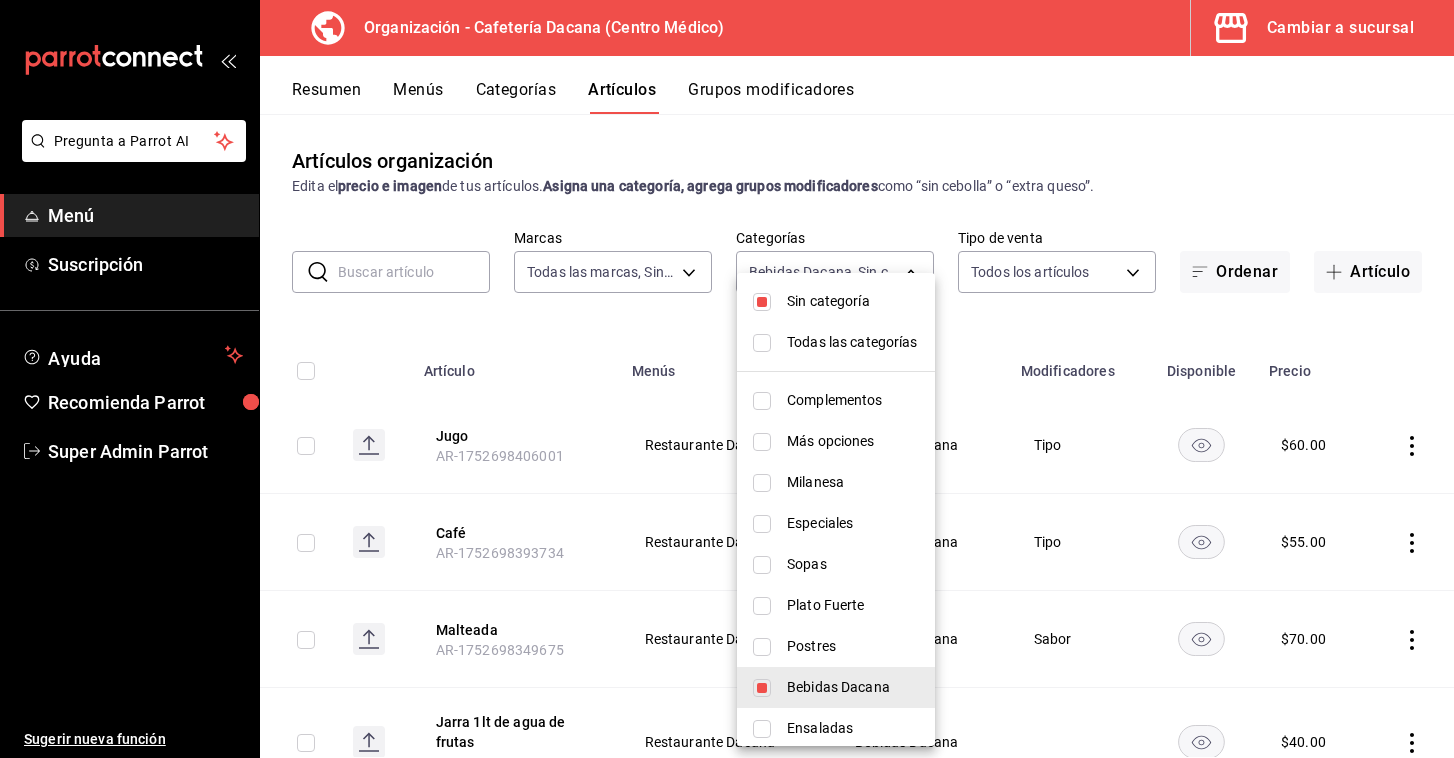 click at bounding box center (727, 379) 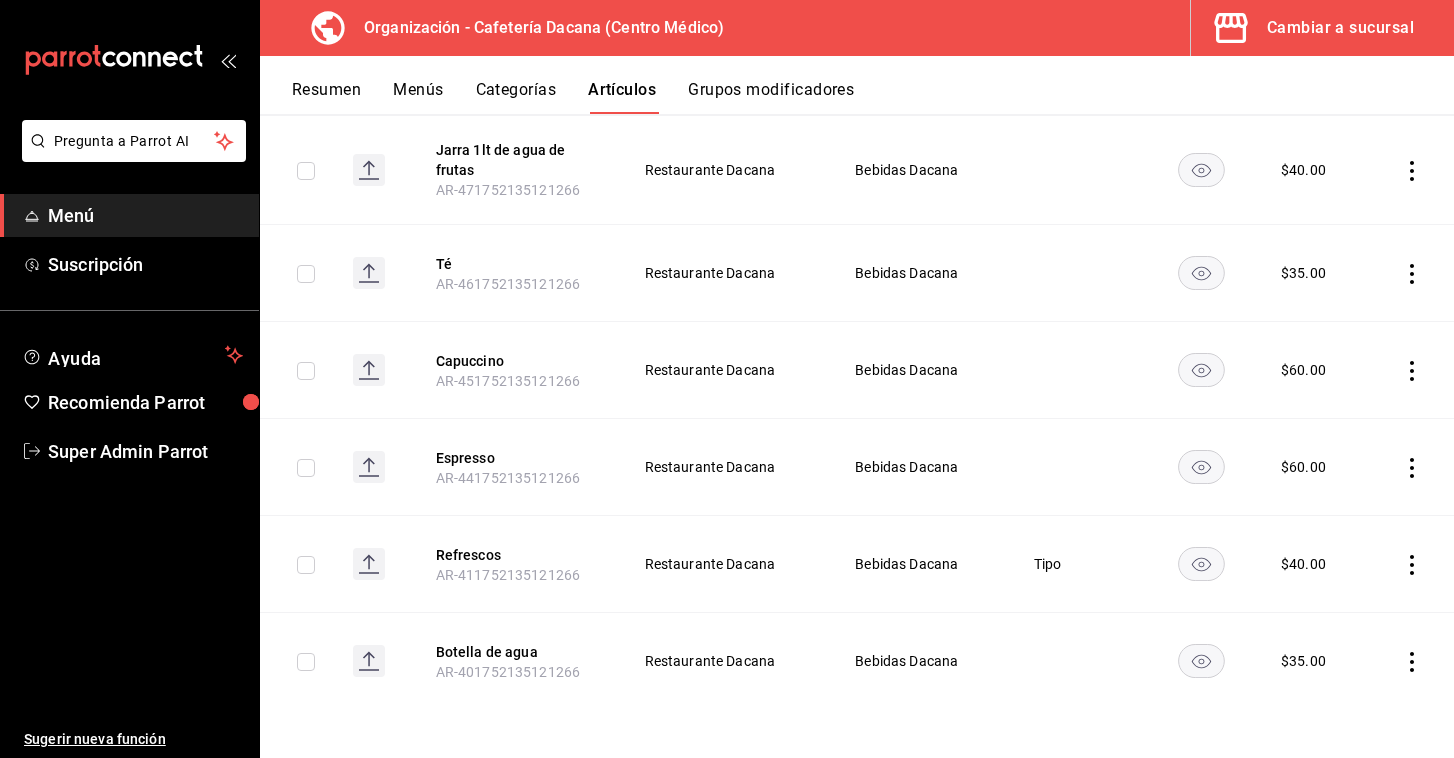 scroll, scrollTop: 572, scrollLeft: 0, axis: vertical 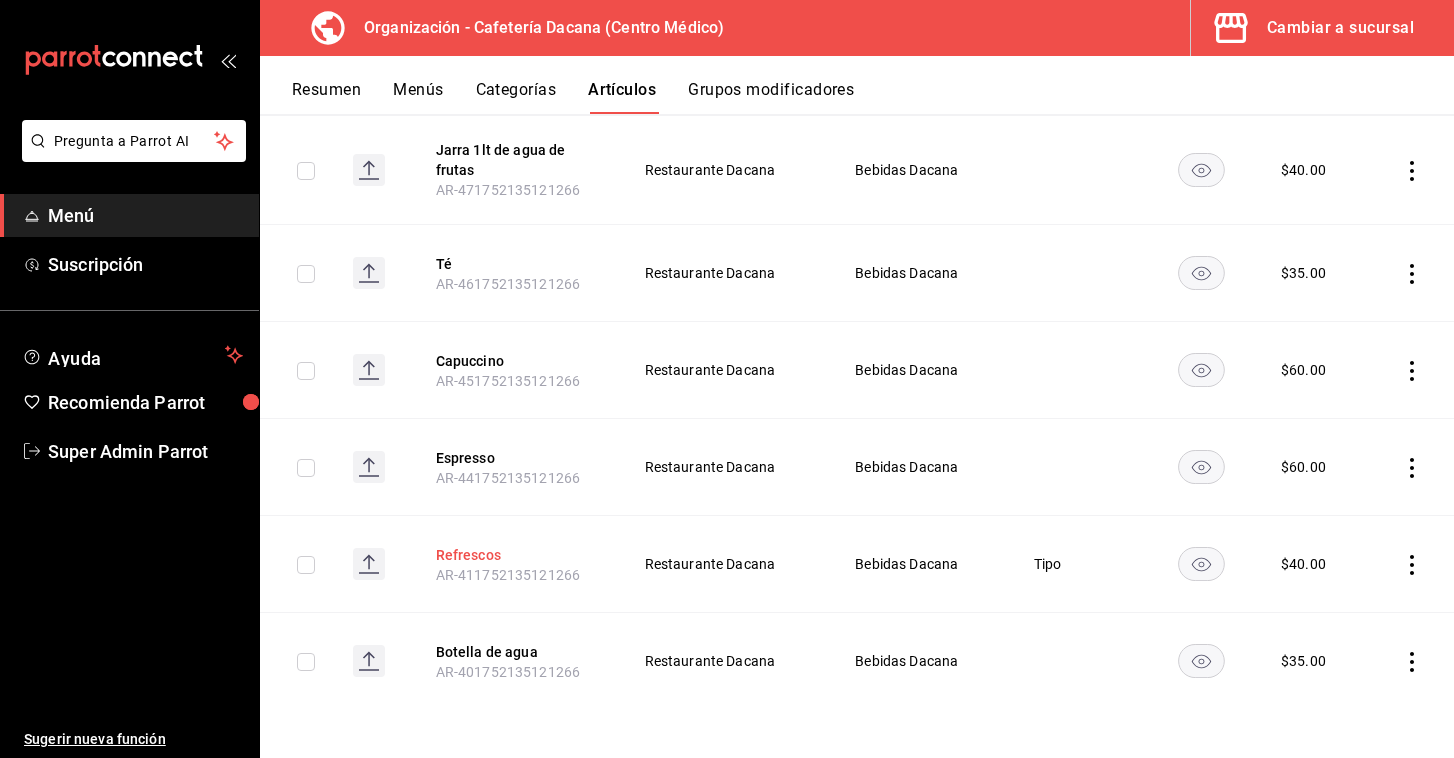 click on "Refrescos" at bounding box center (516, 555) 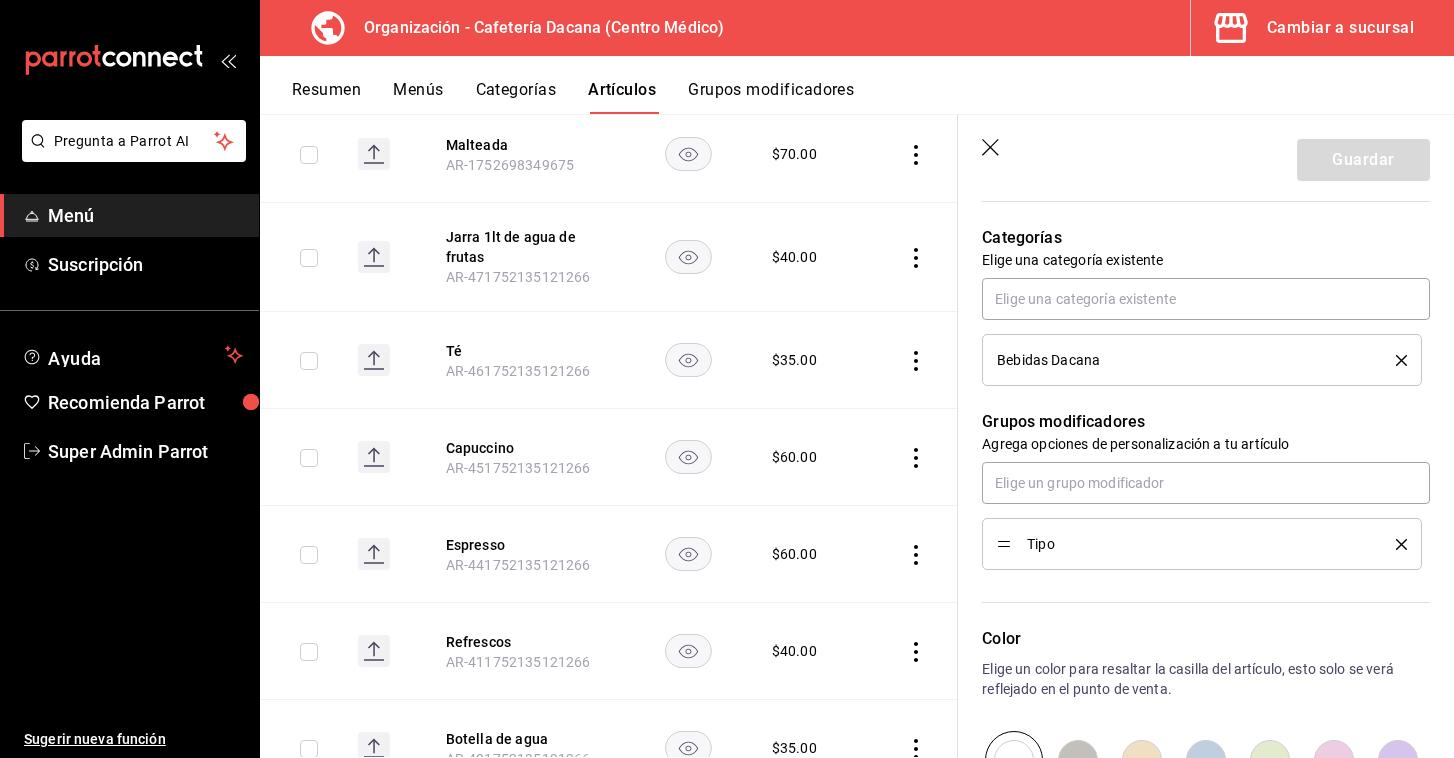 scroll, scrollTop: 688, scrollLeft: 0, axis: vertical 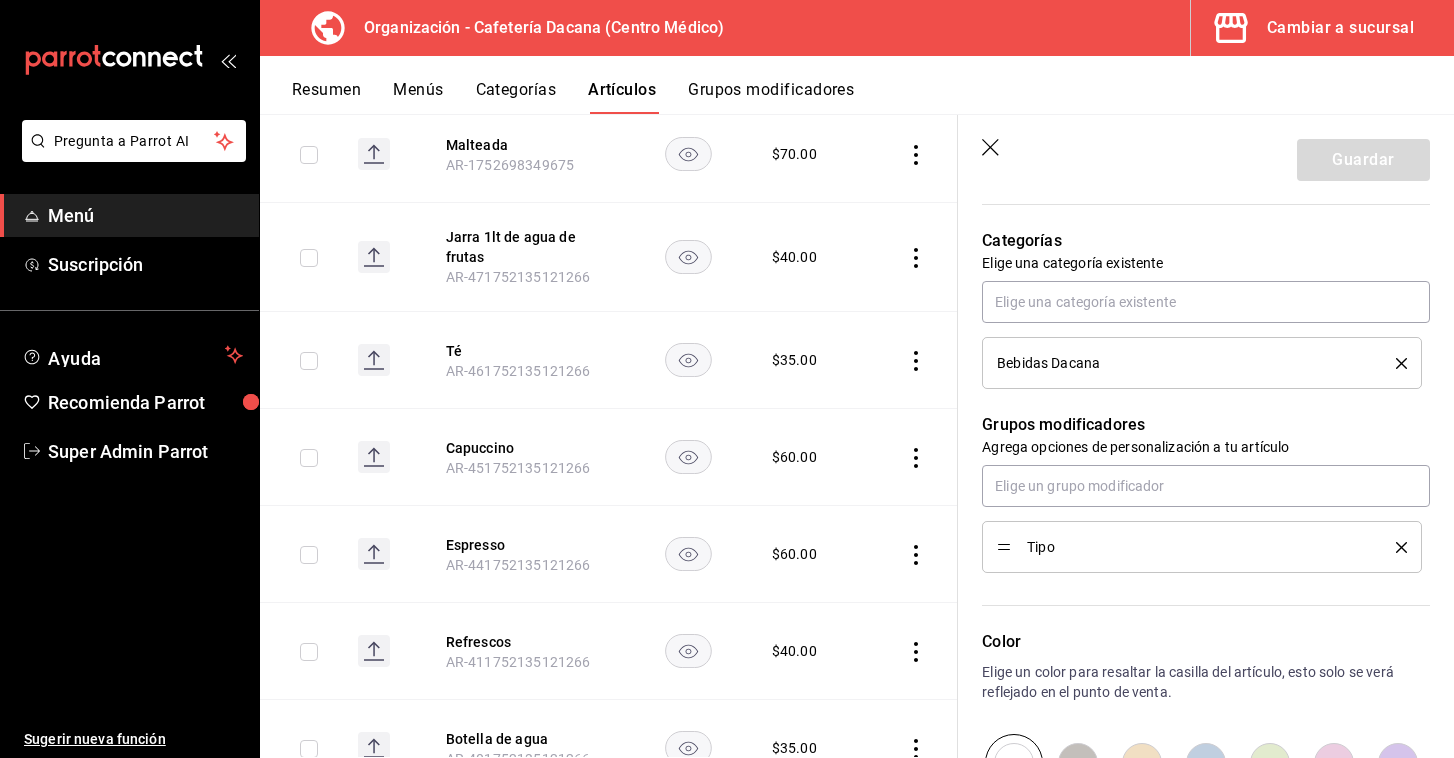 click 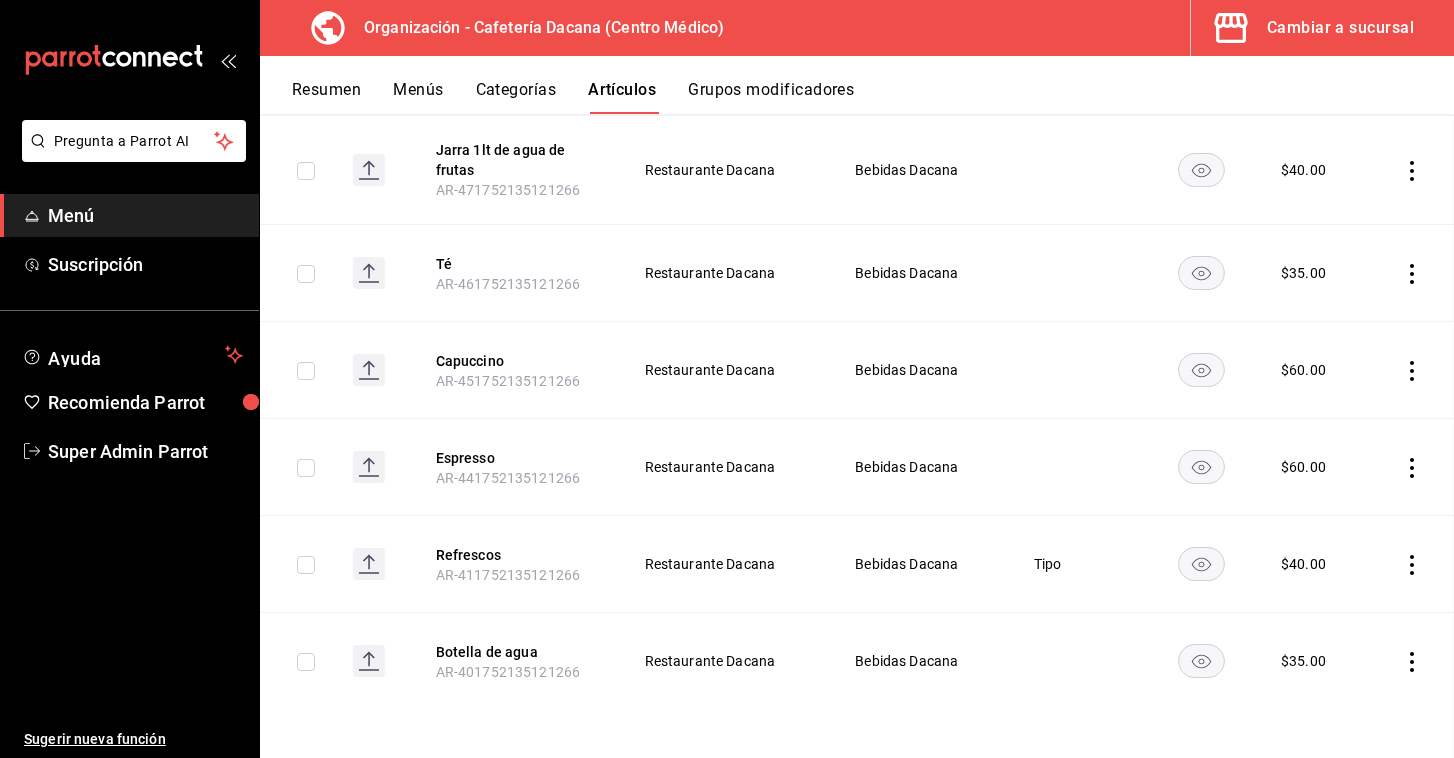 scroll, scrollTop: 0, scrollLeft: 0, axis: both 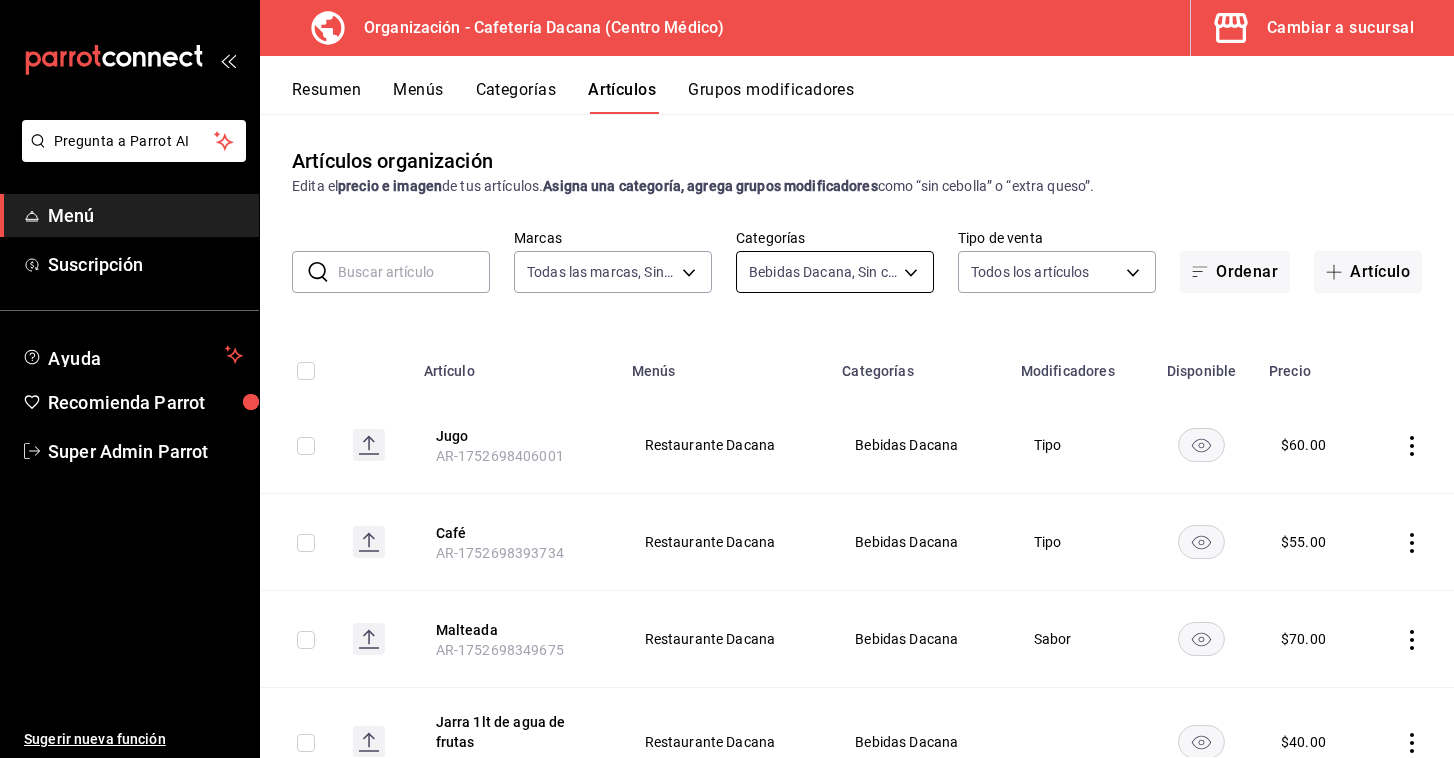 click on "Pregunta a Parrot AI Menú   Suscripción   Ayuda Recomienda Parrot   Super Admin Parrot   Sugerir nueva función   Organización - Cafetería Dacana (Centro Médico) Cambiar a sucursal Resumen Menús Categorías Artículos Grupos modificadores Artículos organización Edita el  precio e imagen  de tus artículos.  Asigna una categoría, agrega grupos modificadores  como “sin cebolla” o “extra queso”. ​ ​ Marcas Todas las marcas, Sin marca a0320c57-62b3-4618-a301-82d02063390a,09012e2f-11cf-4729-9479-e66a44ac498f Categorías Bebidas Dacana, Sin categoría 574e485d-fc2b-4182-b52d-30075c44a44c Tipo de venta Todos los artículos ALL Ordenar Artículo Artículo Menús Categorías Modificadores Disponible Precio Jugo AR-1752698406001 Restaurante Dacana Bebidas Dacana Tipo $ 60.00 Café AR-1752698393734 Restaurante Dacana Bebidas Dacana Tipo $ 55.00 Malteada [GEOGRAPHIC_DATA]-1752698349675 Restaurante Dacana Bebidas Dacana Sabor $ 70.00 Jarra 1lt de agua de frutas AR-471752135121266 Restaurante Dacana Bebidas Dacana $" at bounding box center (727, 379) 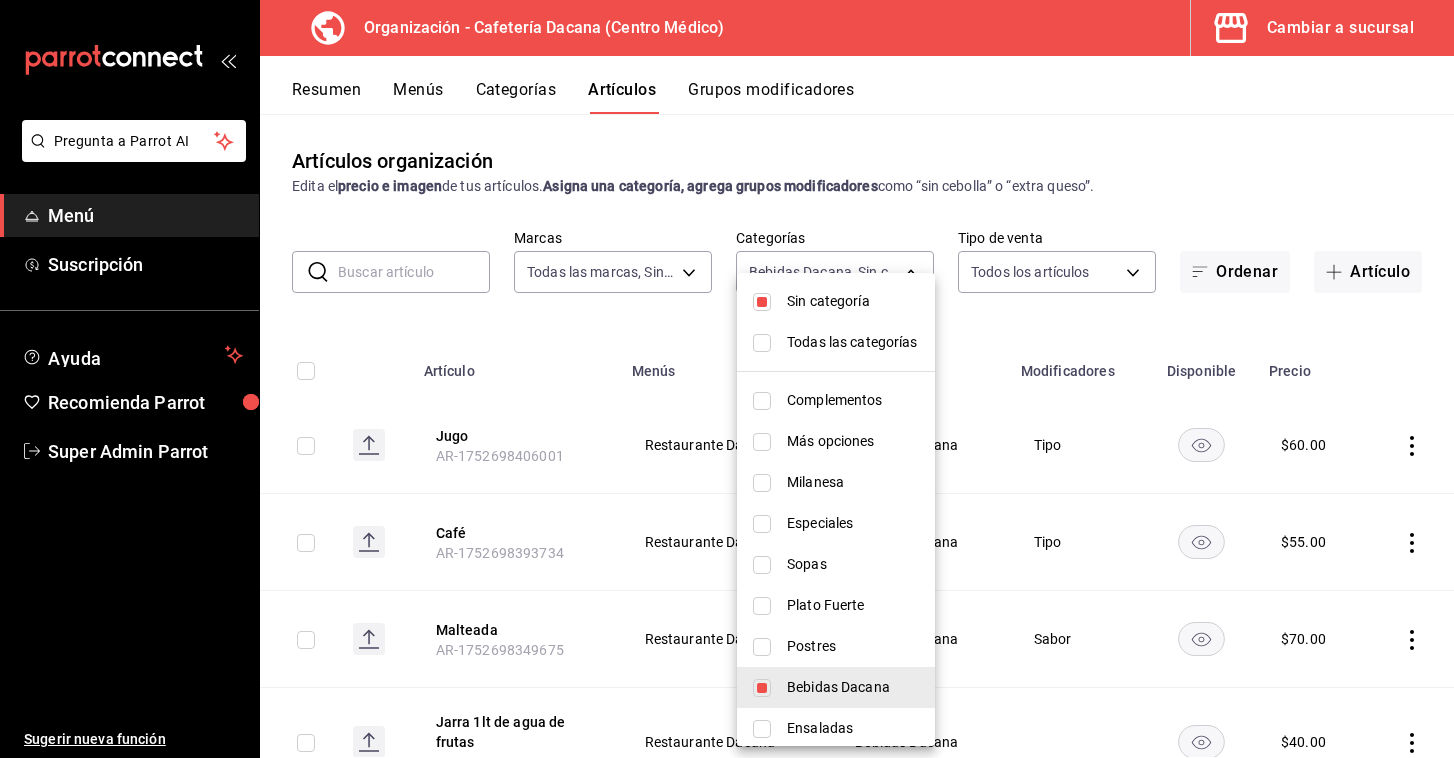 click on "Todas las categorías" at bounding box center [853, 342] 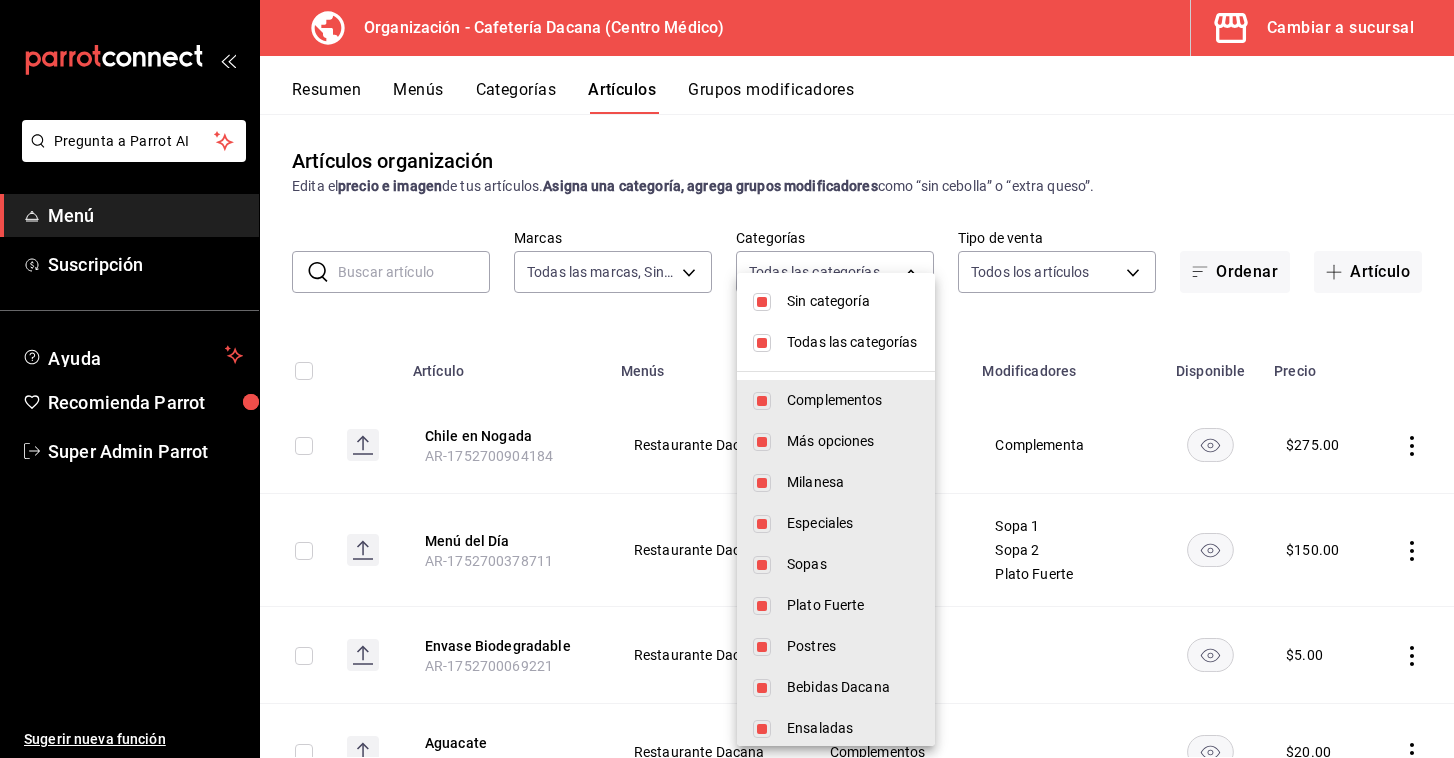 click at bounding box center (727, 379) 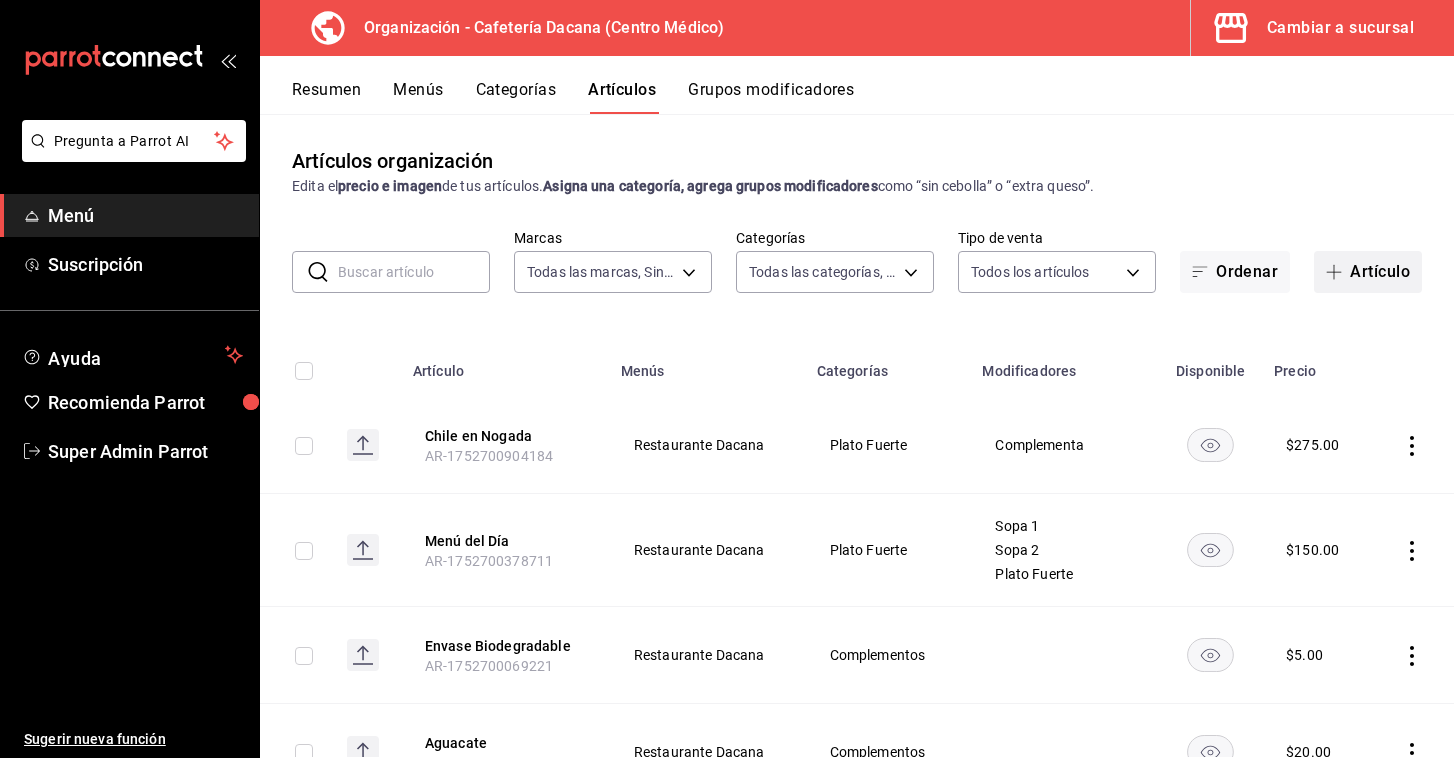 click on "Artículo" at bounding box center [1368, 272] 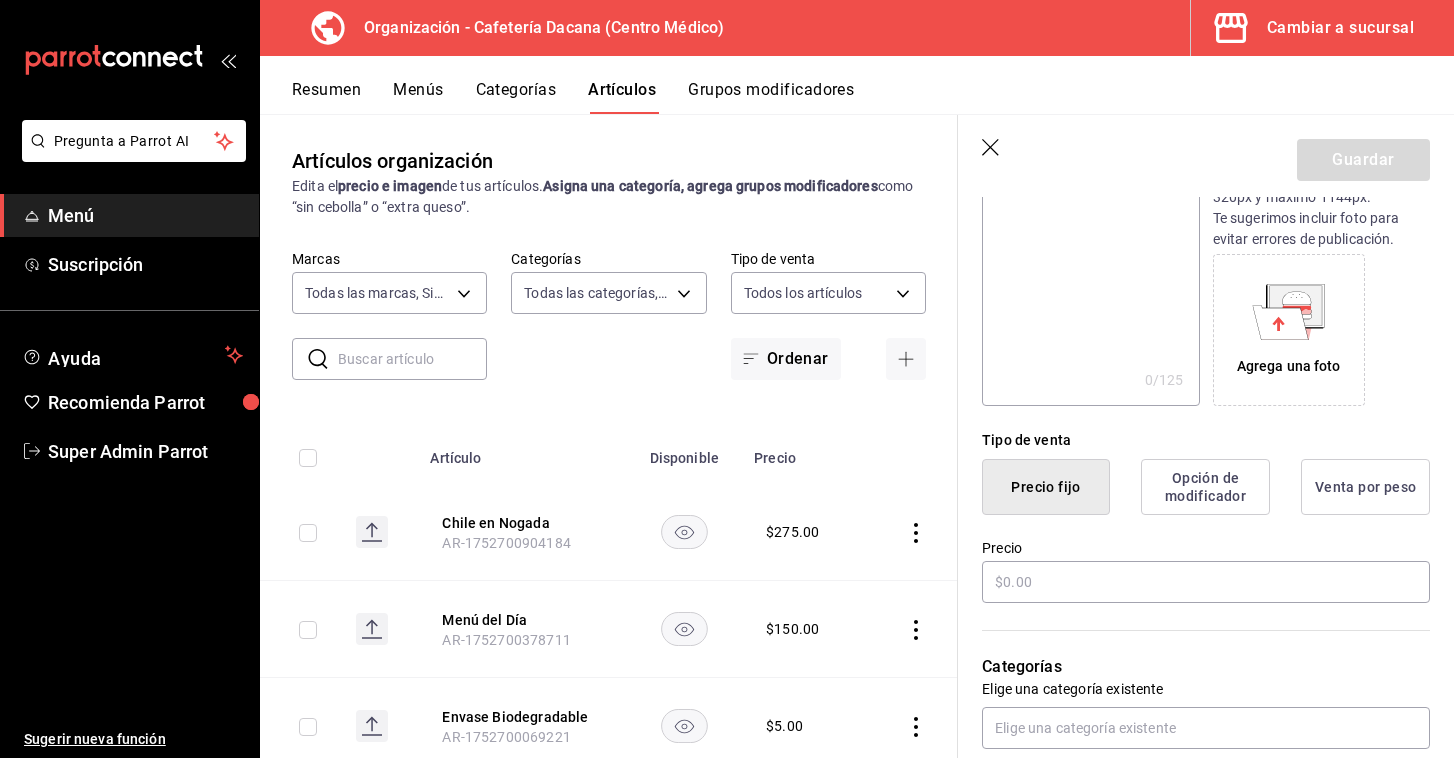 scroll, scrollTop: 406, scrollLeft: 0, axis: vertical 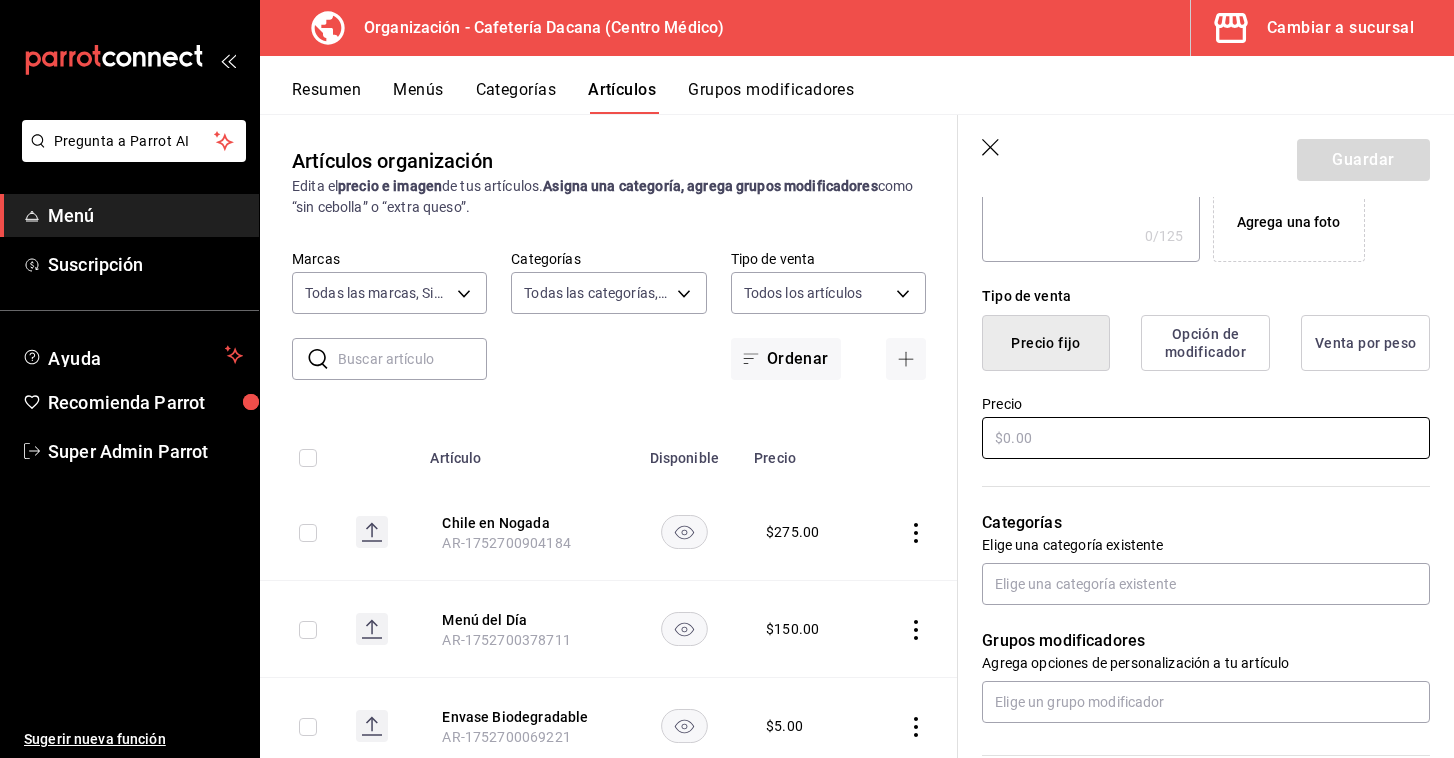 type on "Postre del Día" 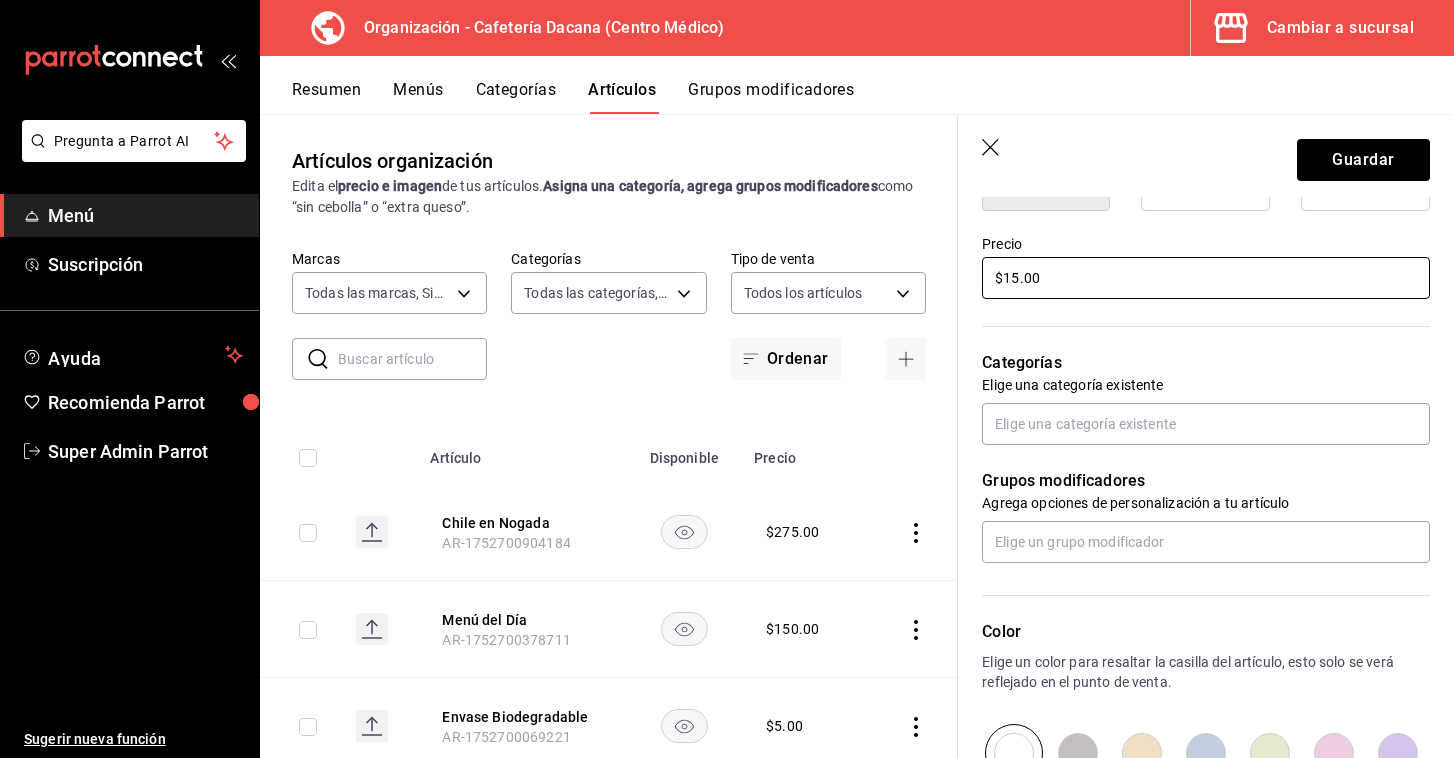 scroll, scrollTop: 587, scrollLeft: 0, axis: vertical 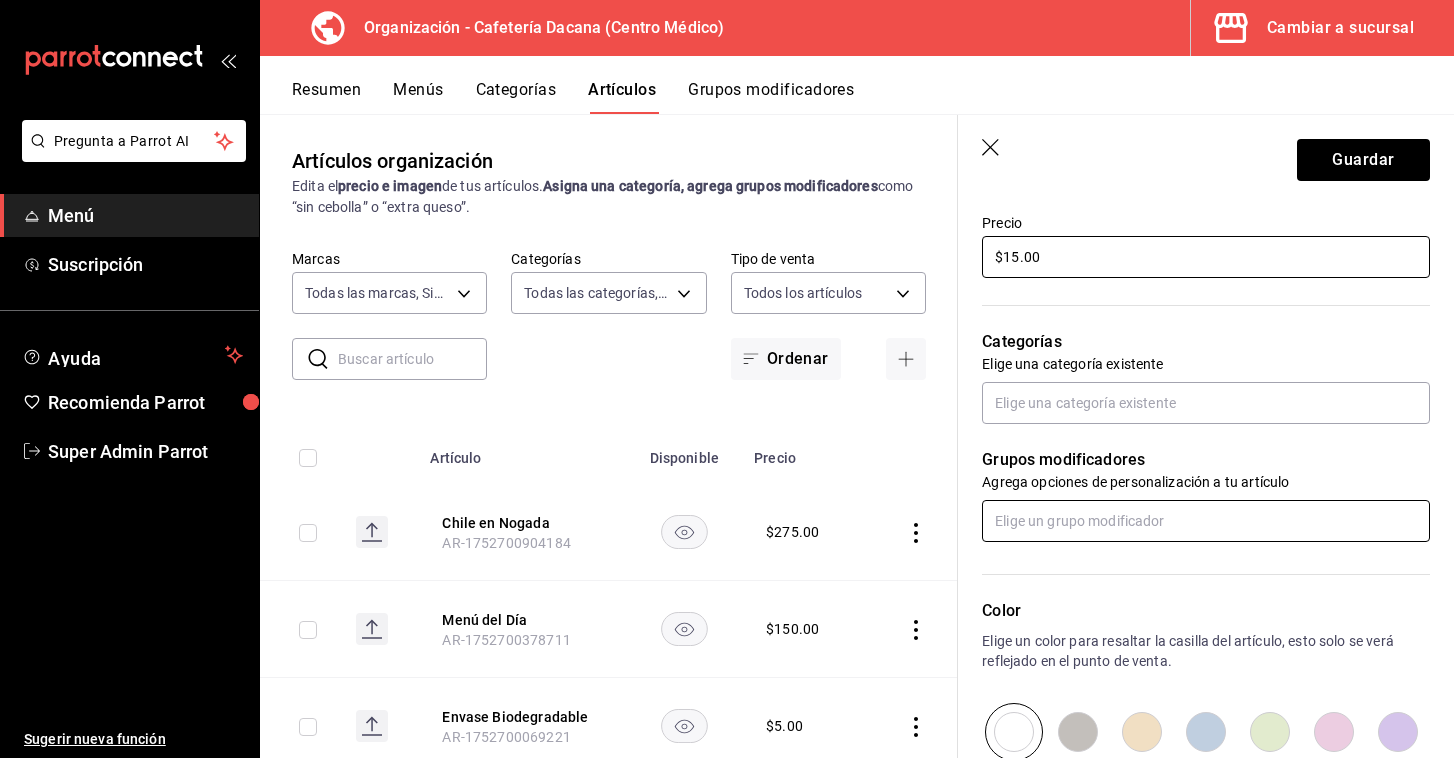 type on "$15.00" 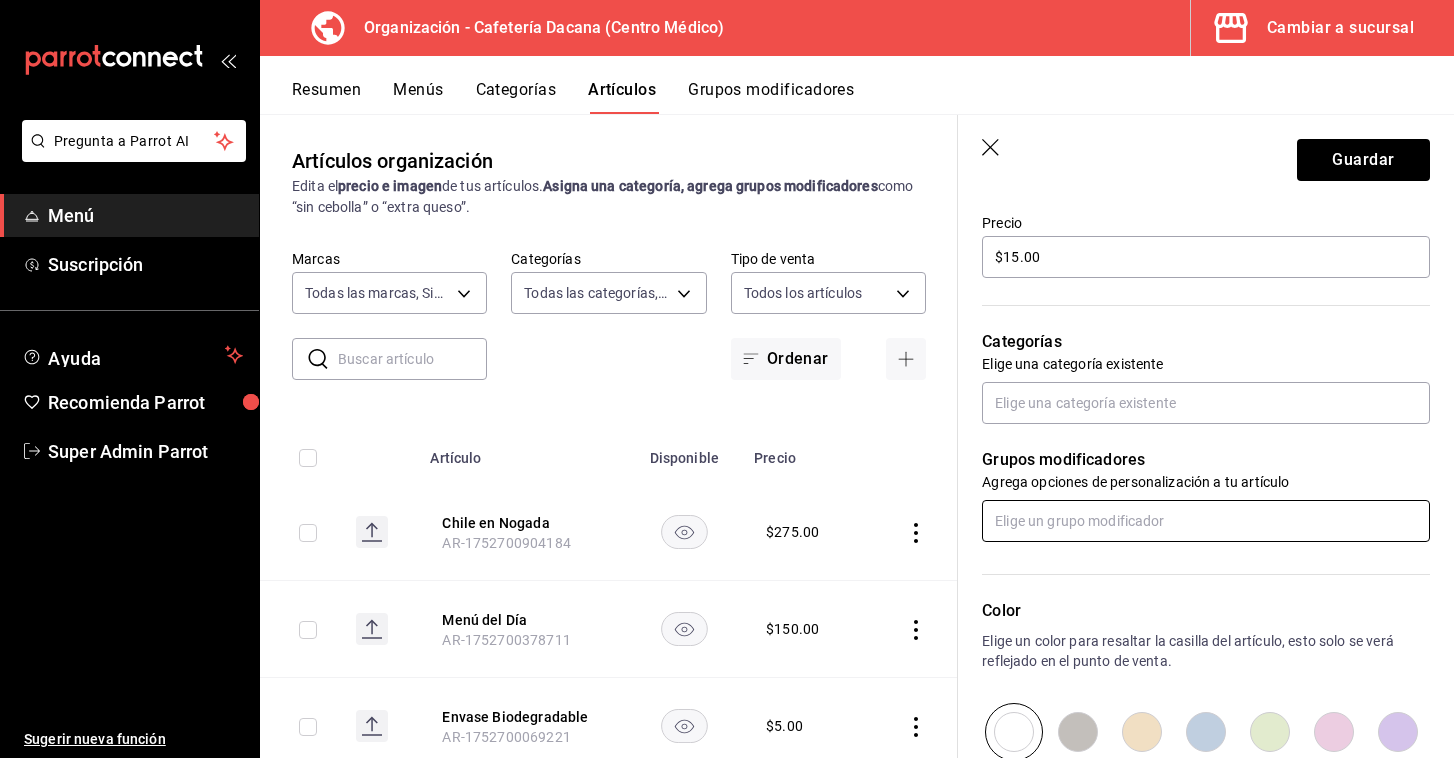 click at bounding box center [1206, 521] 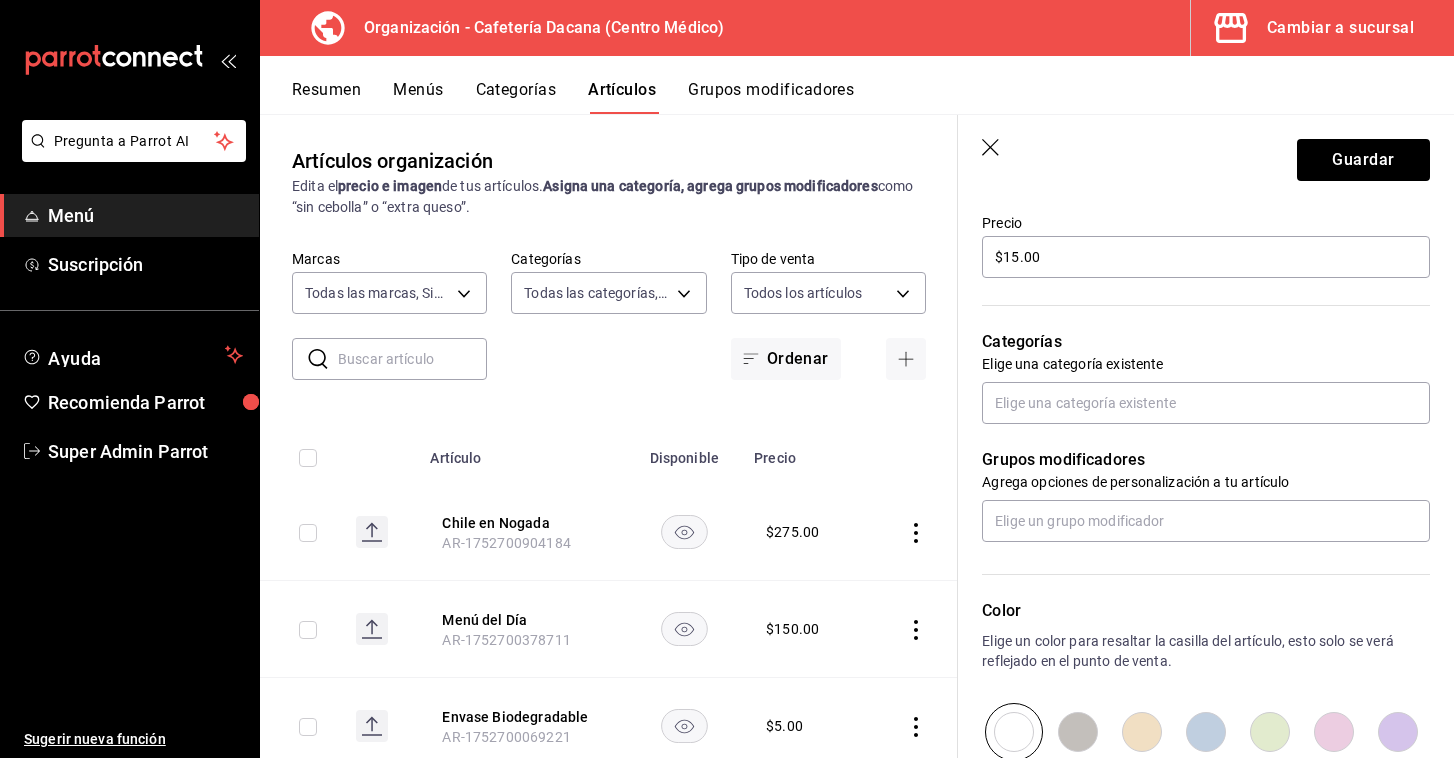 click on "Color Elige un color para resaltar la casilla del artículo, esto solo se verá reflejado en el punto de venta." at bounding box center (1194, 651) 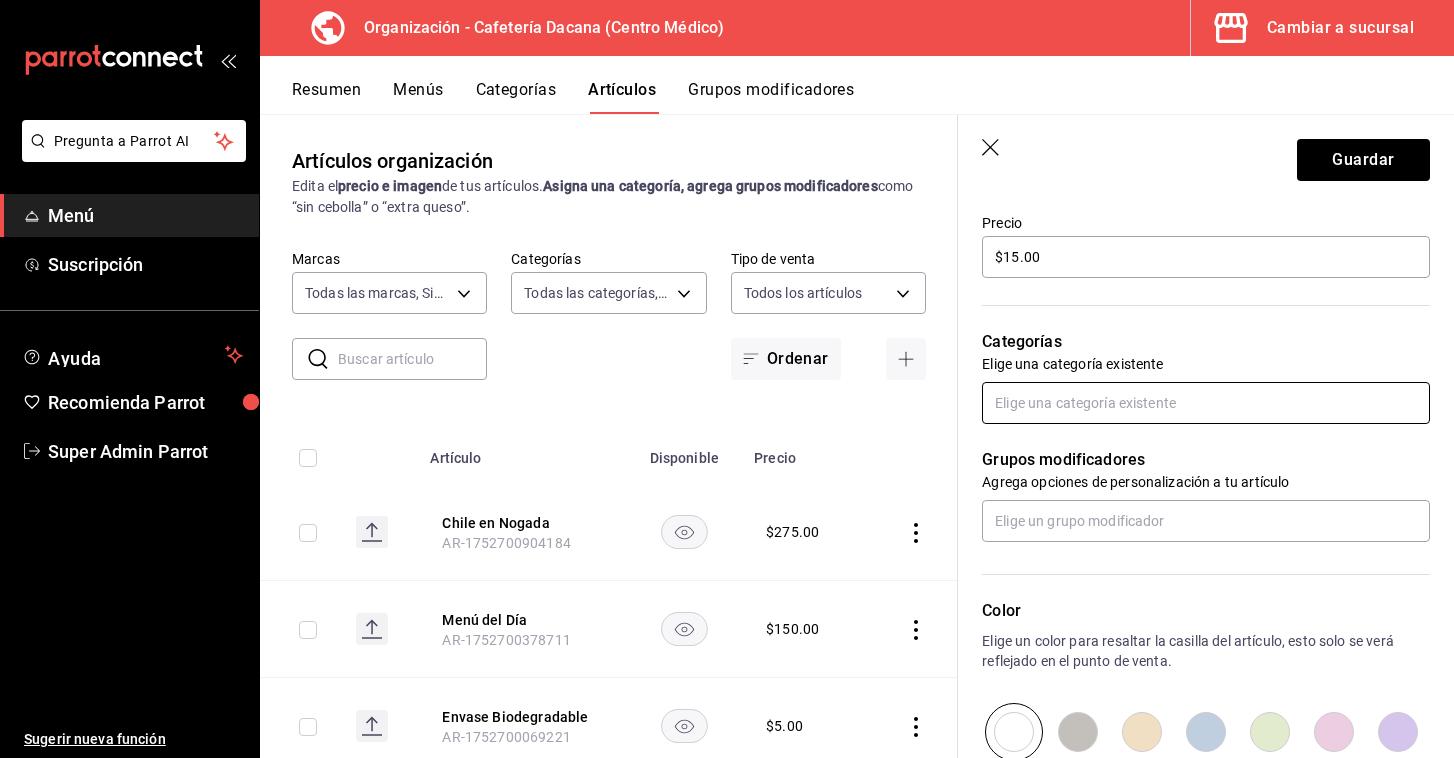 click at bounding box center (1206, 403) 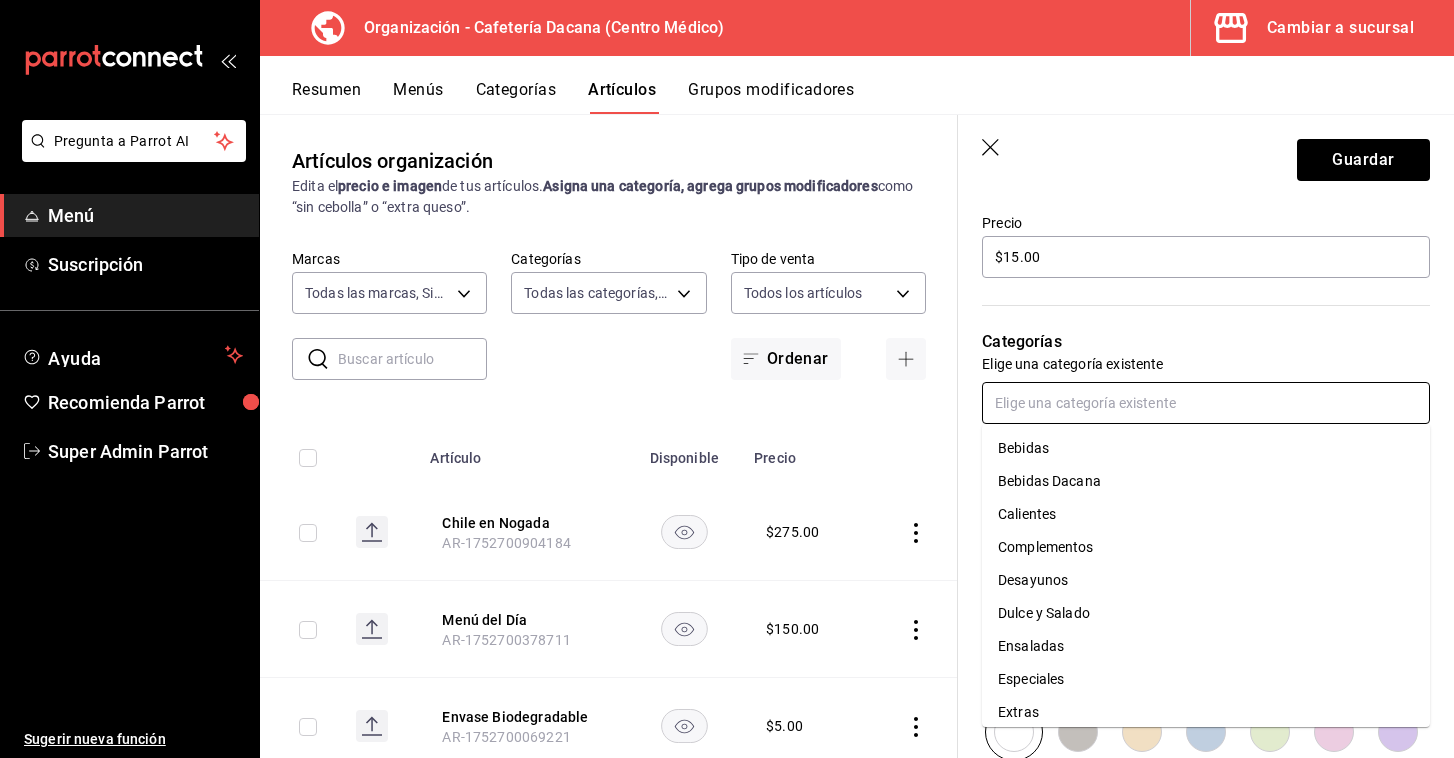 click on "Complementos" at bounding box center [1206, 547] 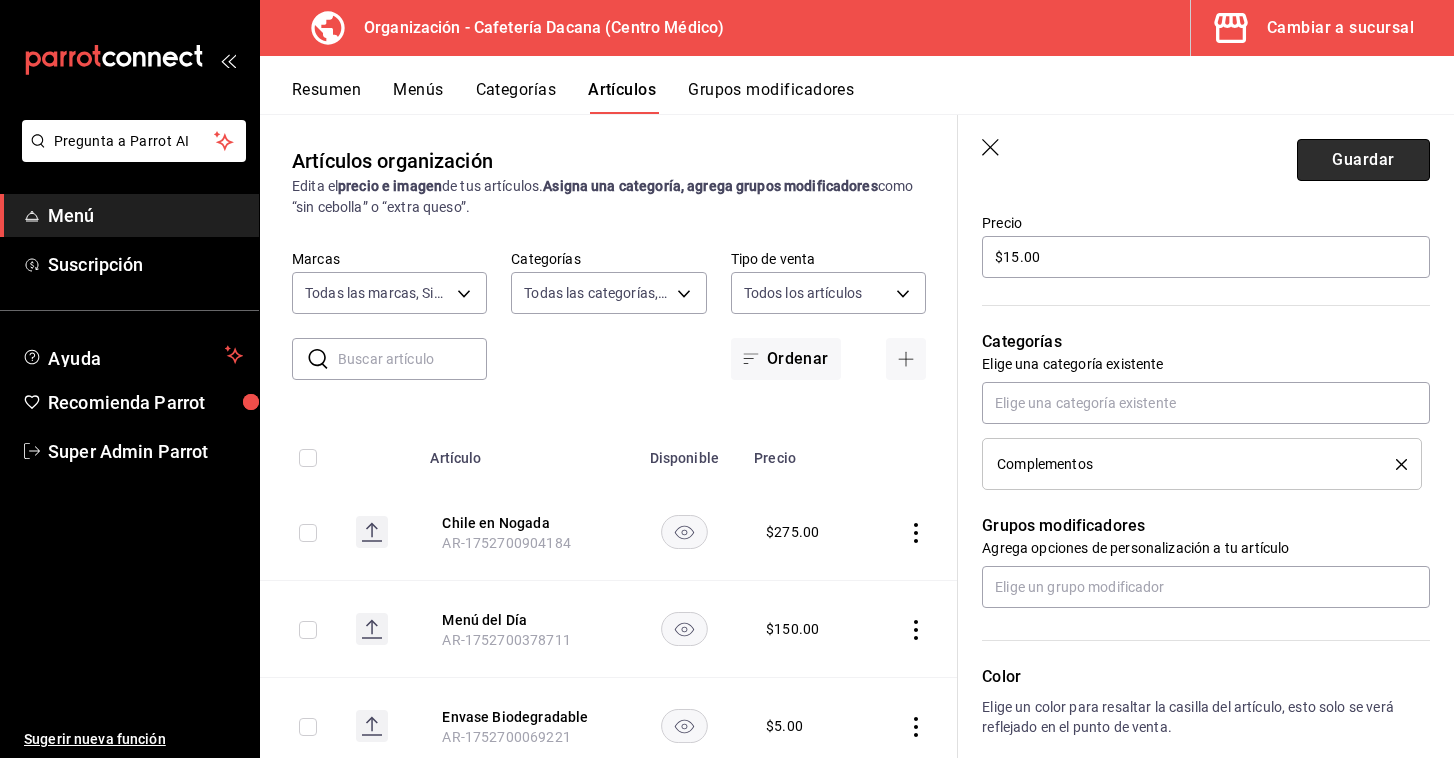 click on "Guardar" at bounding box center [1363, 160] 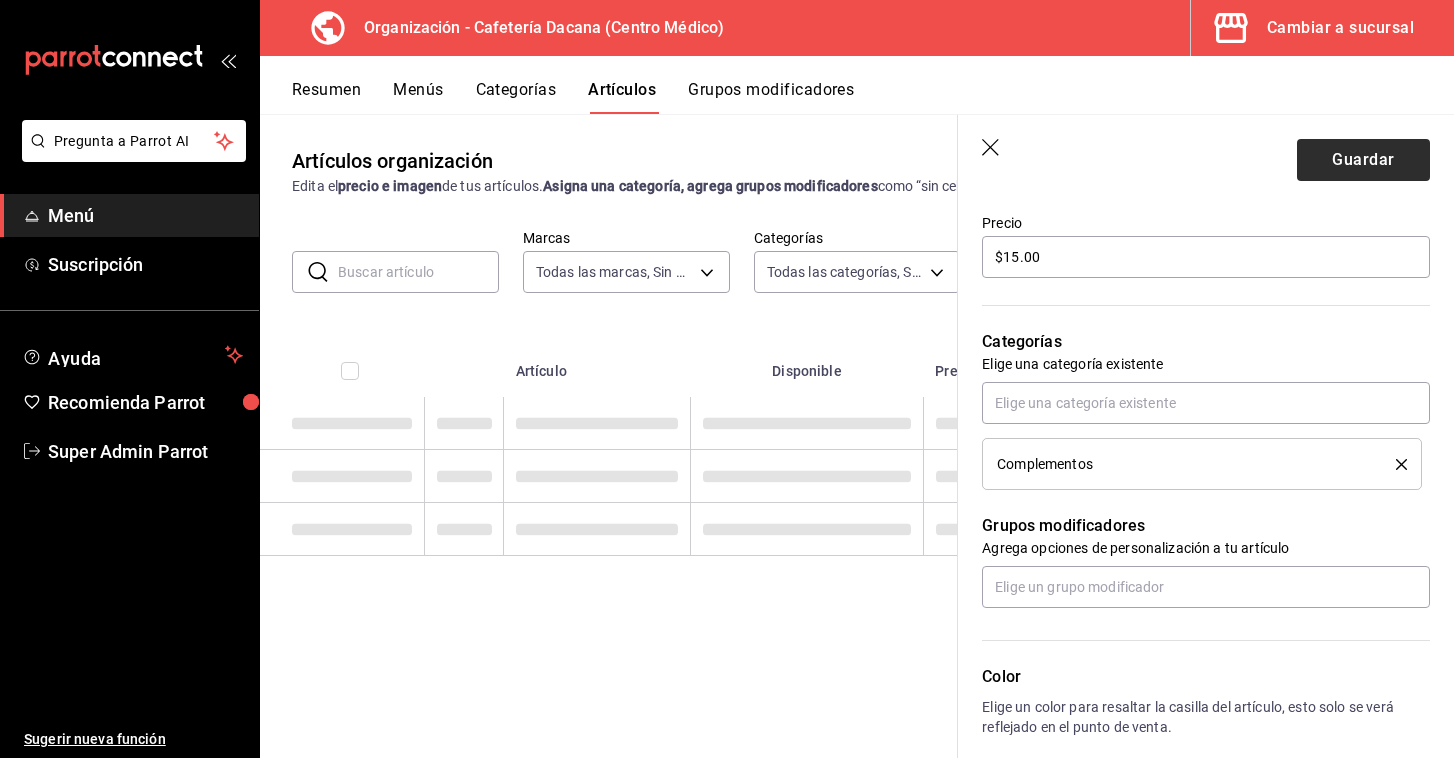 scroll, scrollTop: 0, scrollLeft: 0, axis: both 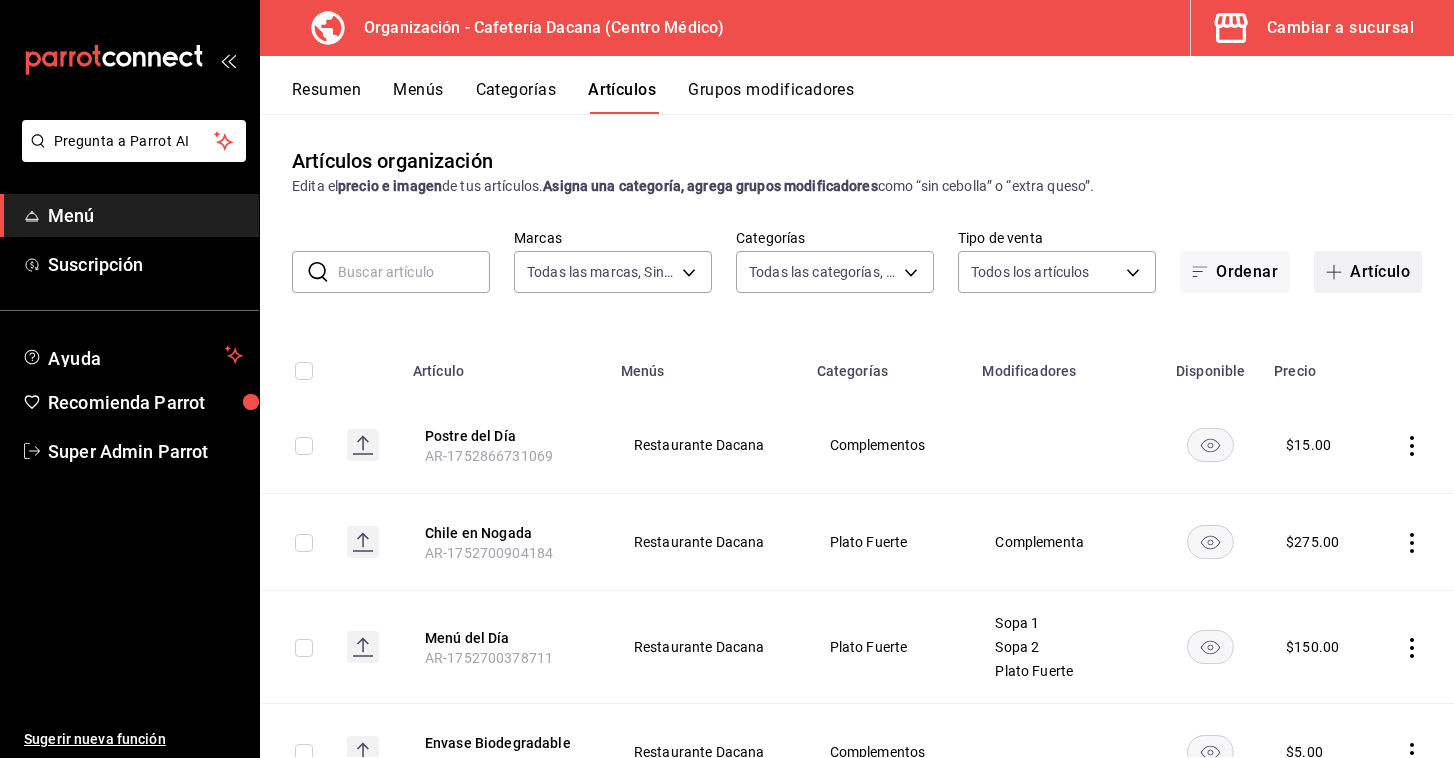 click on "Artículo" at bounding box center [1368, 272] 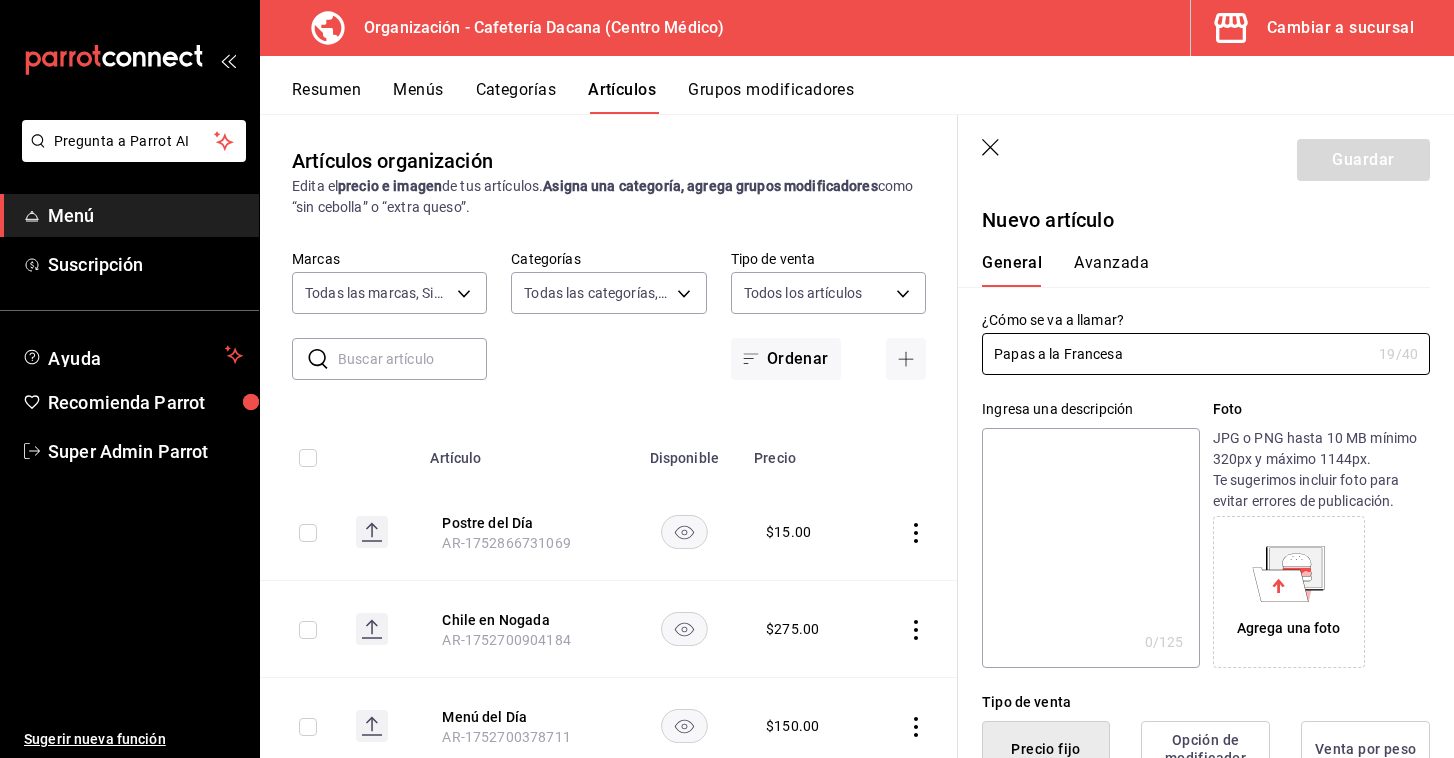 scroll, scrollTop: 372, scrollLeft: 0, axis: vertical 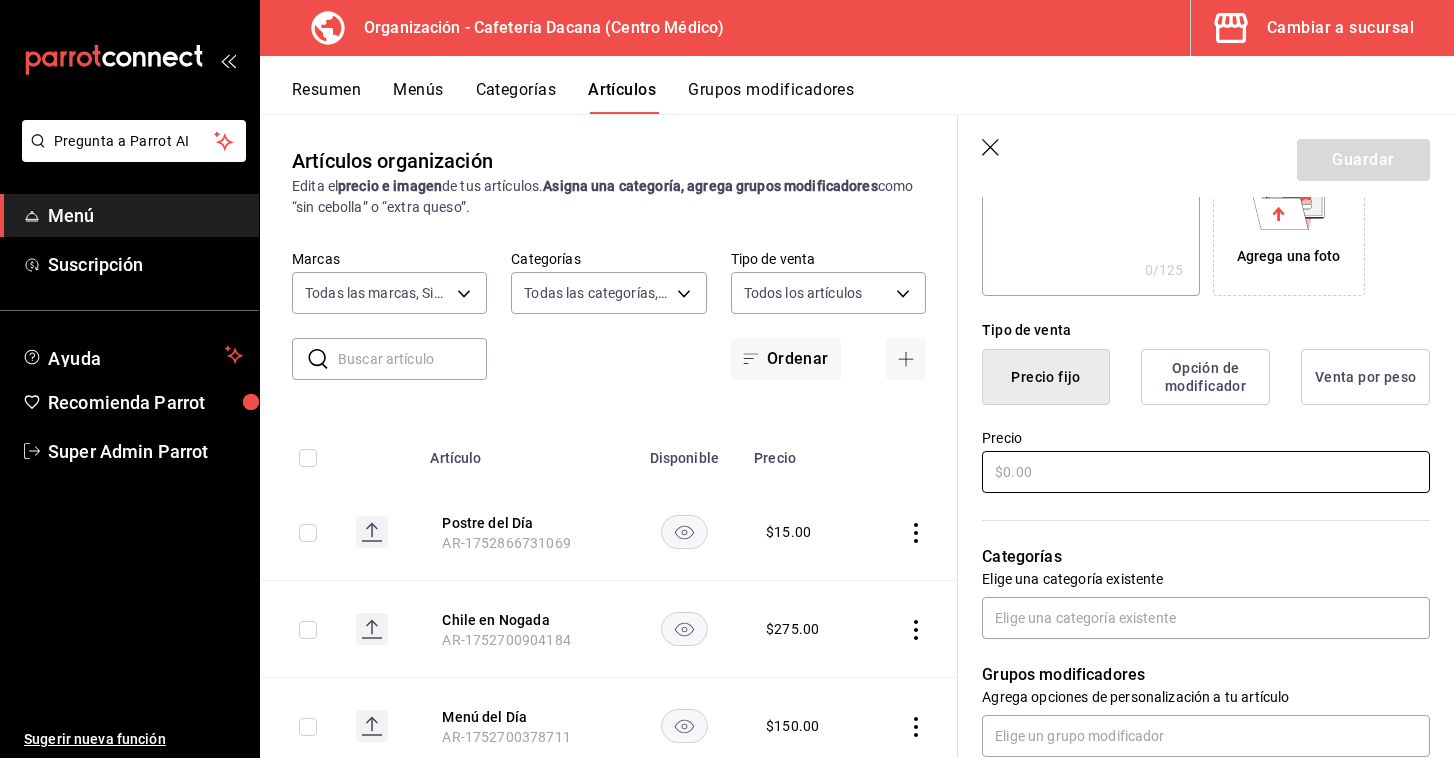 type on "Papas a la Francesa" 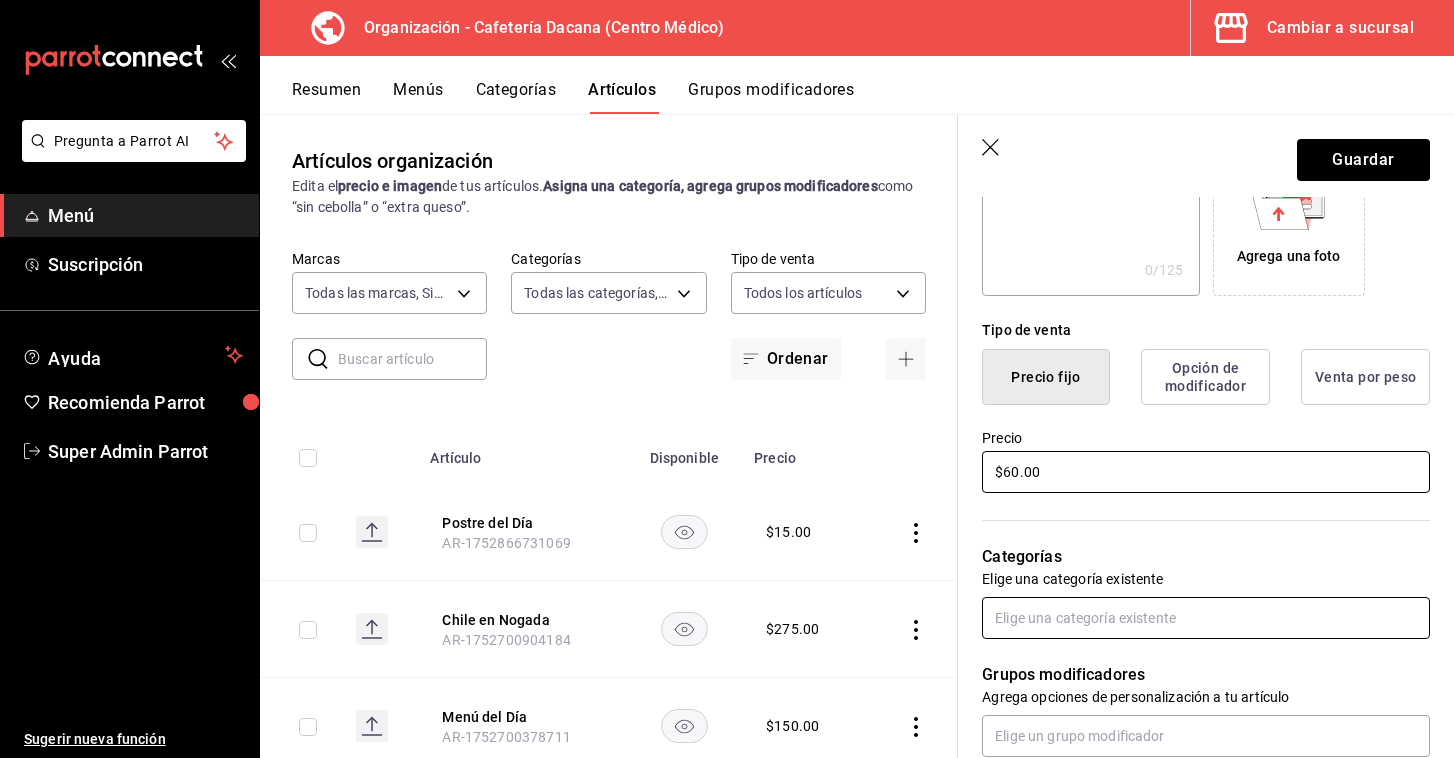 type on "$60.00" 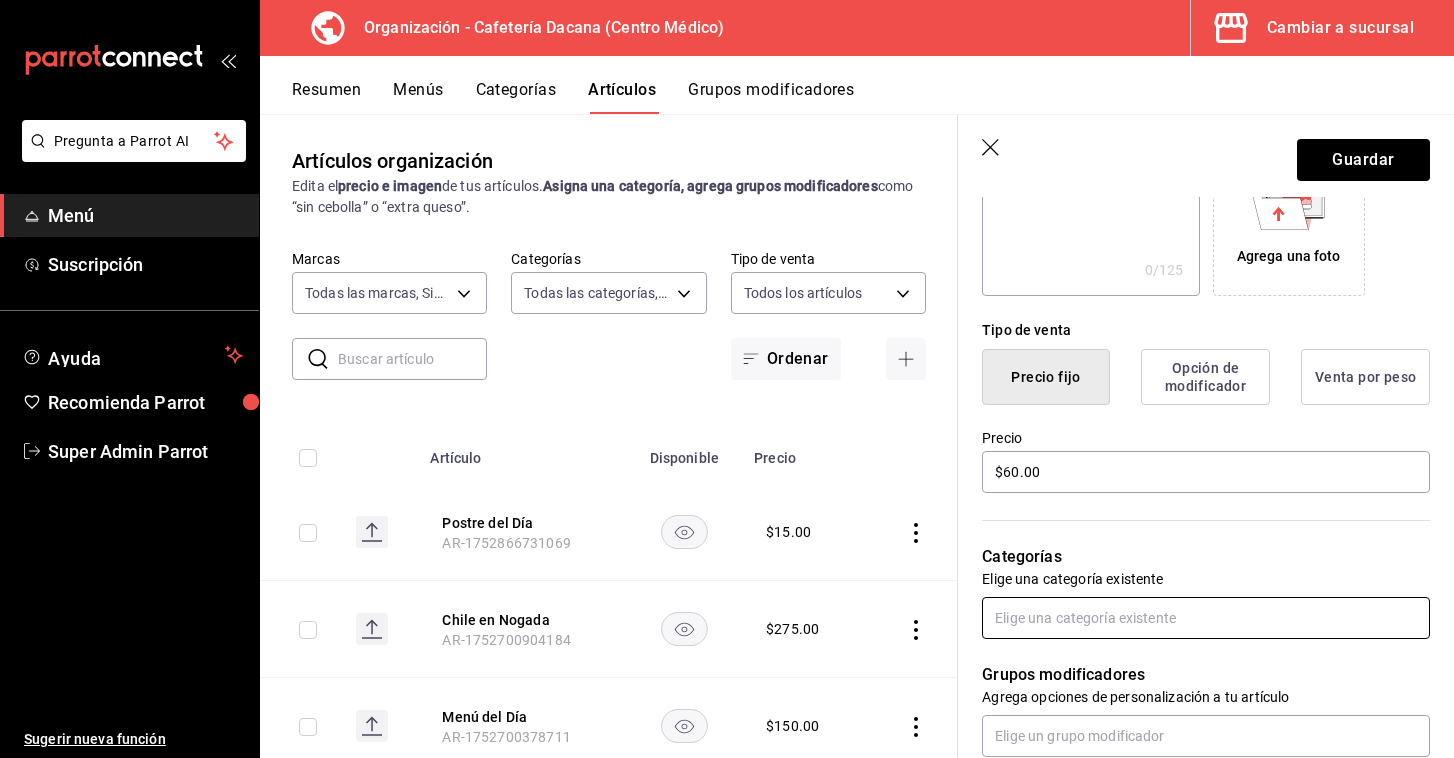 click at bounding box center (1206, 618) 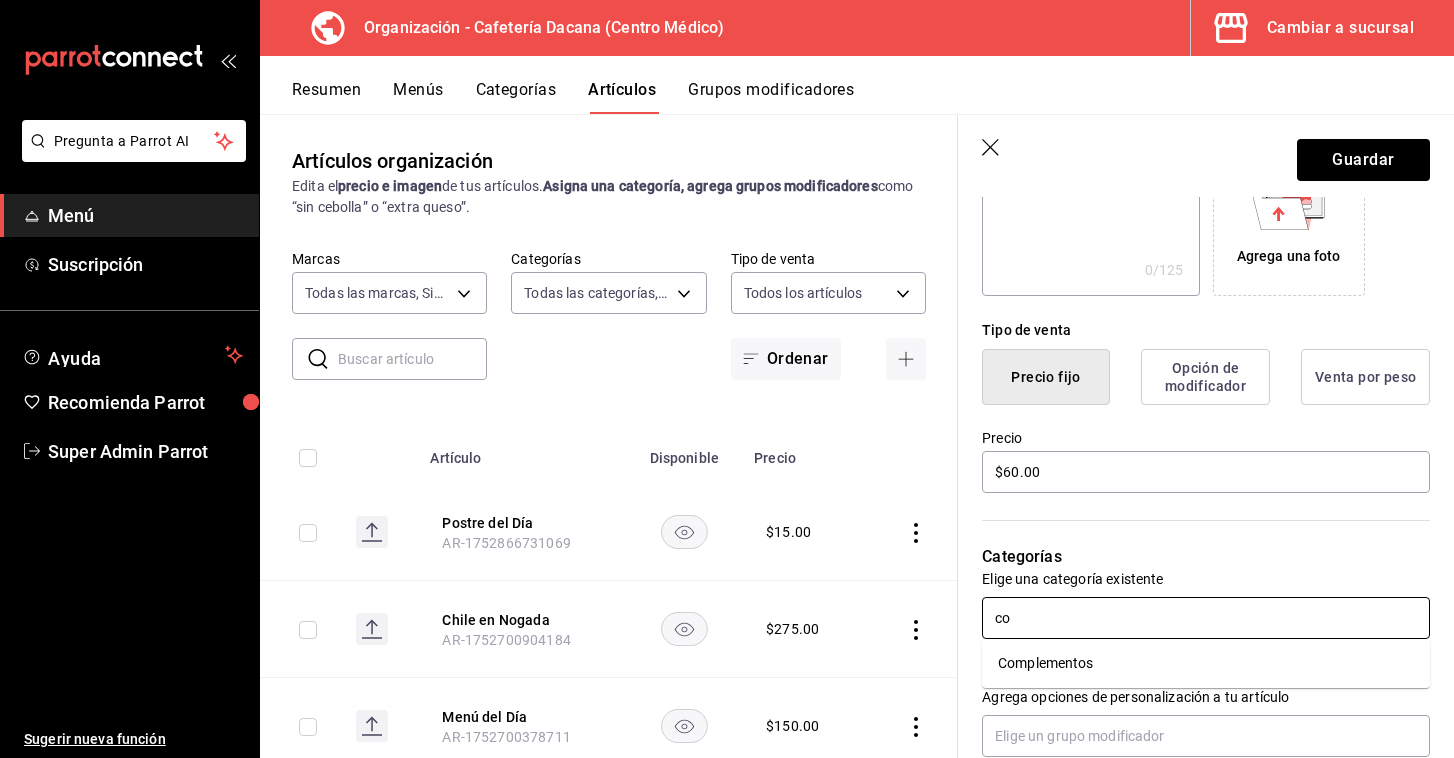 type on "com" 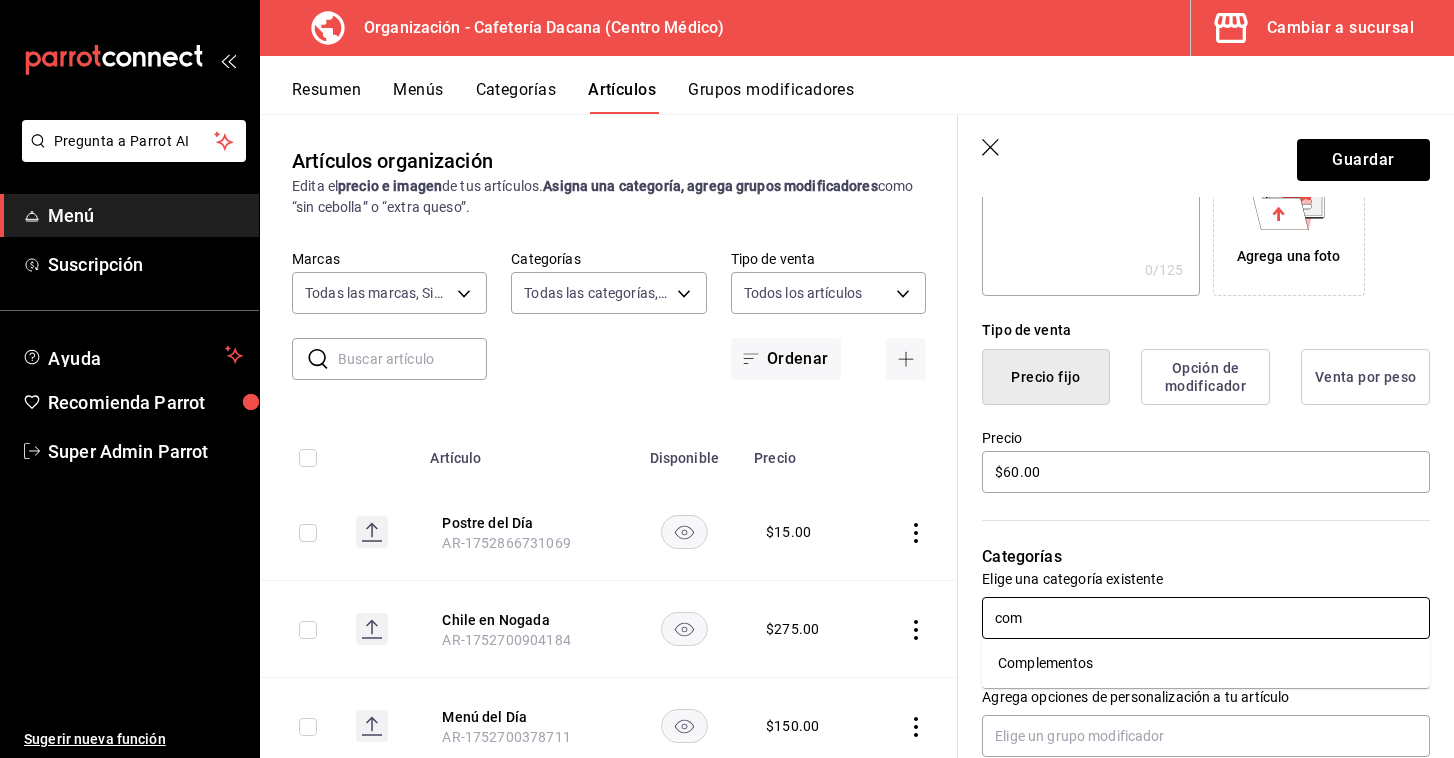 click on "Complementos" at bounding box center (1206, 663) 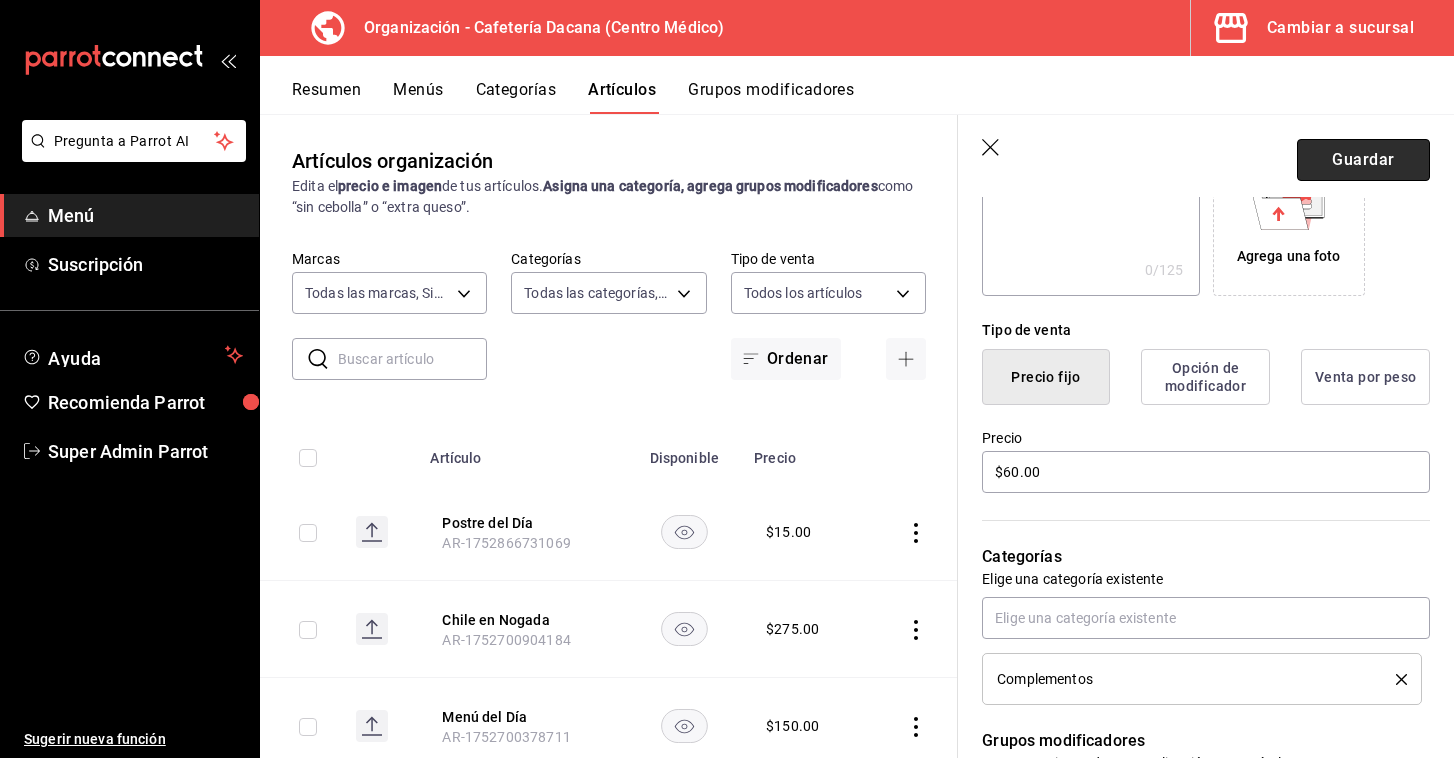 click on "Guardar" at bounding box center (1363, 160) 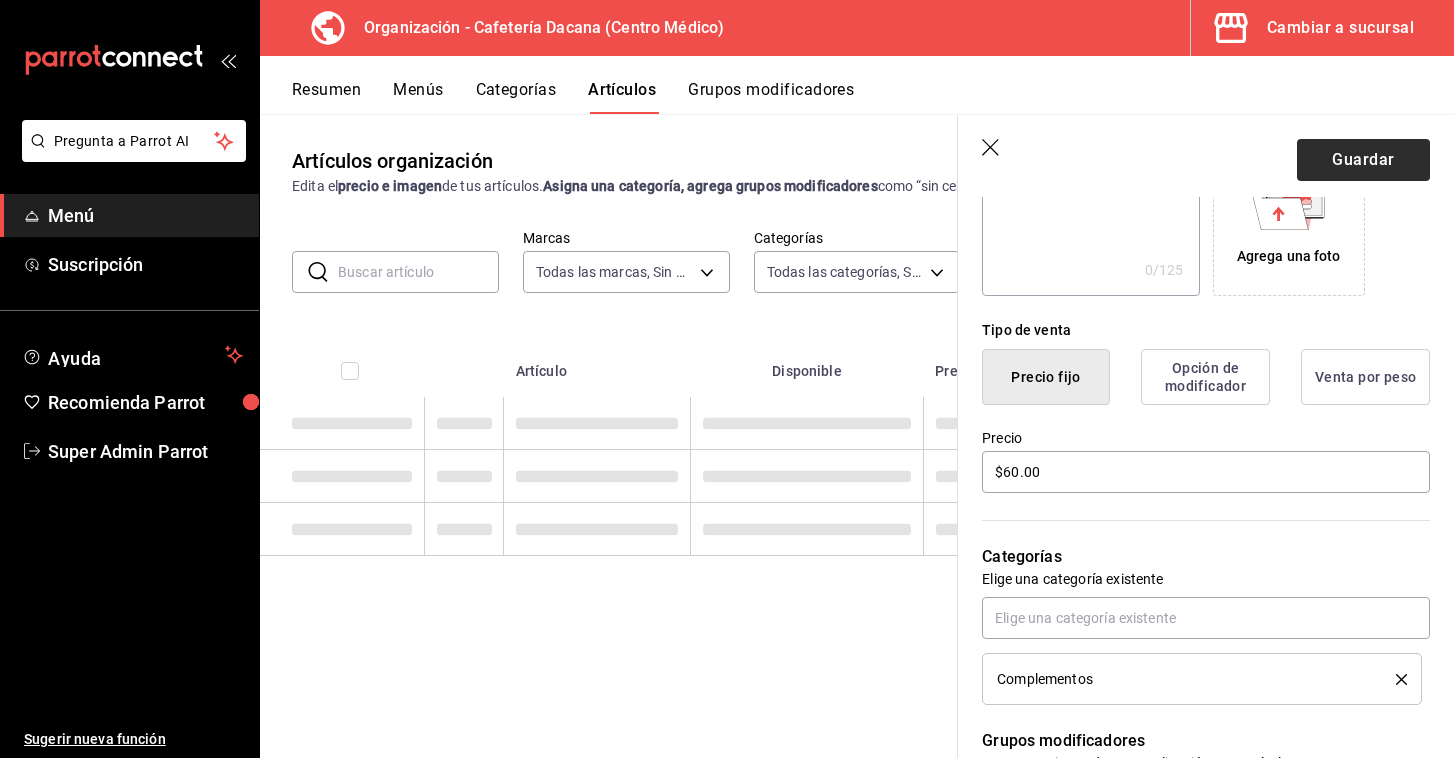scroll, scrollTop: 0, scrollLeft: 0, axis: both 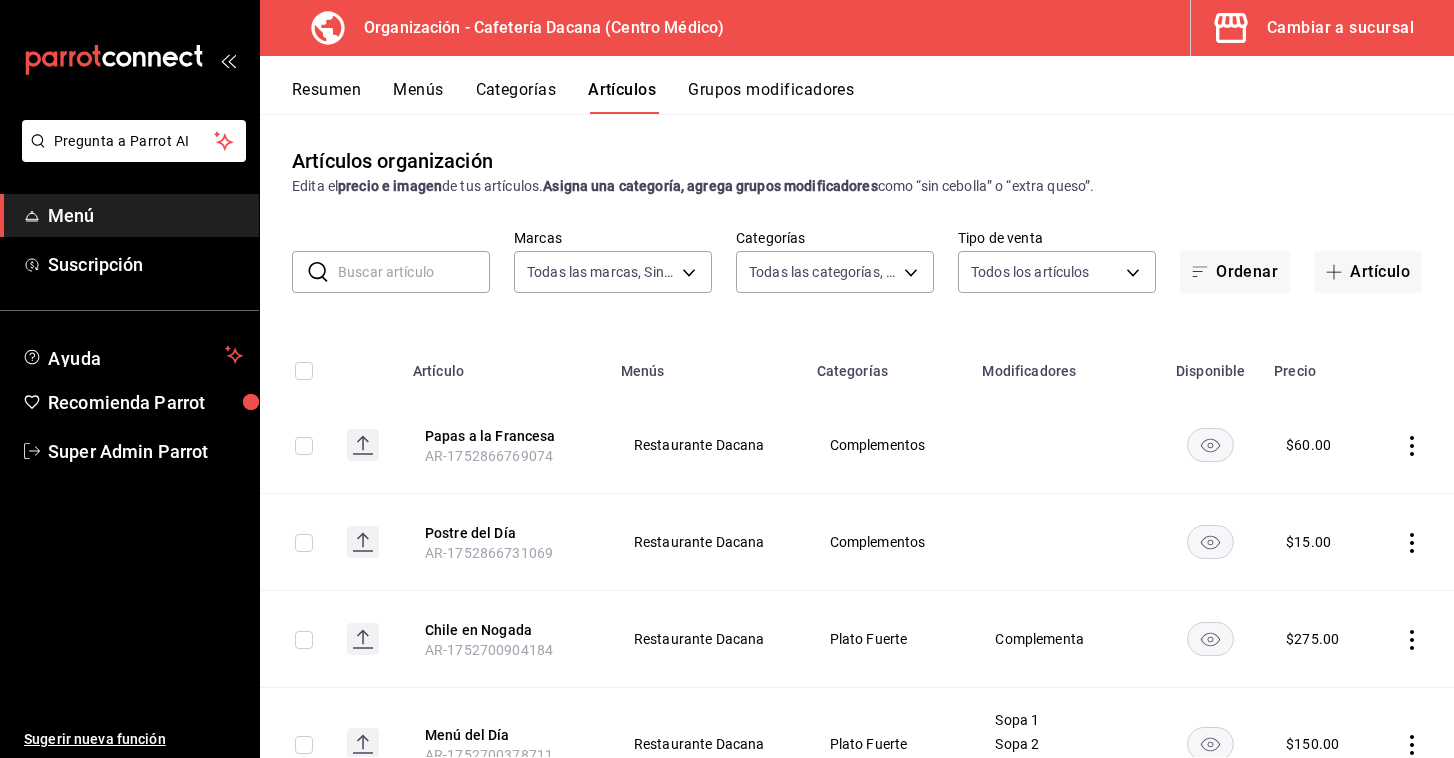 click on "Menús" at bounding box center (418, 97) 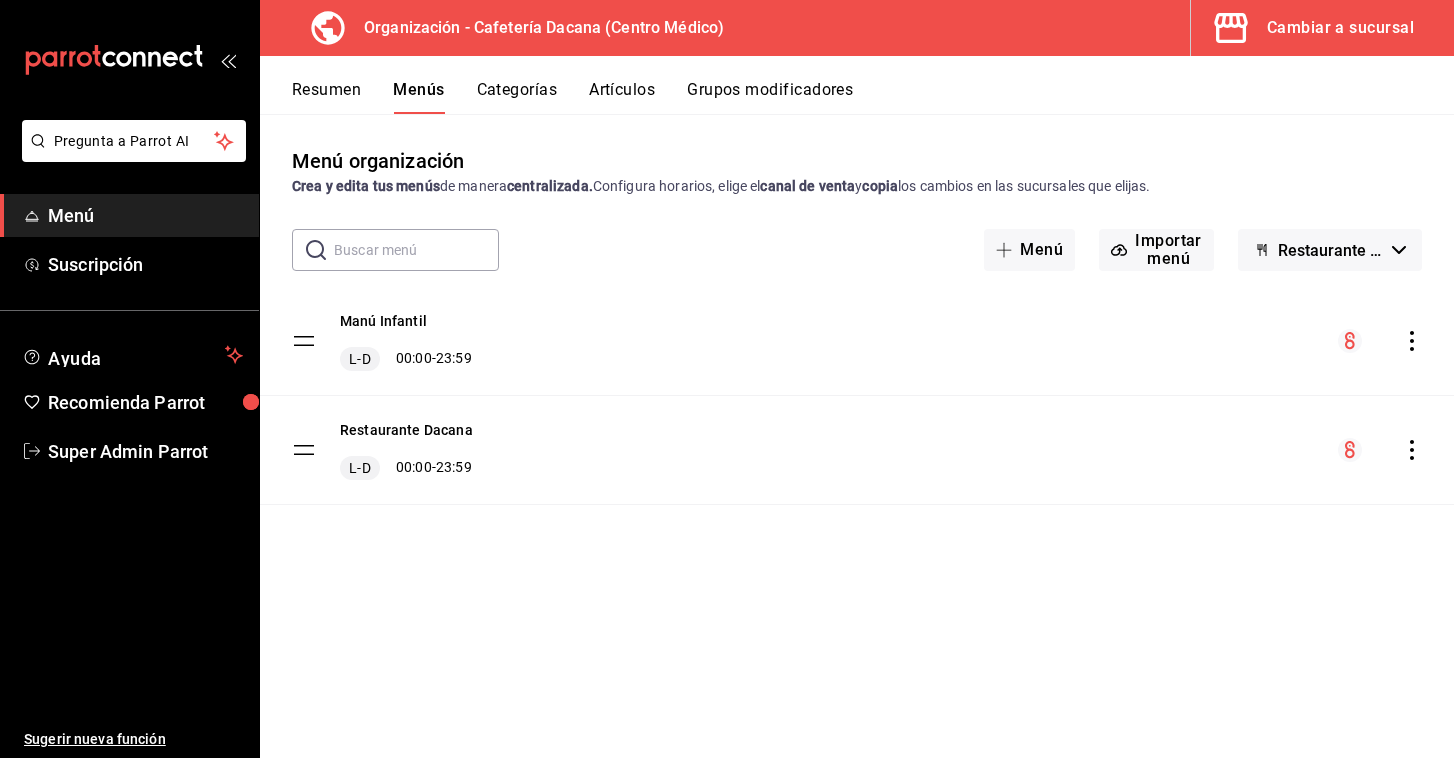 click on "Restaurante Dacana L-D 00:00  -  23:59" at bounding box center [857, 450] 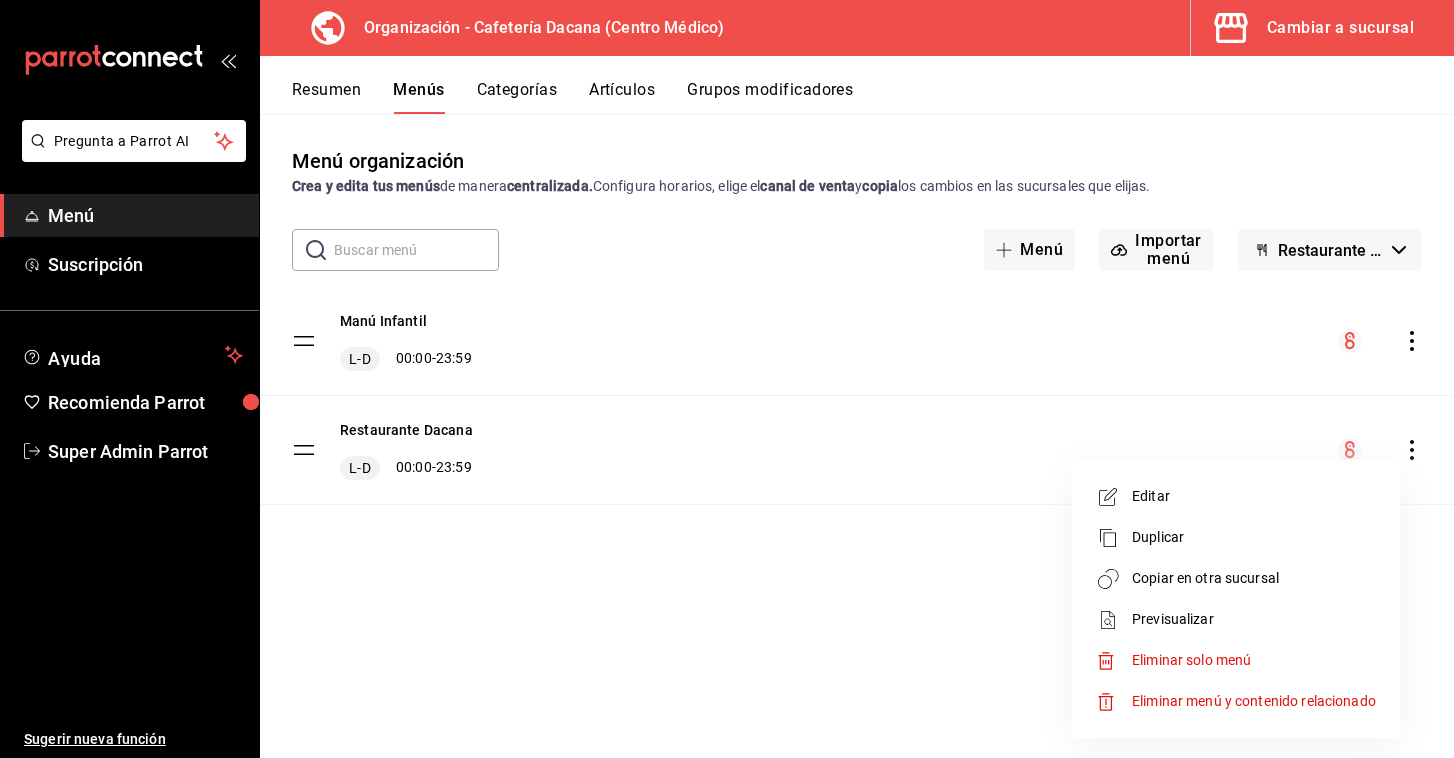 click on "Copiar en otra sucursal" at bounding box center (1236, 578) 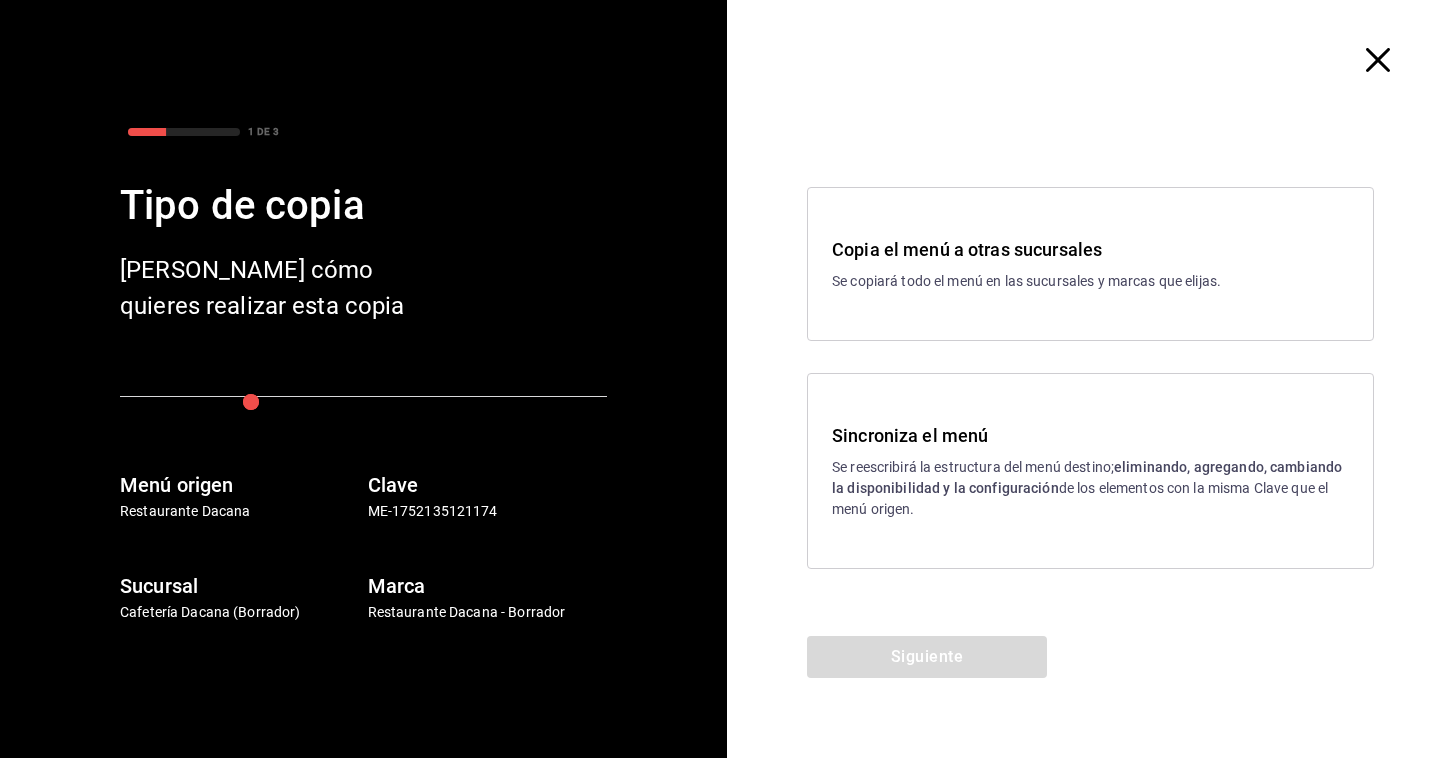 click on "eliminando, agregando, cambiando la disponibilidad y la configuración" at bounding box center (1087, 477) 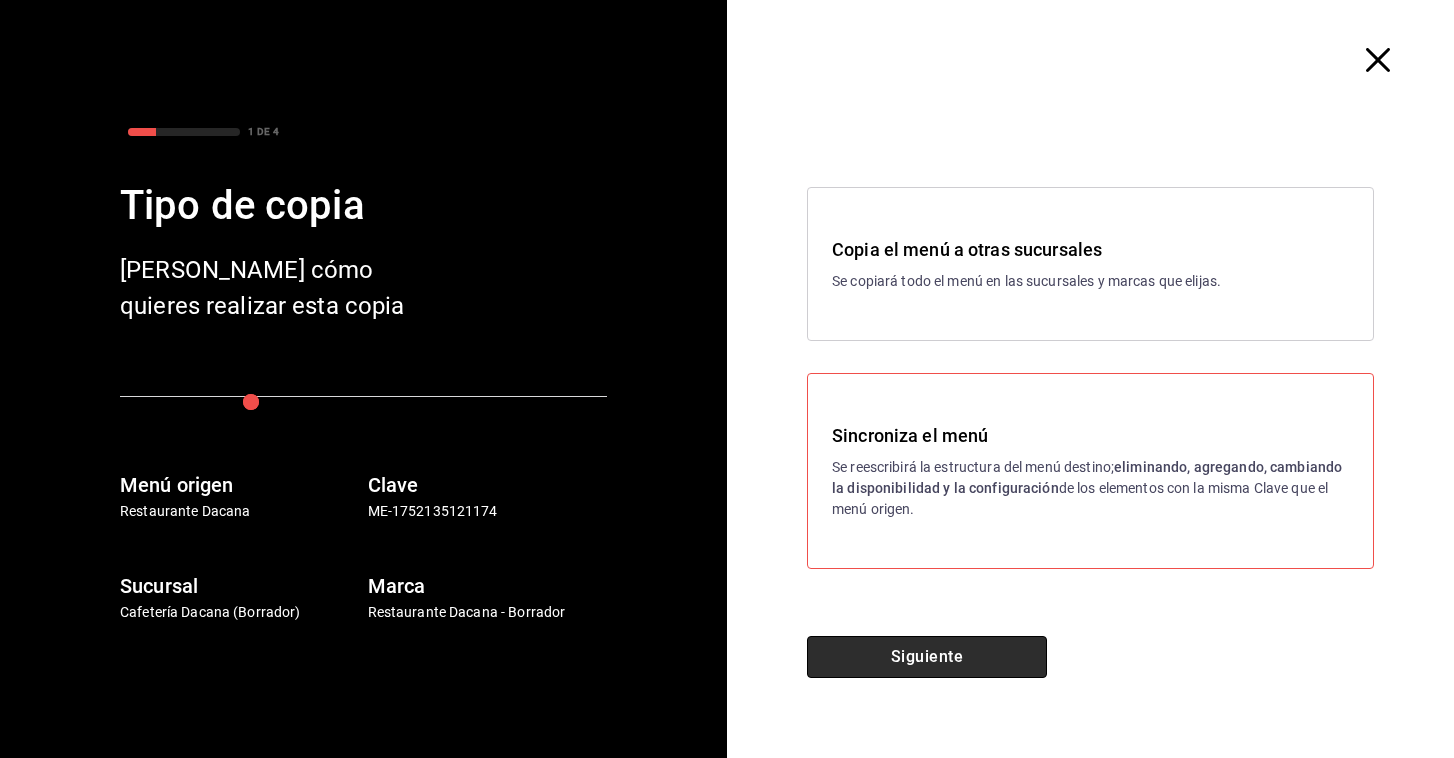 click on "Siguiente" at bounding box center [927, 657] 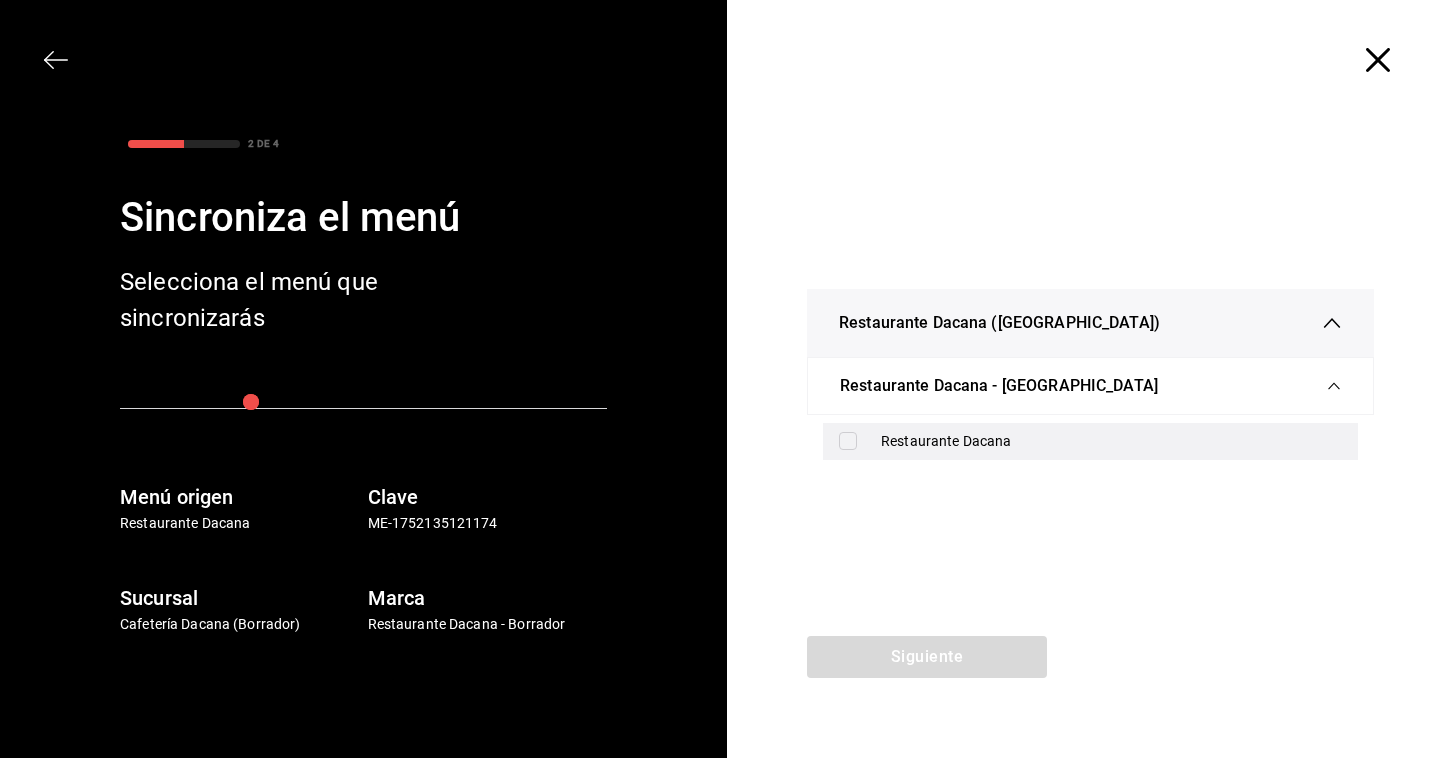 click on "Restaurante Dacana" at bounding box center (1111, 441) 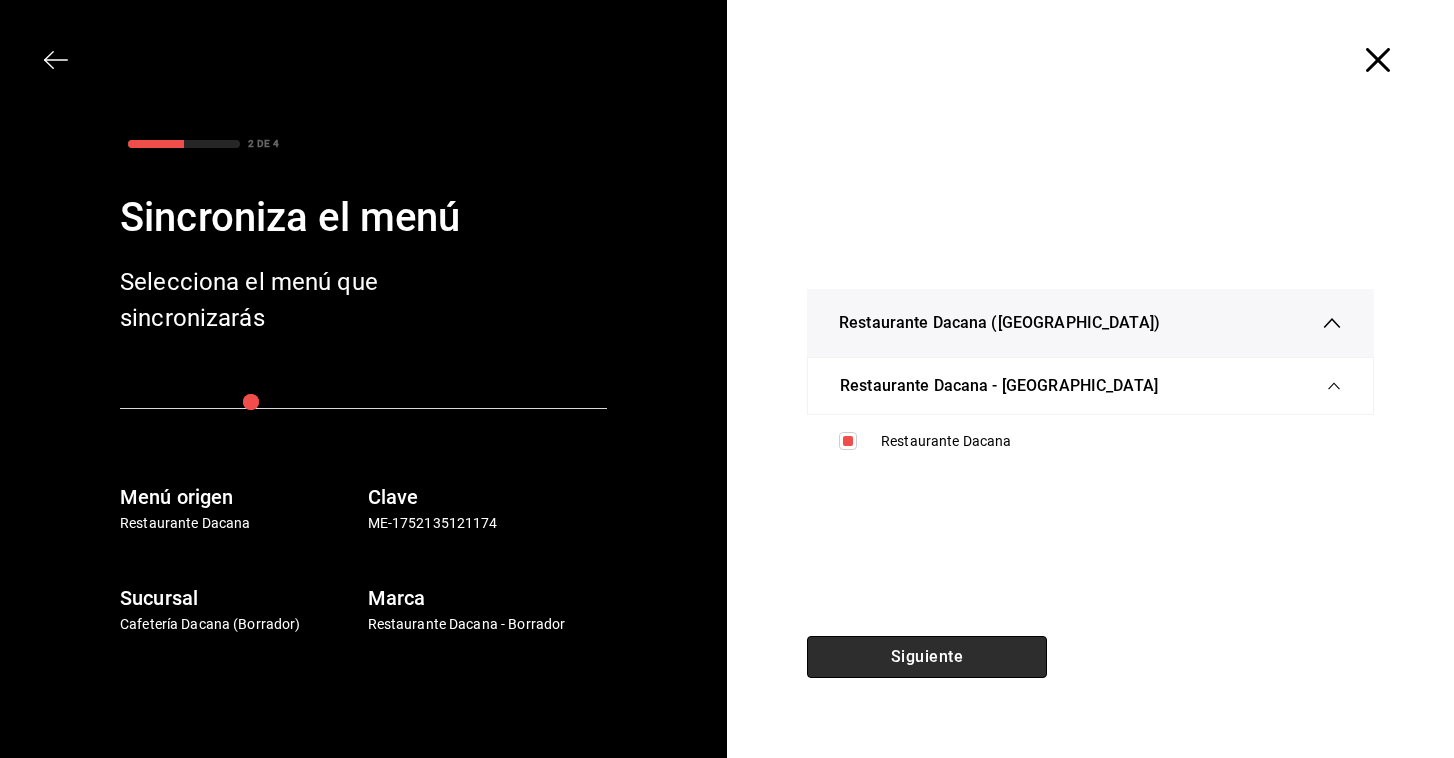 click on "Siguiente" at bounding box center (927, 657) 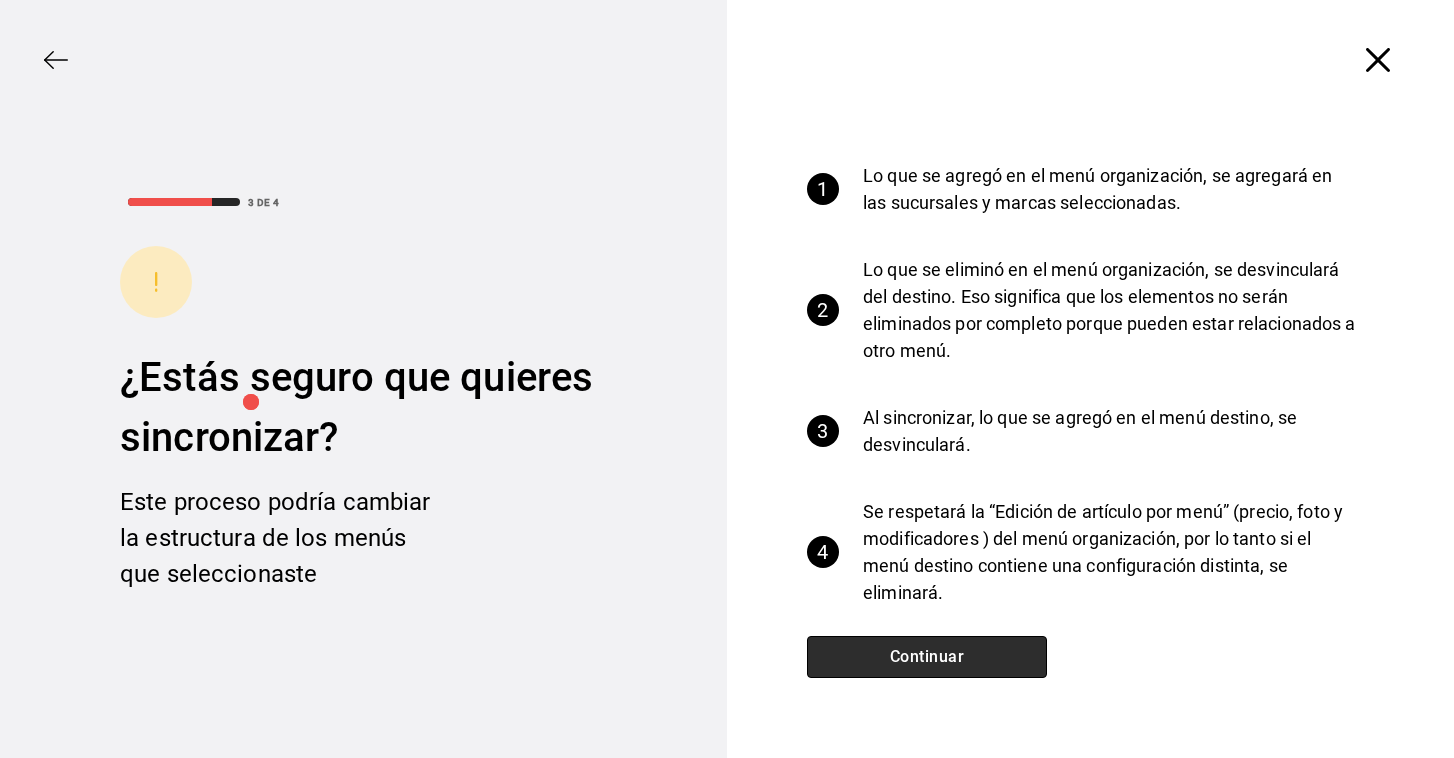 click on "Continuar" at bounding box center (927, 657) 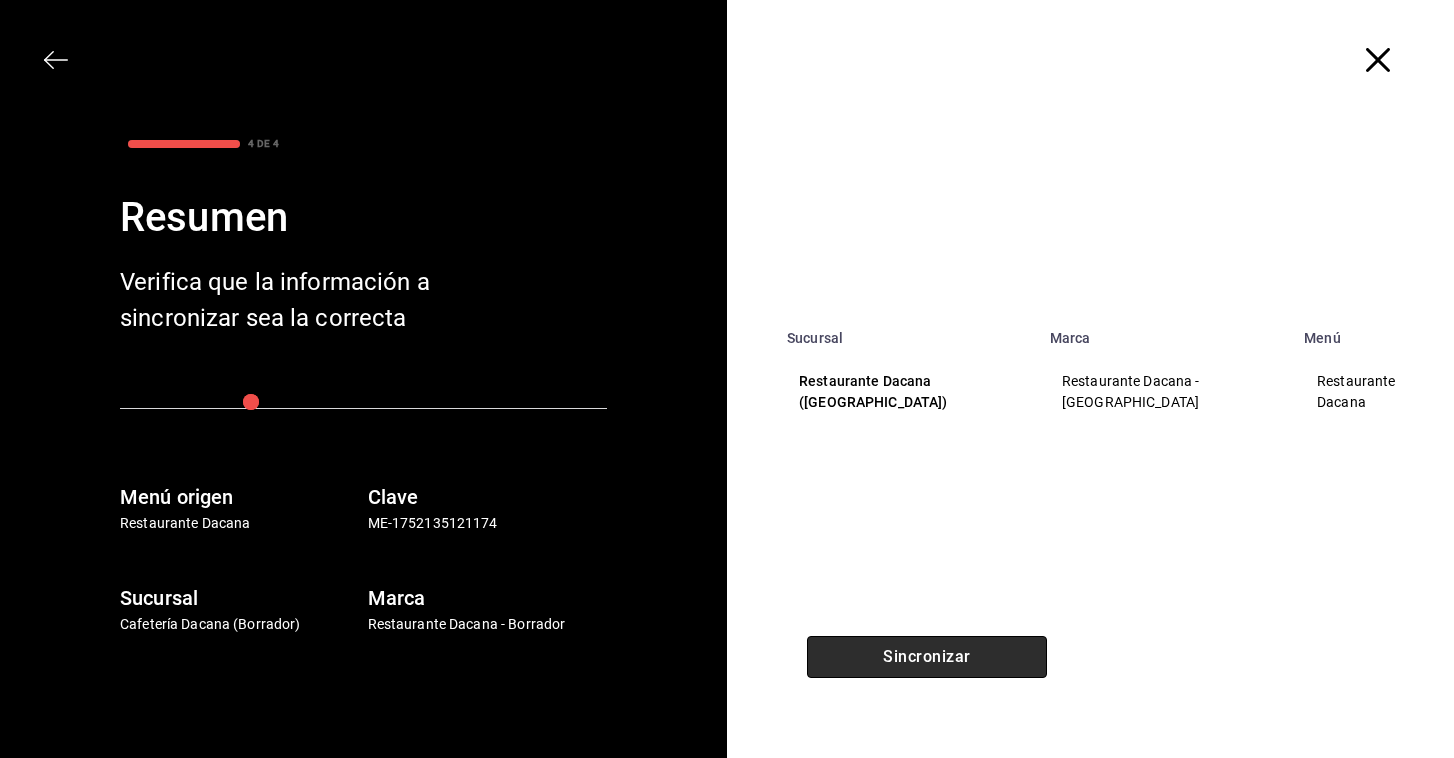 click on "Sincronizar" at bounding box center [927, 657] 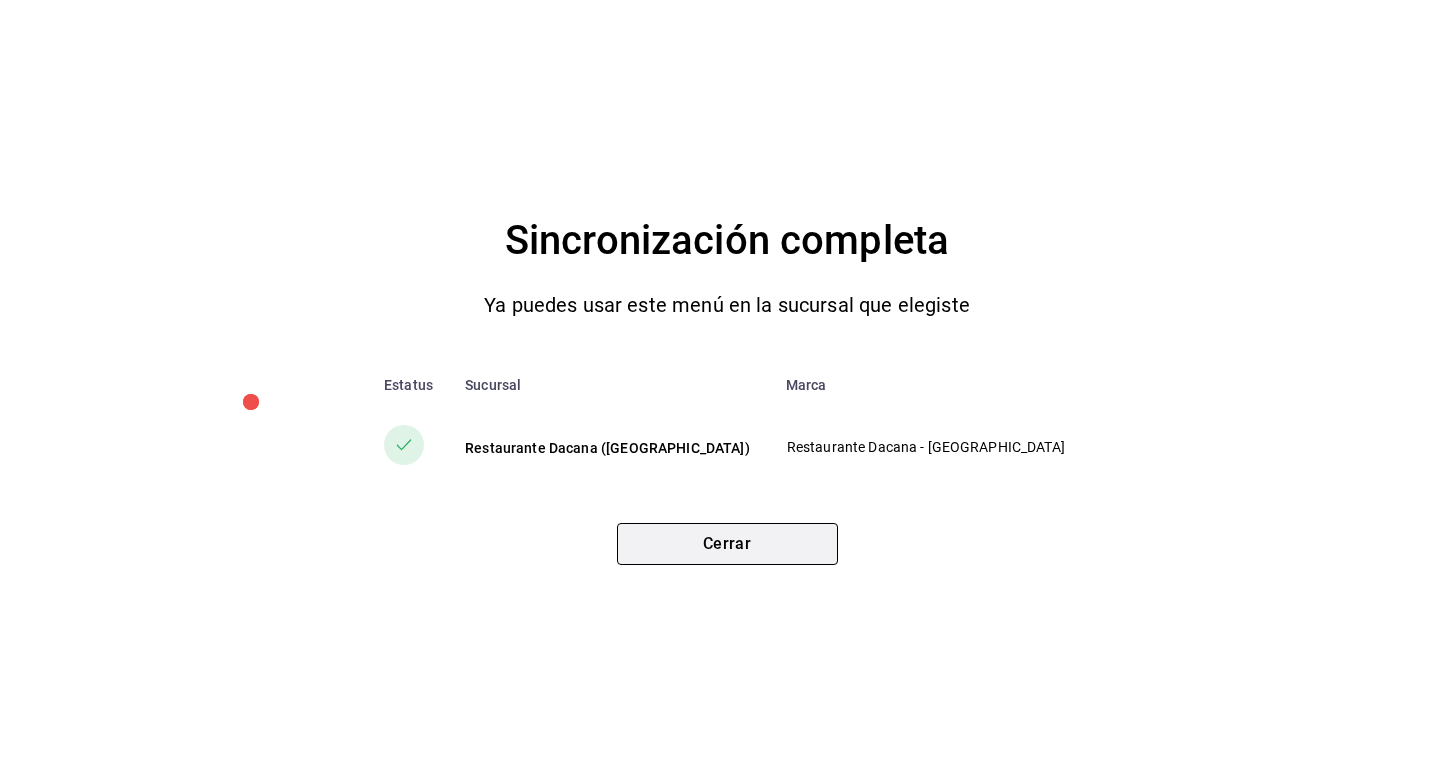 click on "Cerrar" at bounding box center (727, 544) 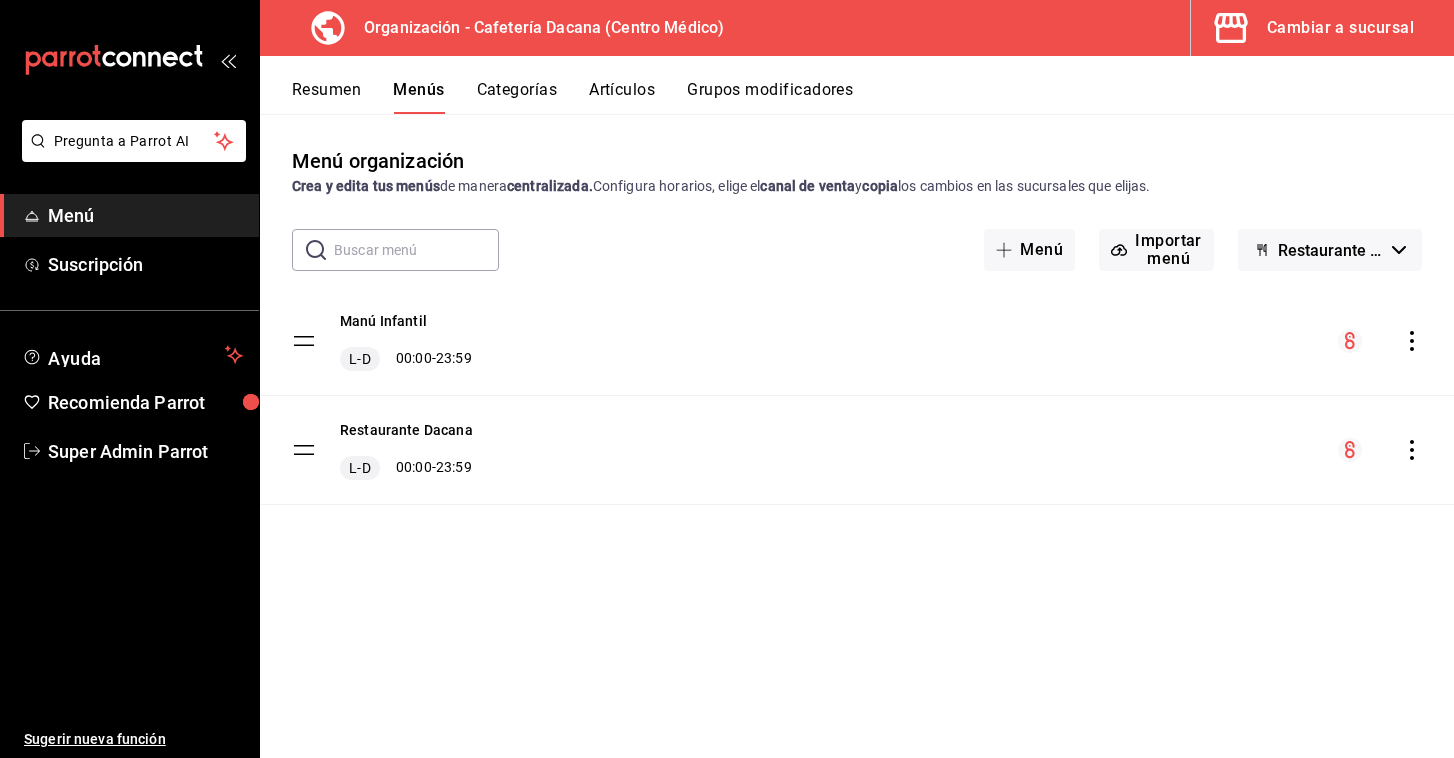 click on "Cambiar a sucursal" at bounding box center (1340, 28) 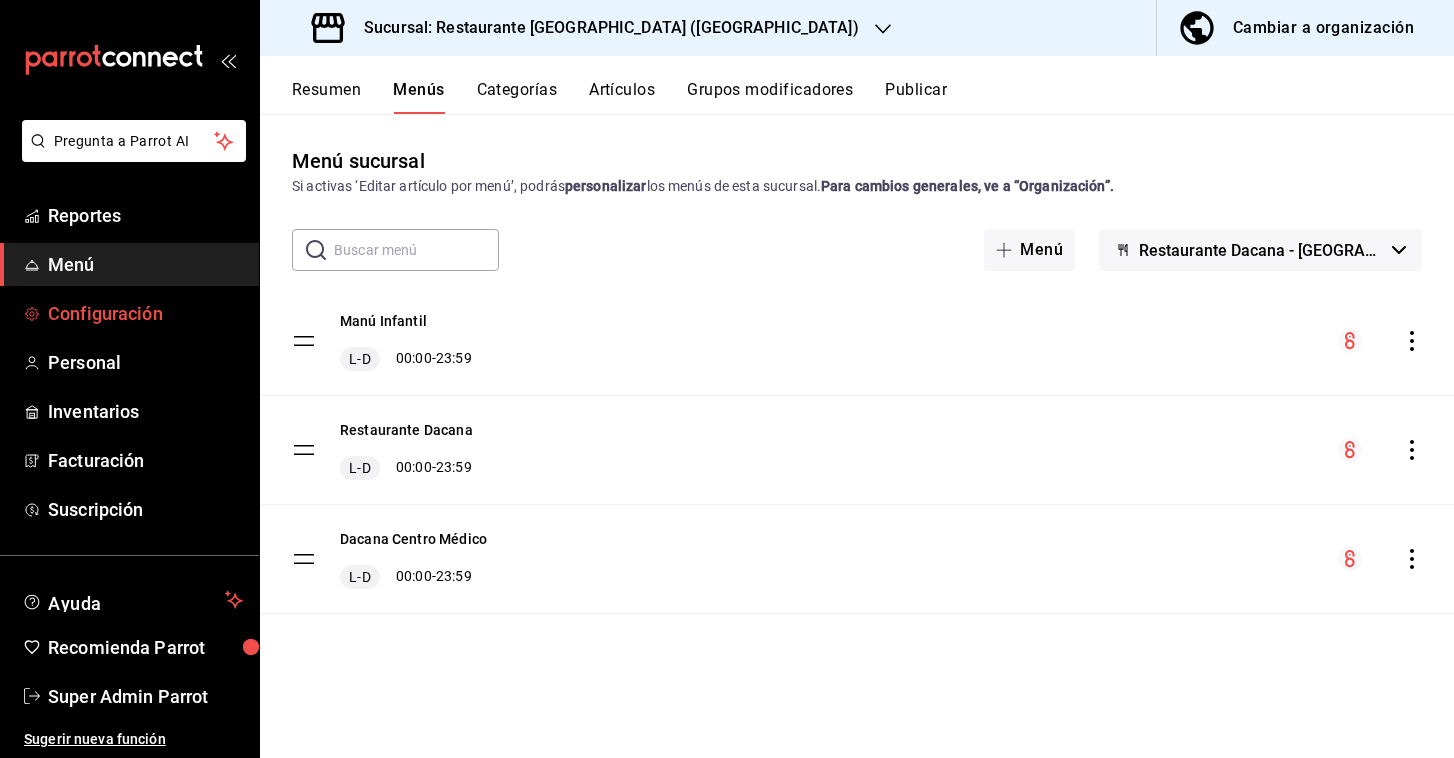 click on "Configuración" at bounding box center (145, 313) 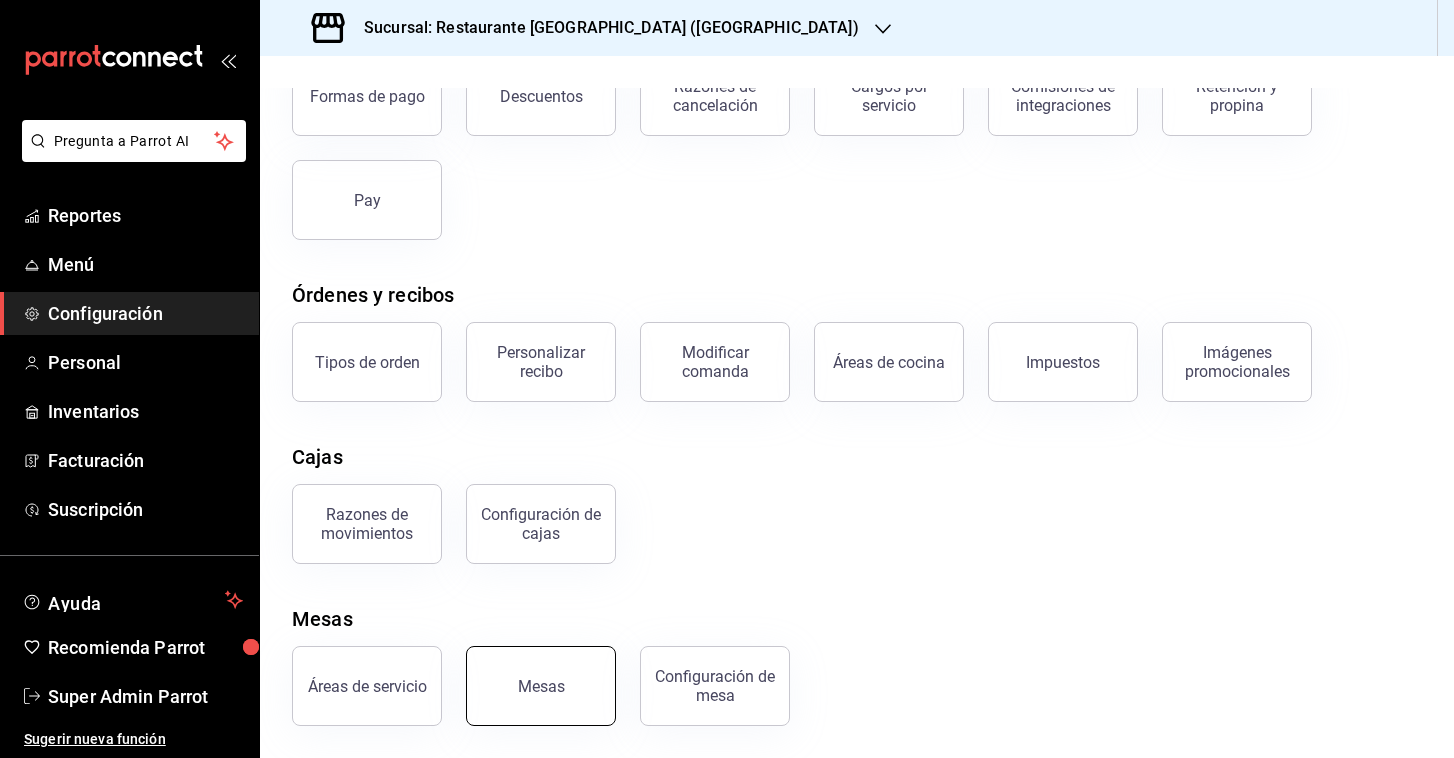 scroll, scrollTop: 152, scrollLeft: 0, axis: vertical 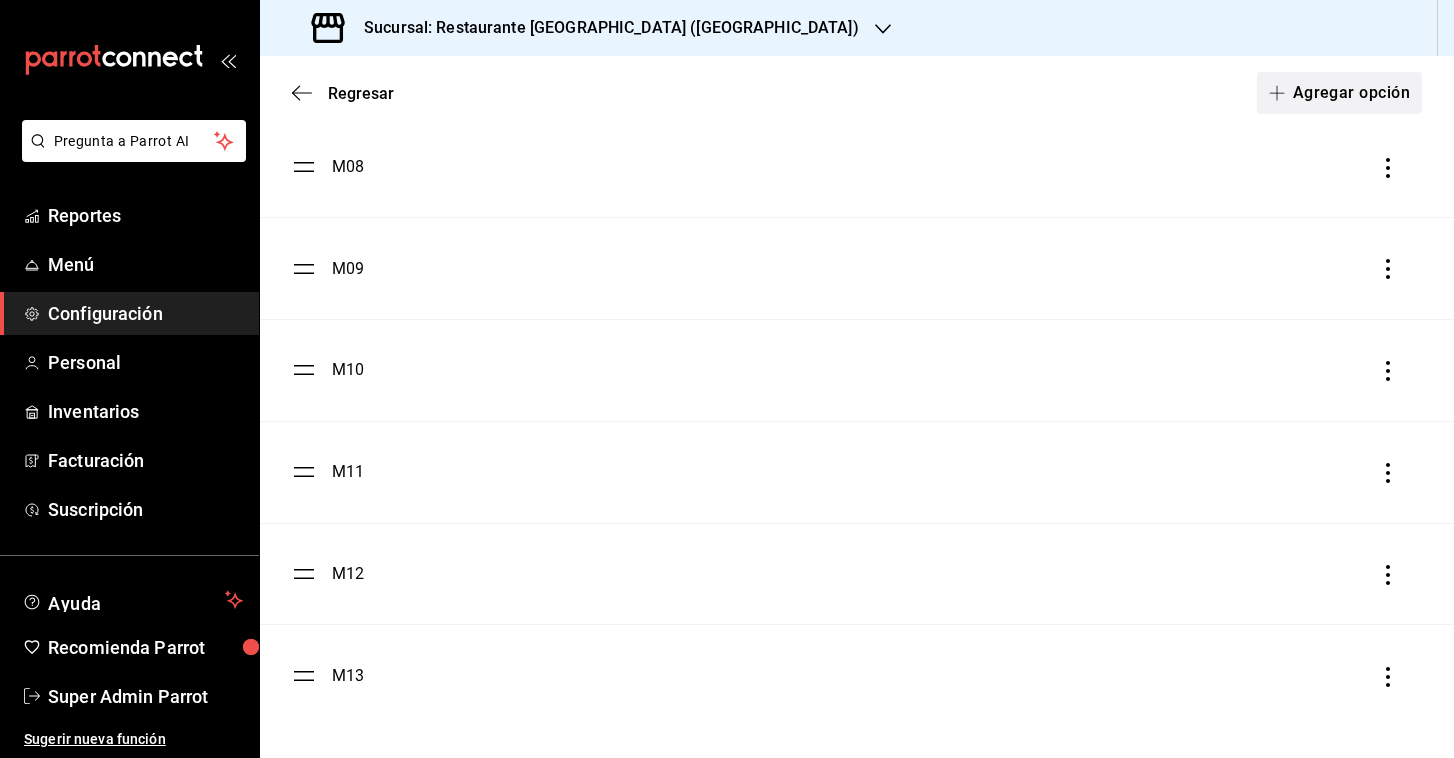 click on "Agregar opción" at bounding box center [1339, 93] 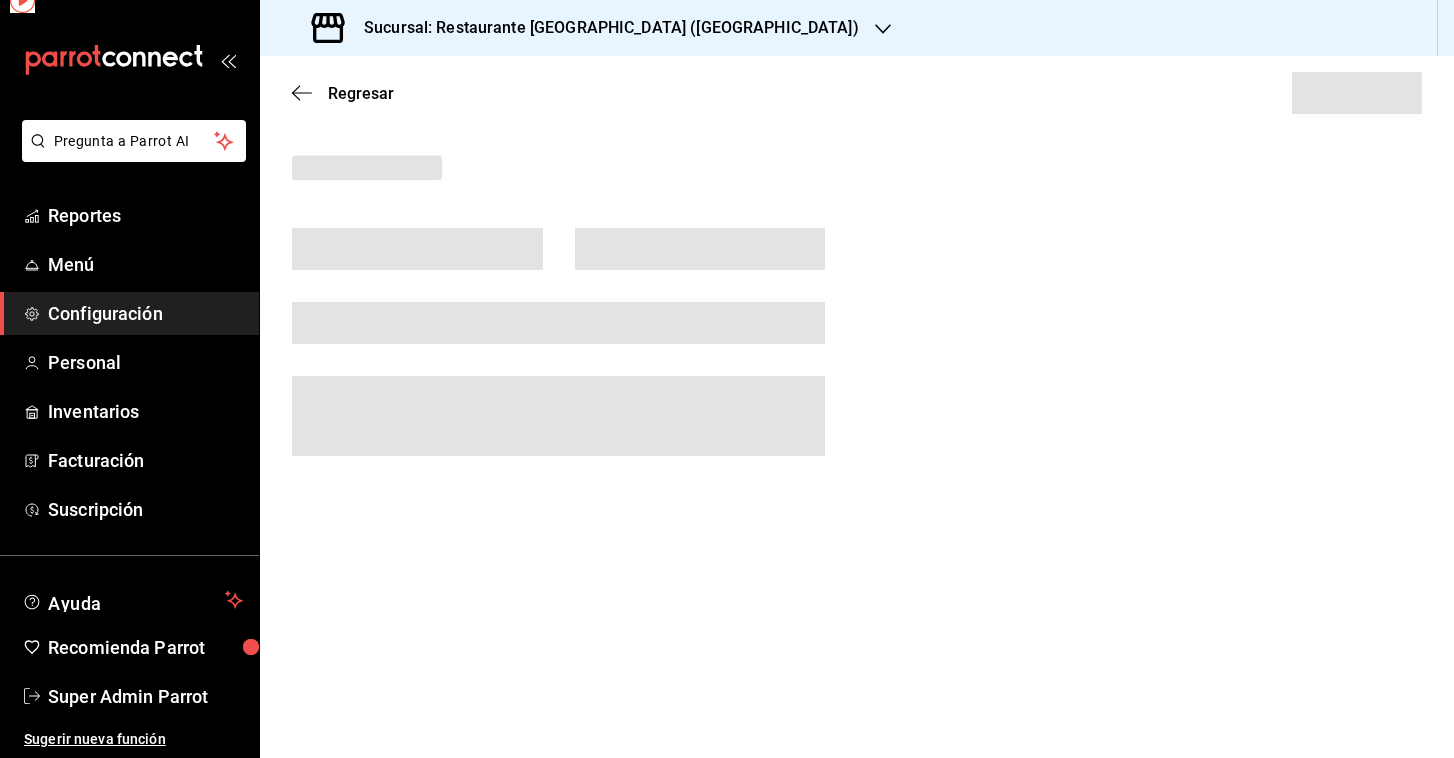 scroll, scrollTop: 0, scrollLeft: 0, axis: both 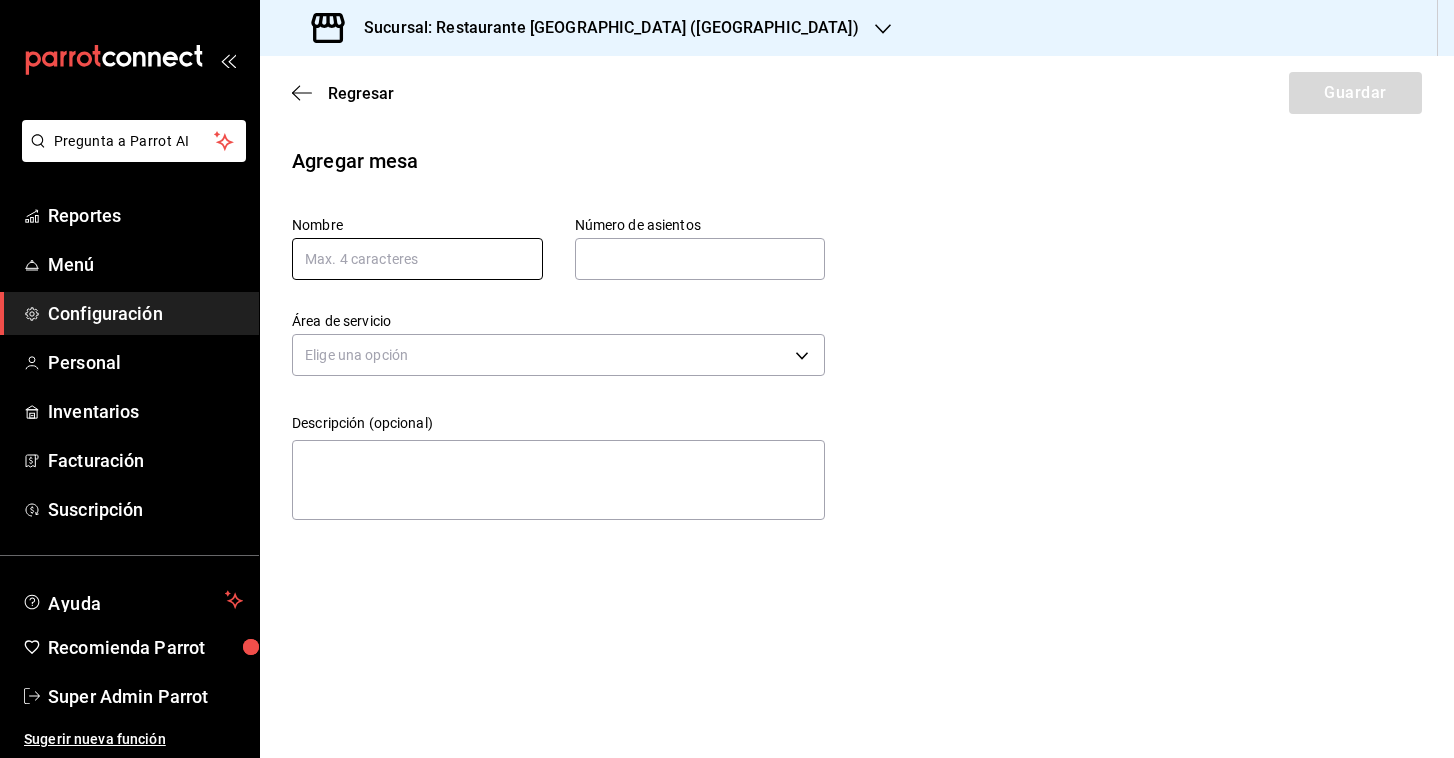 click at bounding box center (417, 259) 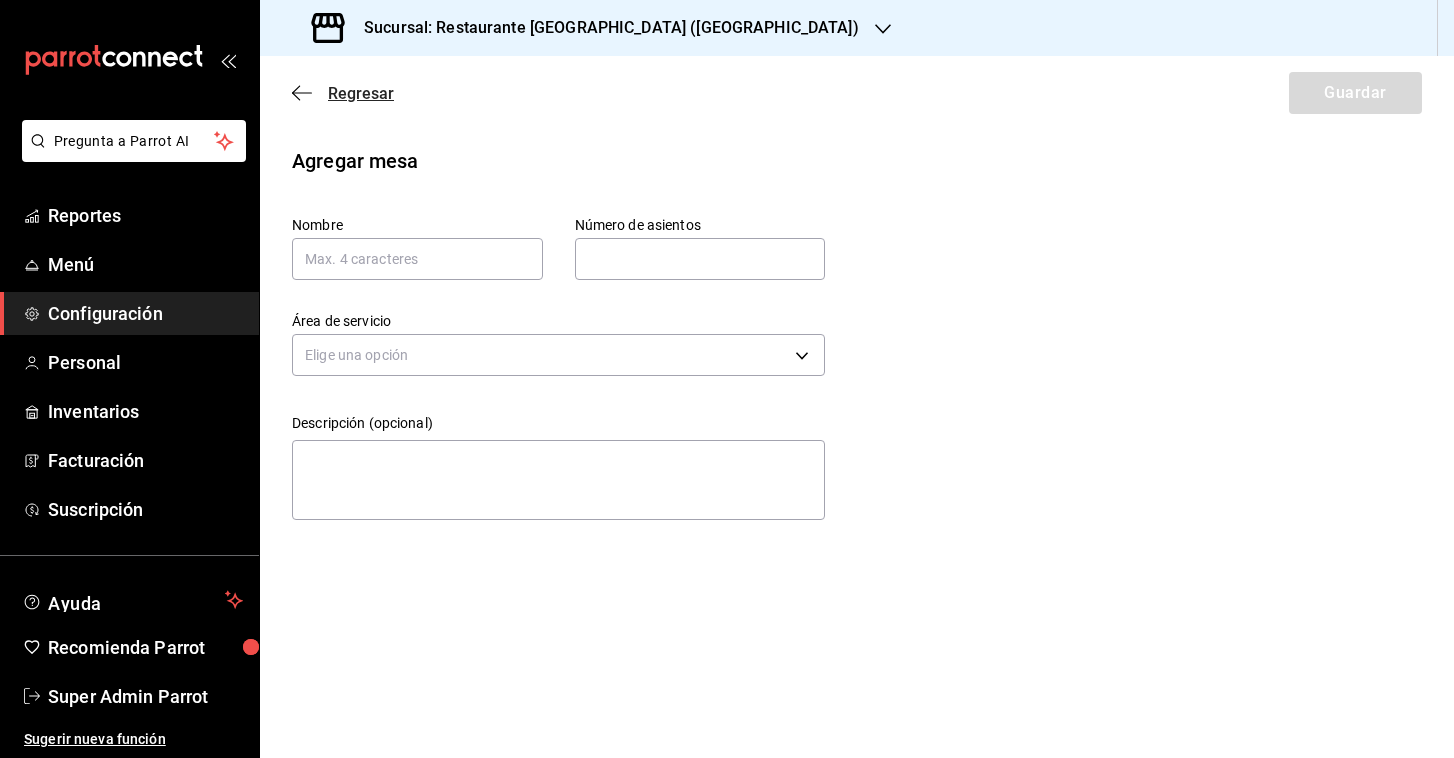 click on "Regresar" at bounding box center [361, 93] 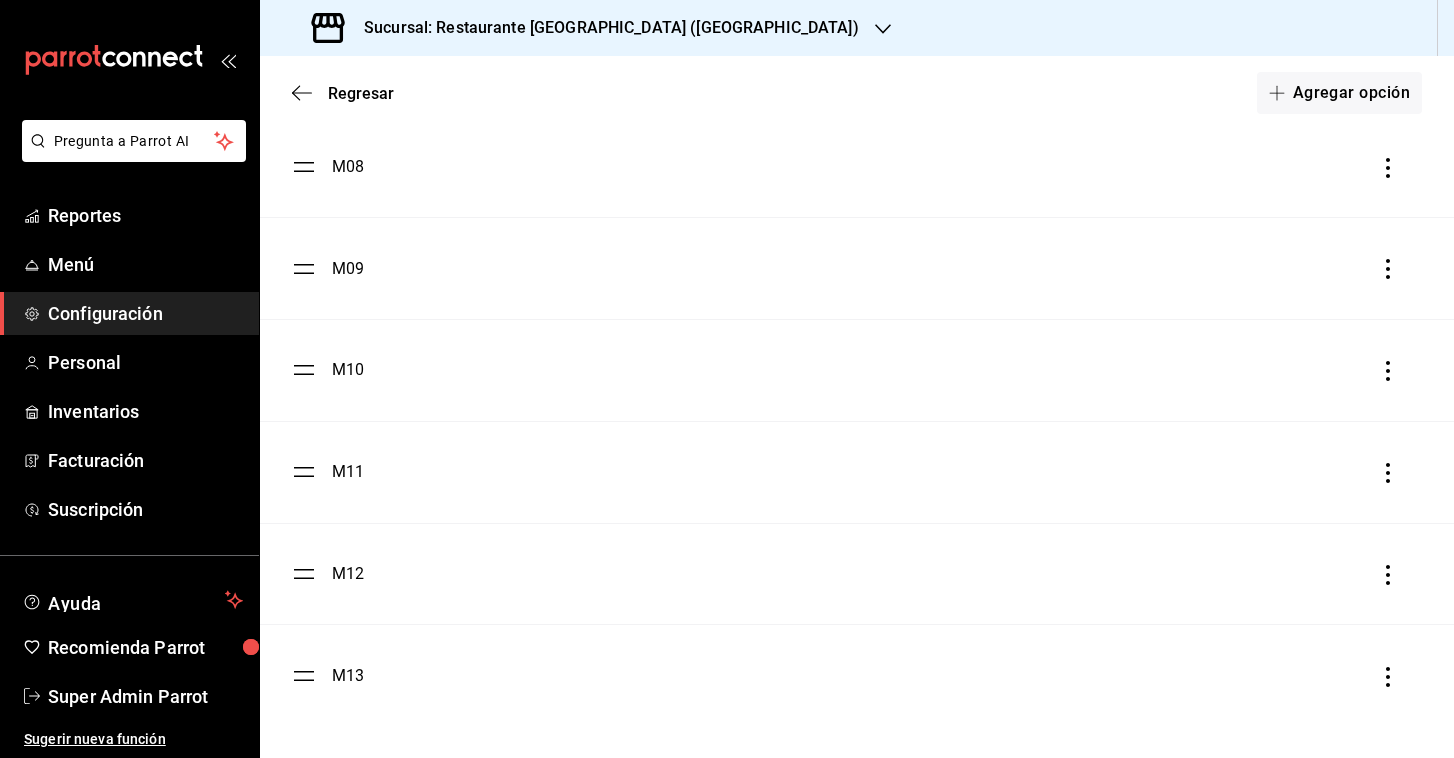 scroll, scrollTop: 889, scrollLeft: 0, axis: vertical 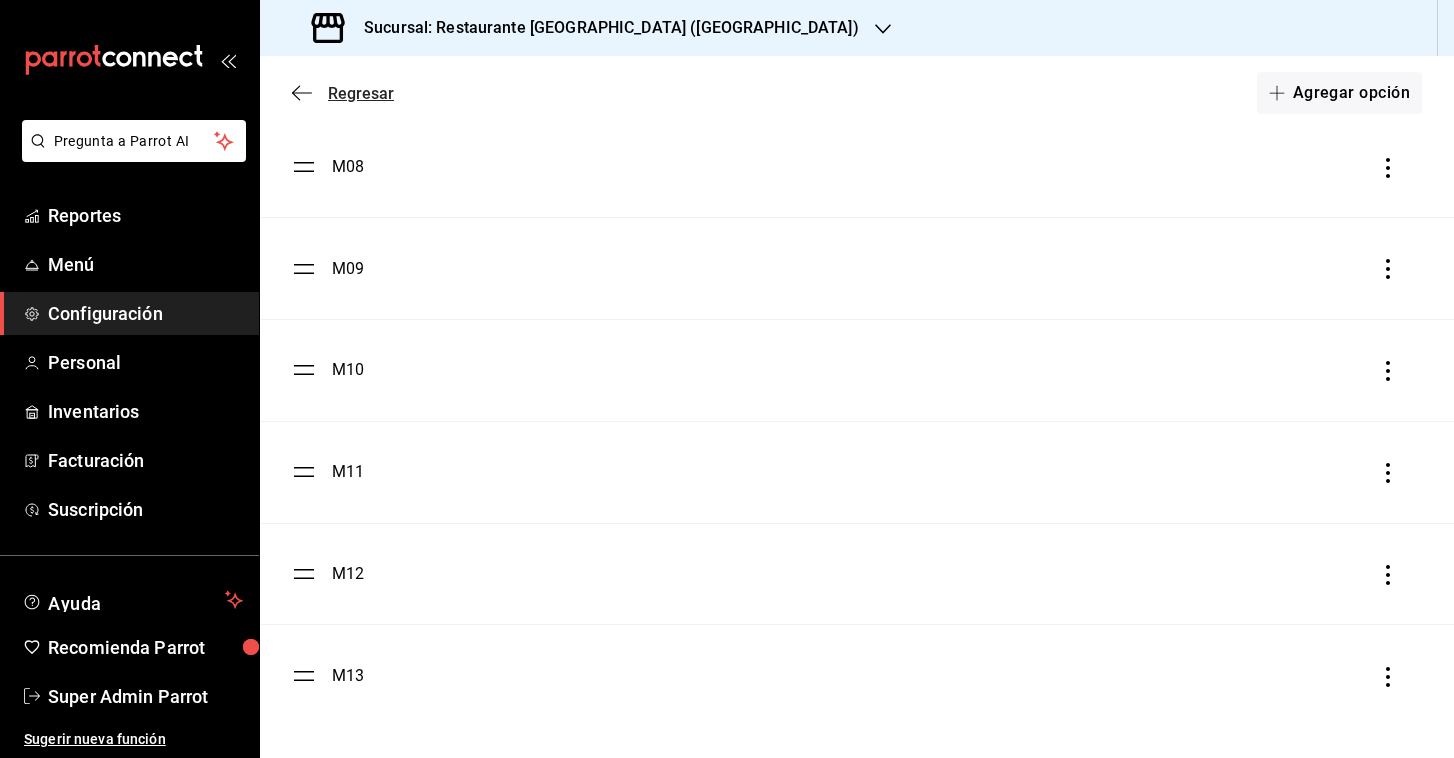 click on "Regresar" at bounding box center (361, 93) 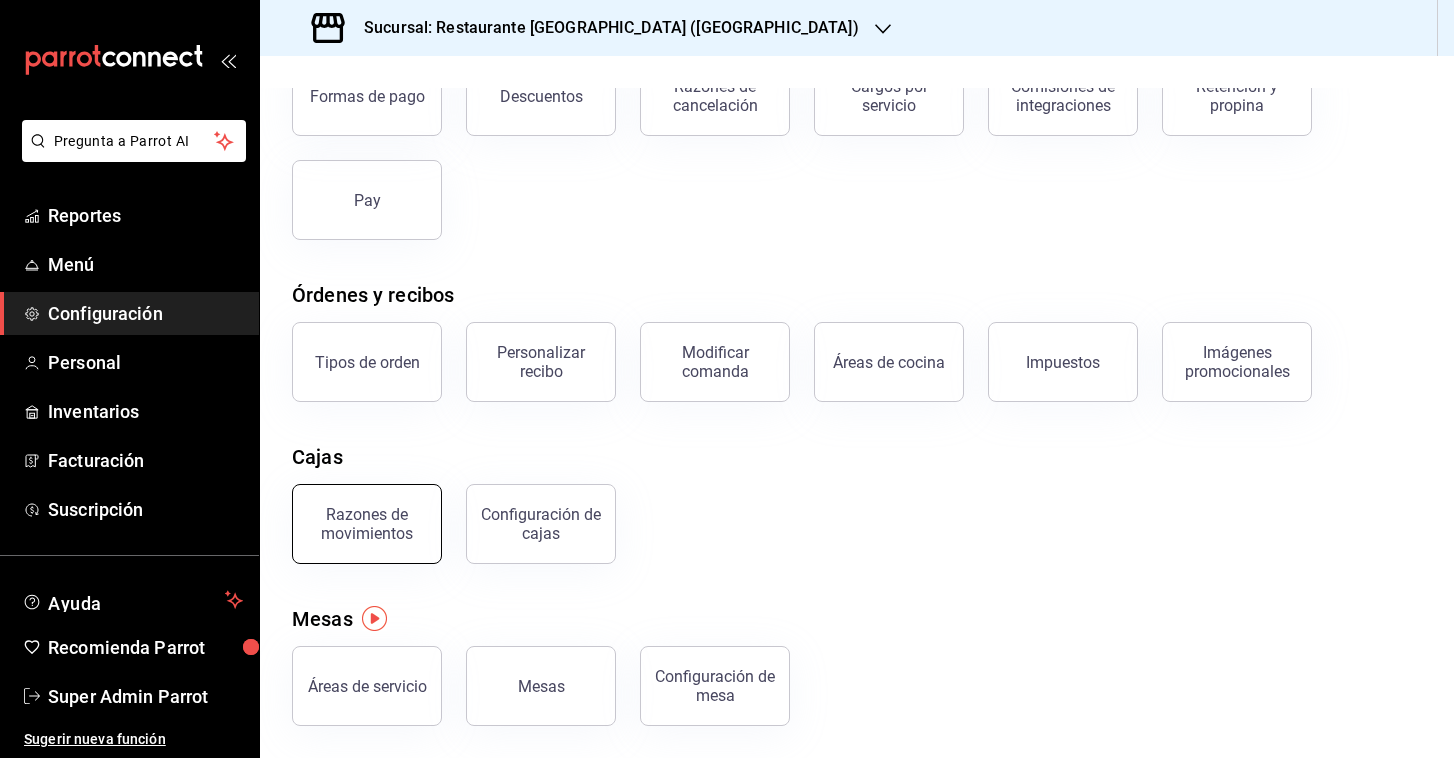 scroll, scrollTop: 152, scrollLeft: 0, axis: vertical 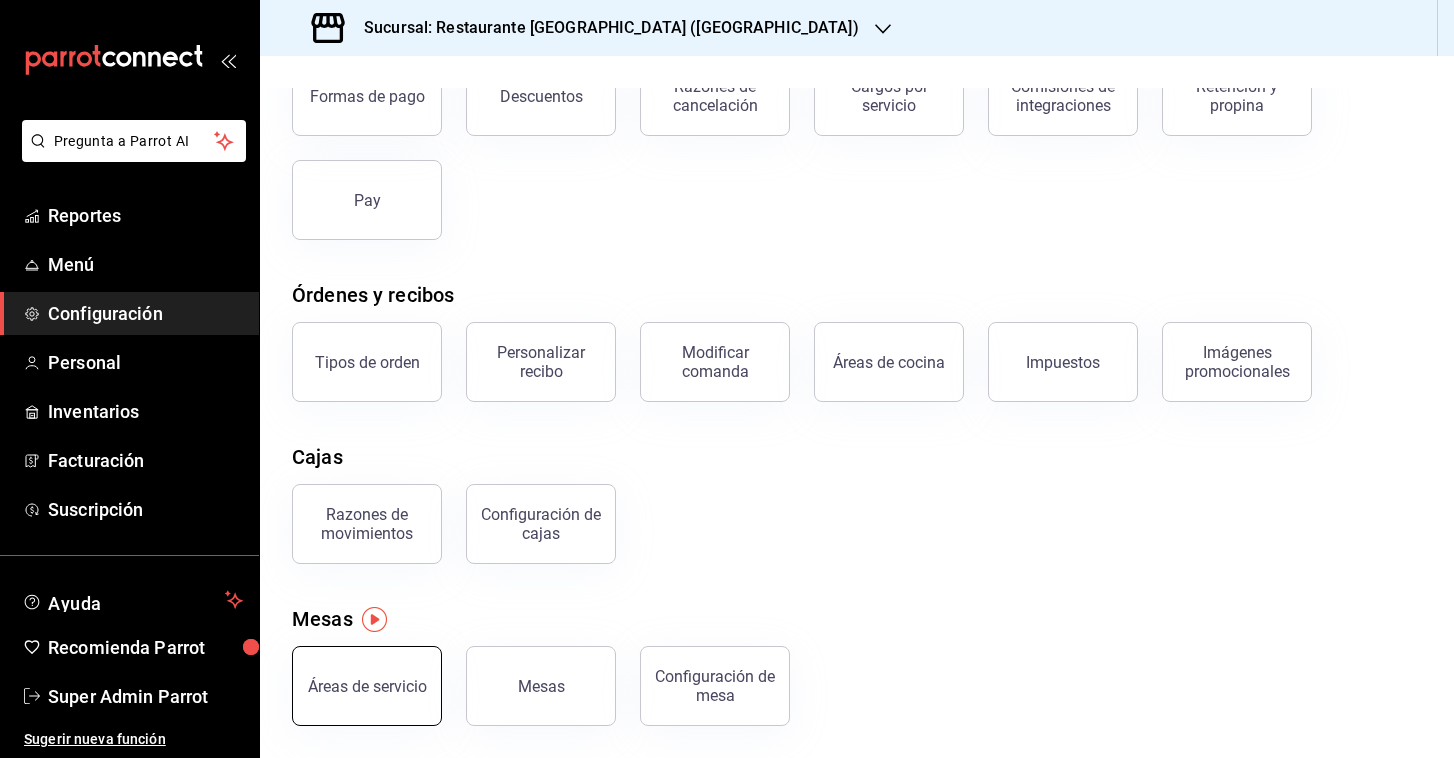 click on "Áreas de servicio" at bounding box center (367, 686) 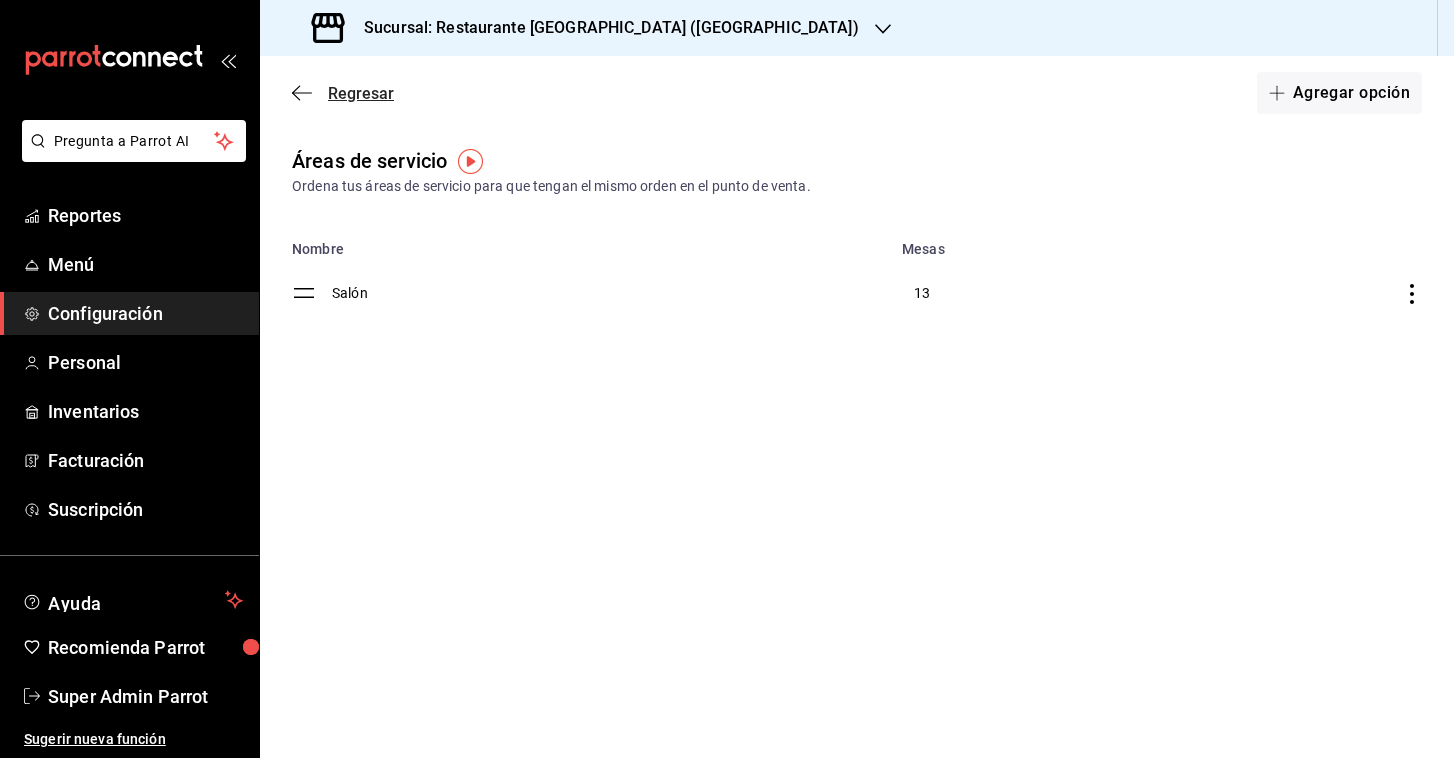 click on "Regresar" at bounding box center [343, 93] 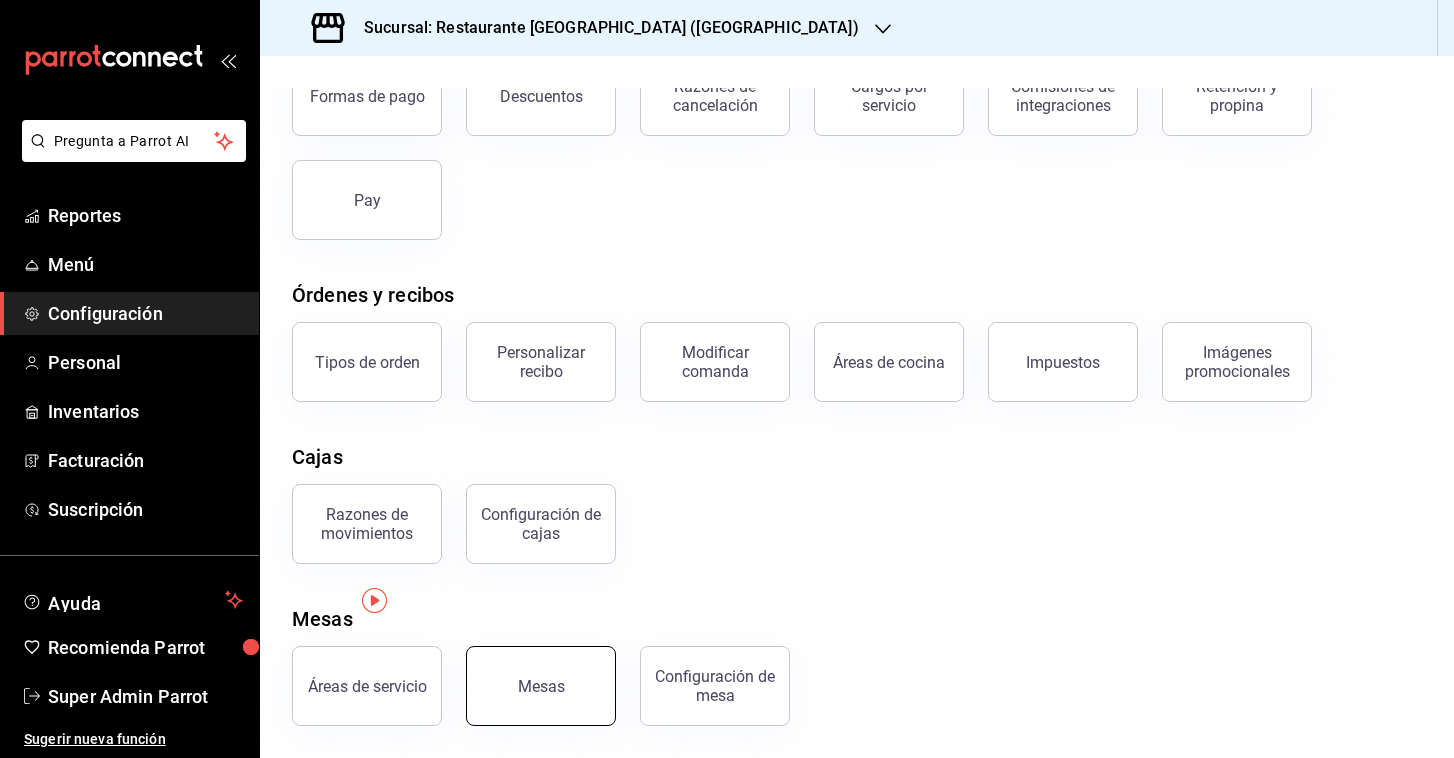 click on "Mesas" at bounding box center [529, 674] 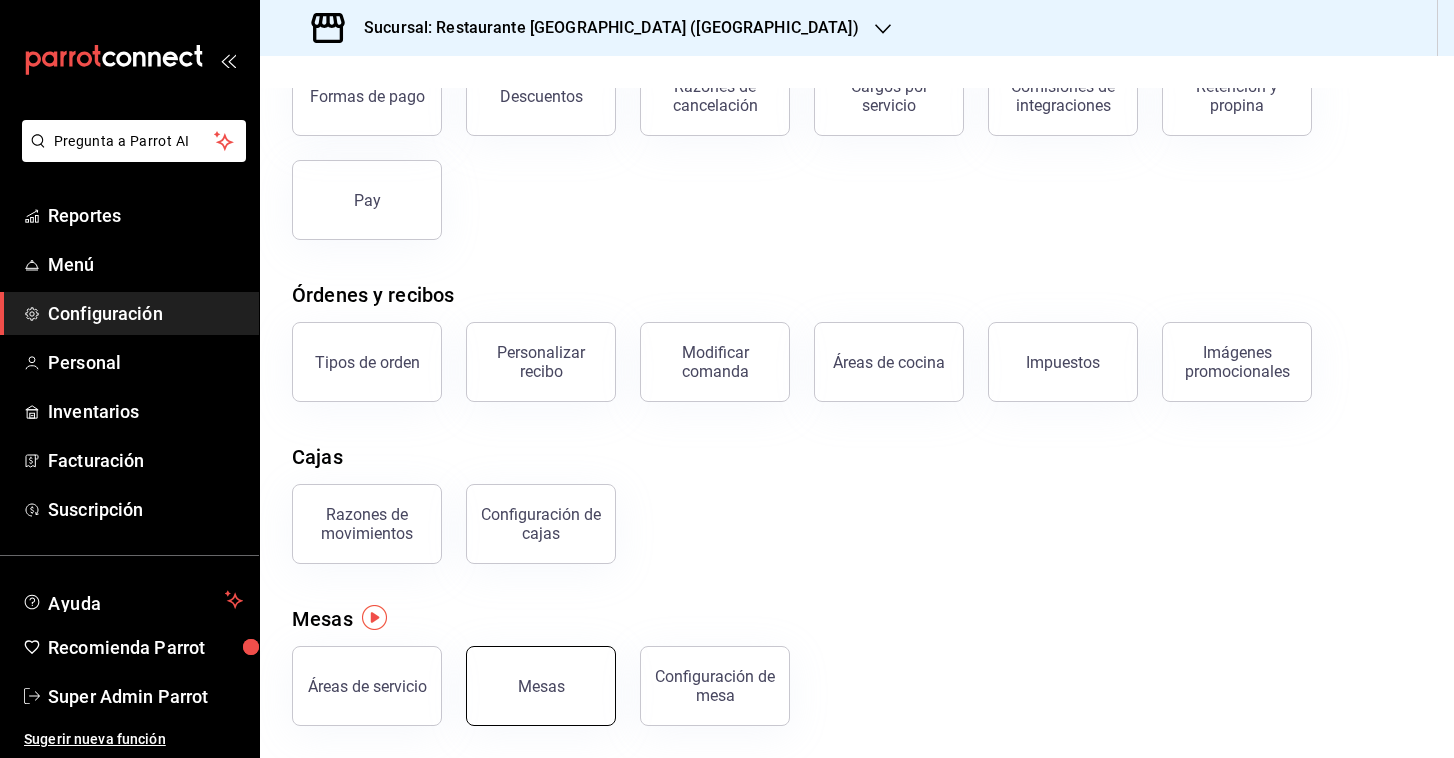 scroll, scrollTop: 152, scrollLeft: 0, axis: vertical 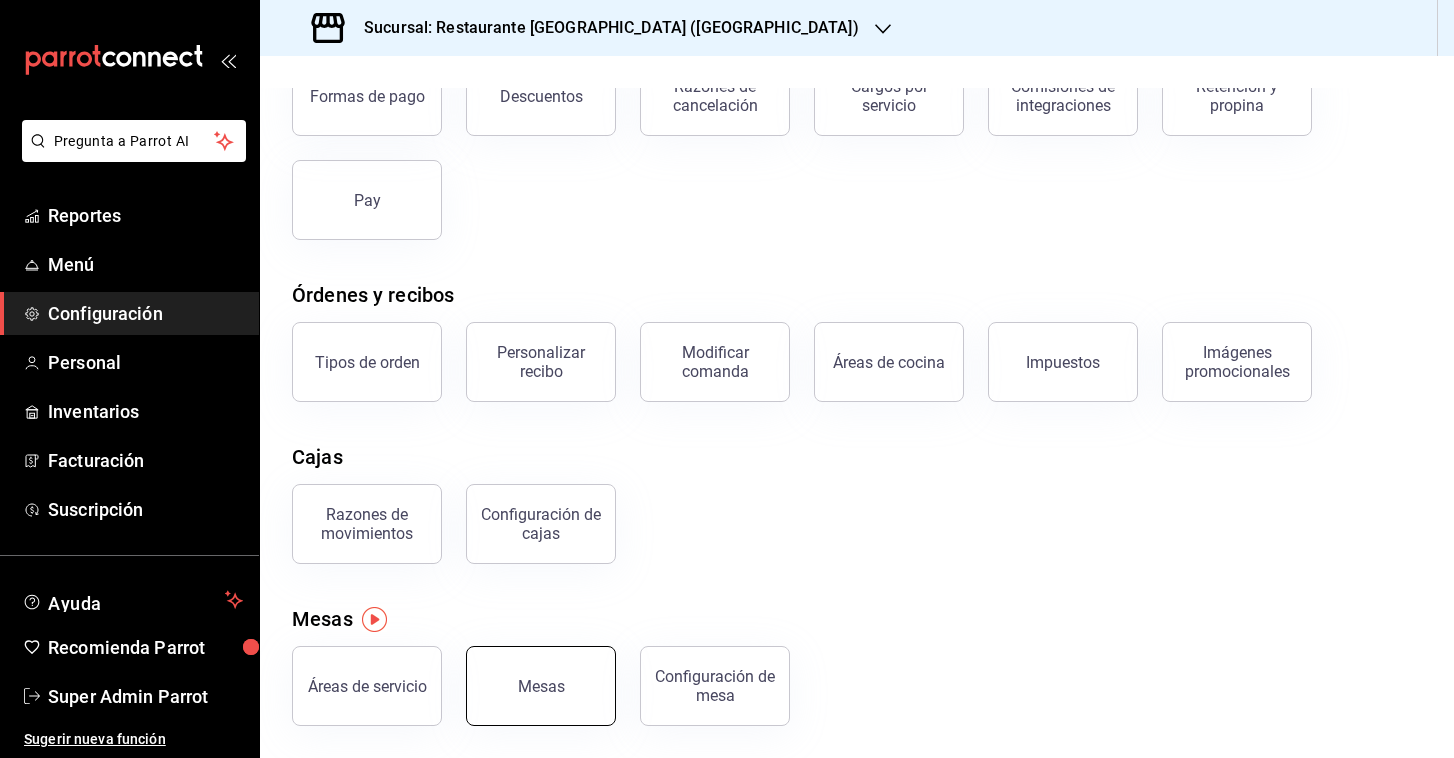 click on "Mesas" at bounding box center [541, 686] 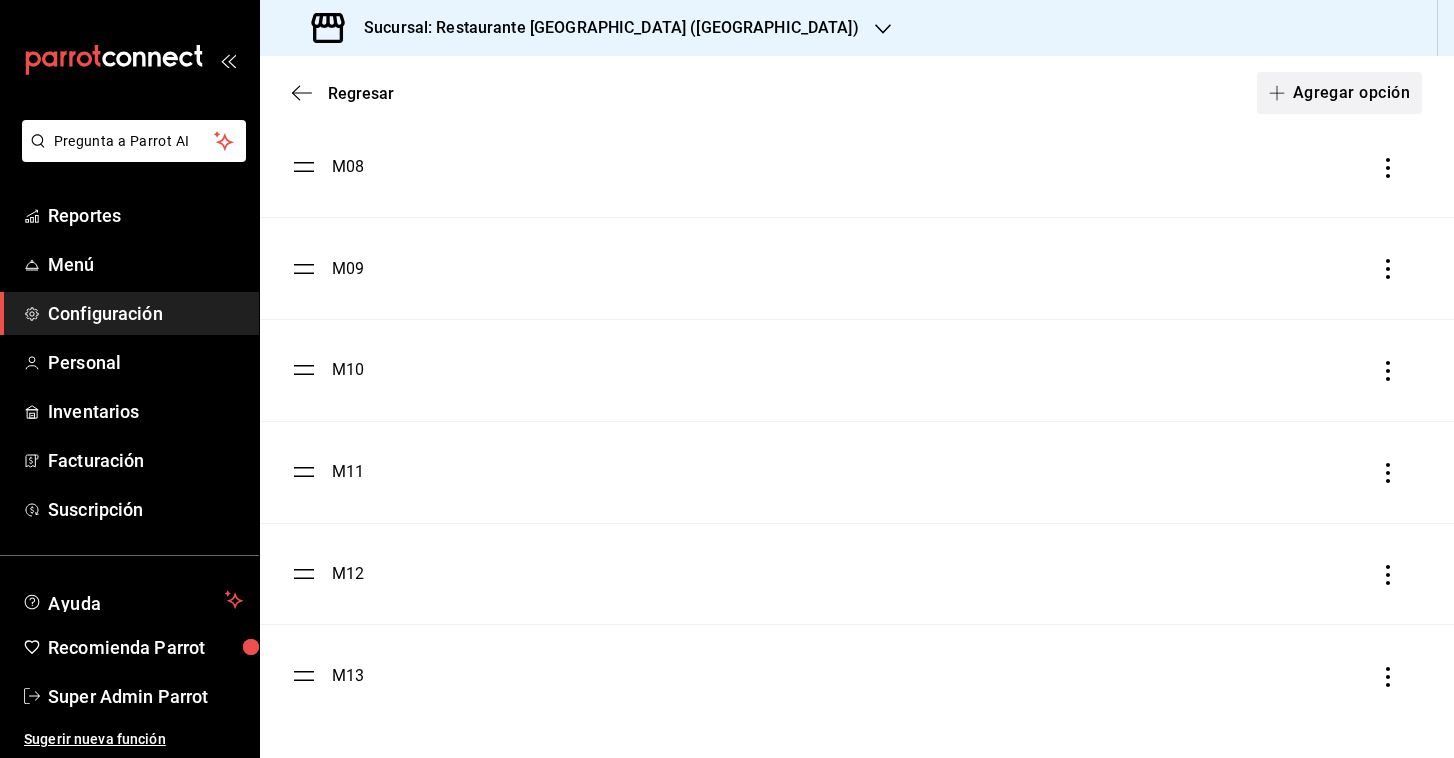 scroll, scrollTop: 889, scrollLeft: 0, axis: vertical 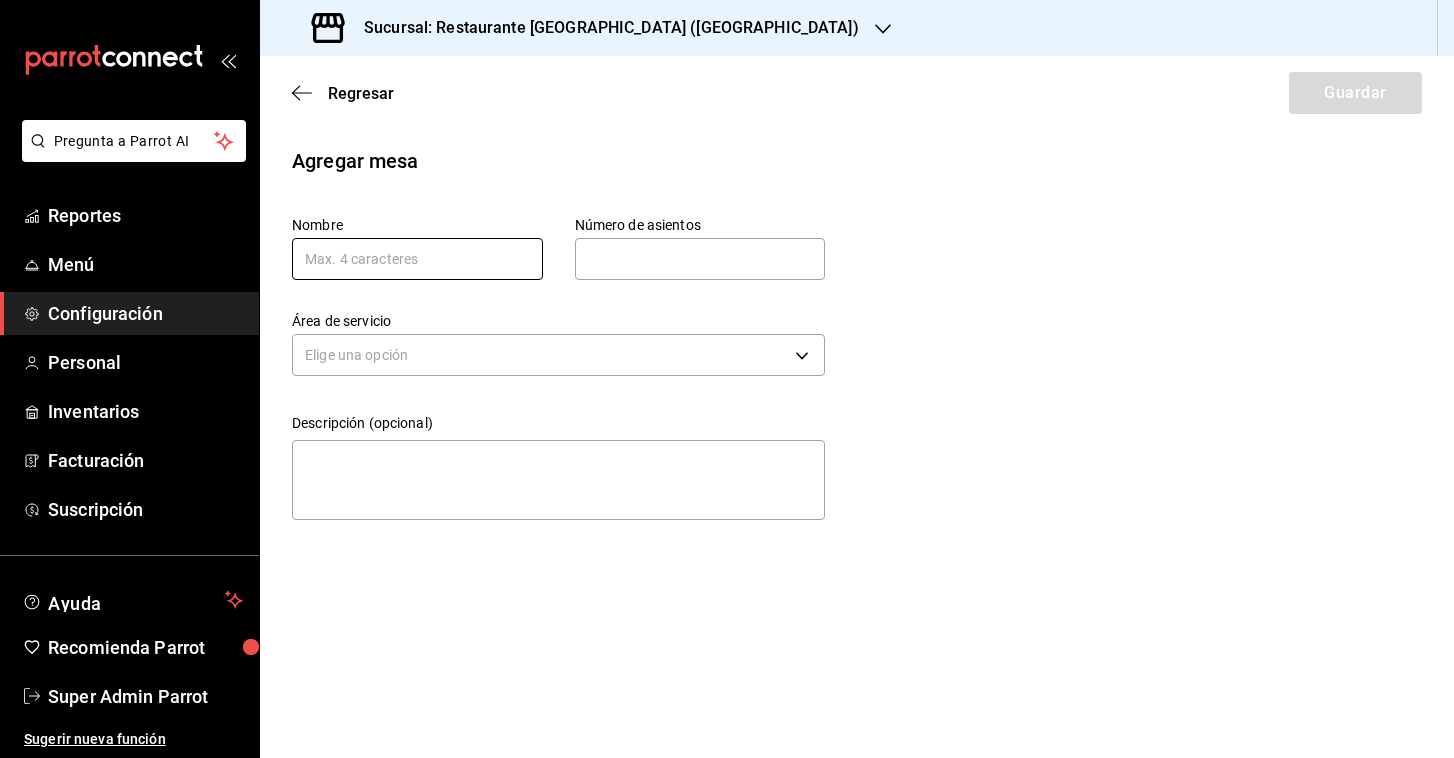click at bounding box center (417, 259) 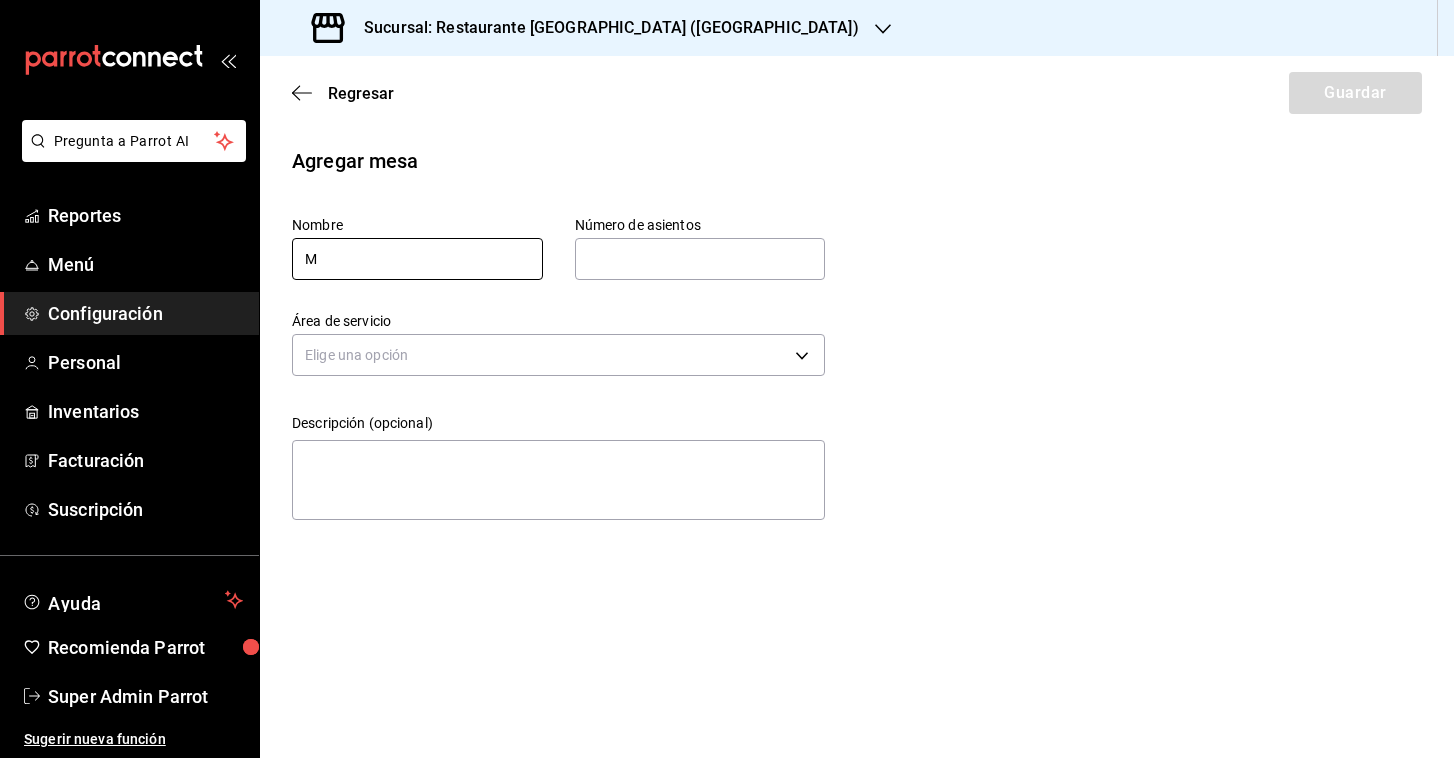 type on "M" 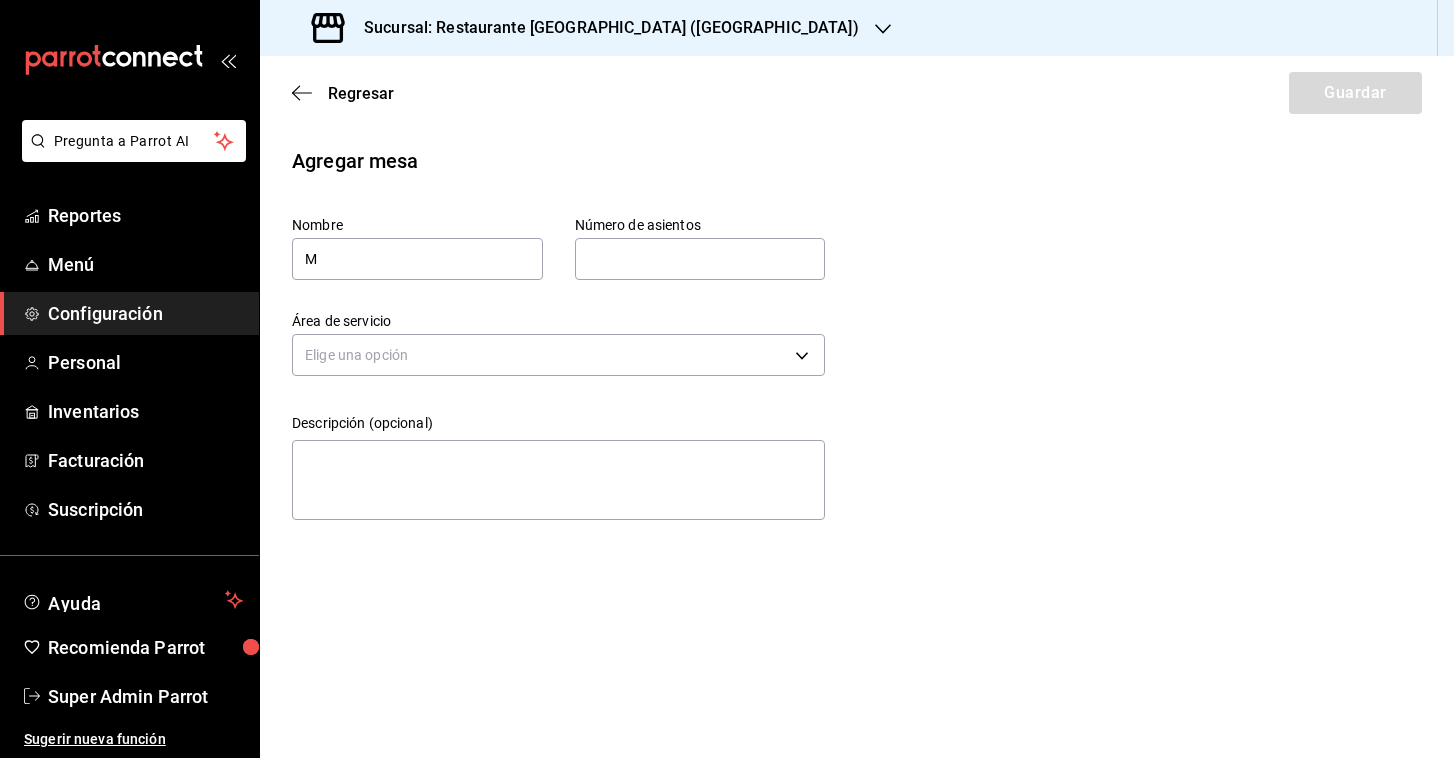 click at bounding box center [700, 259] 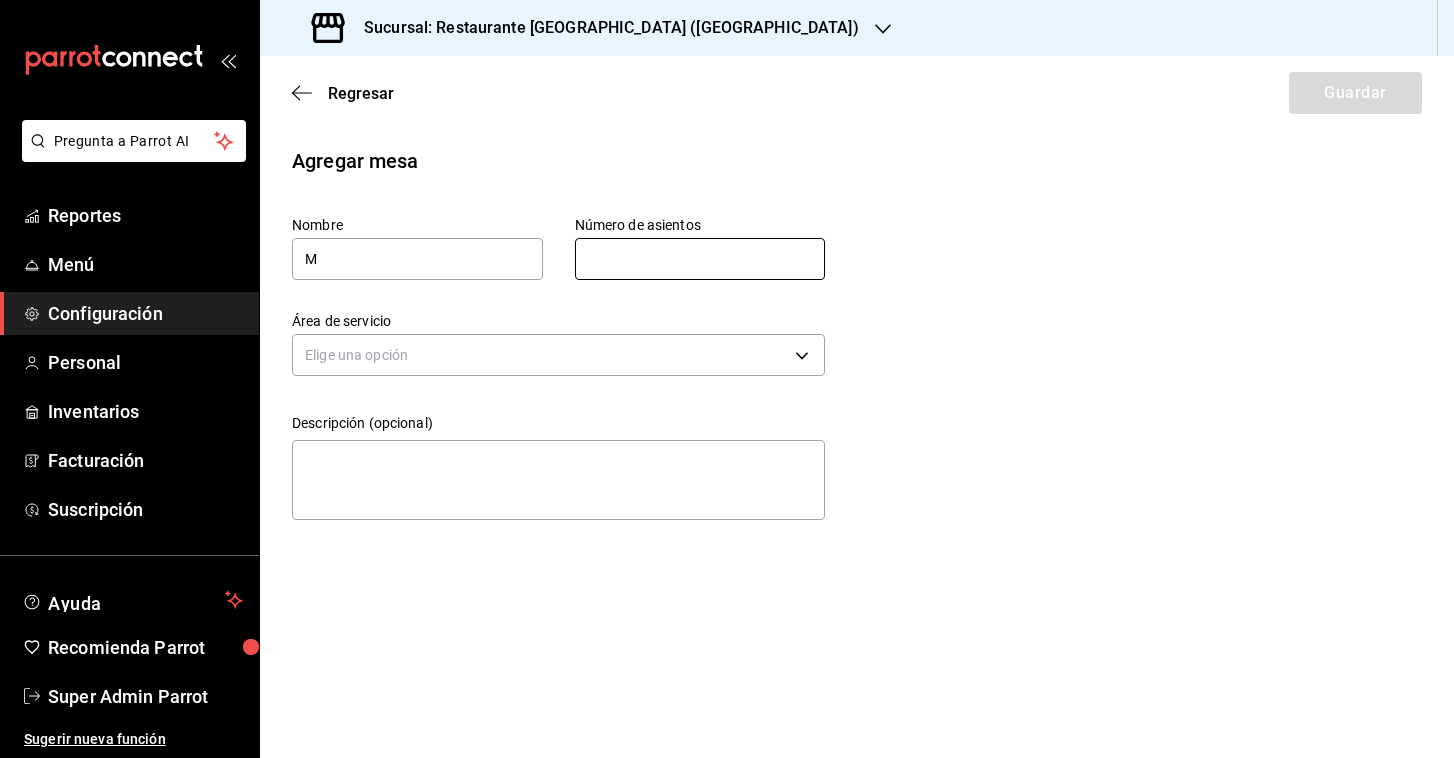 click on "Agregar mesa Nombre M Número de asientos Número de asientos Área de servicio Elige una opción Descripción (opcional) x" at bounding box center (857, 337) 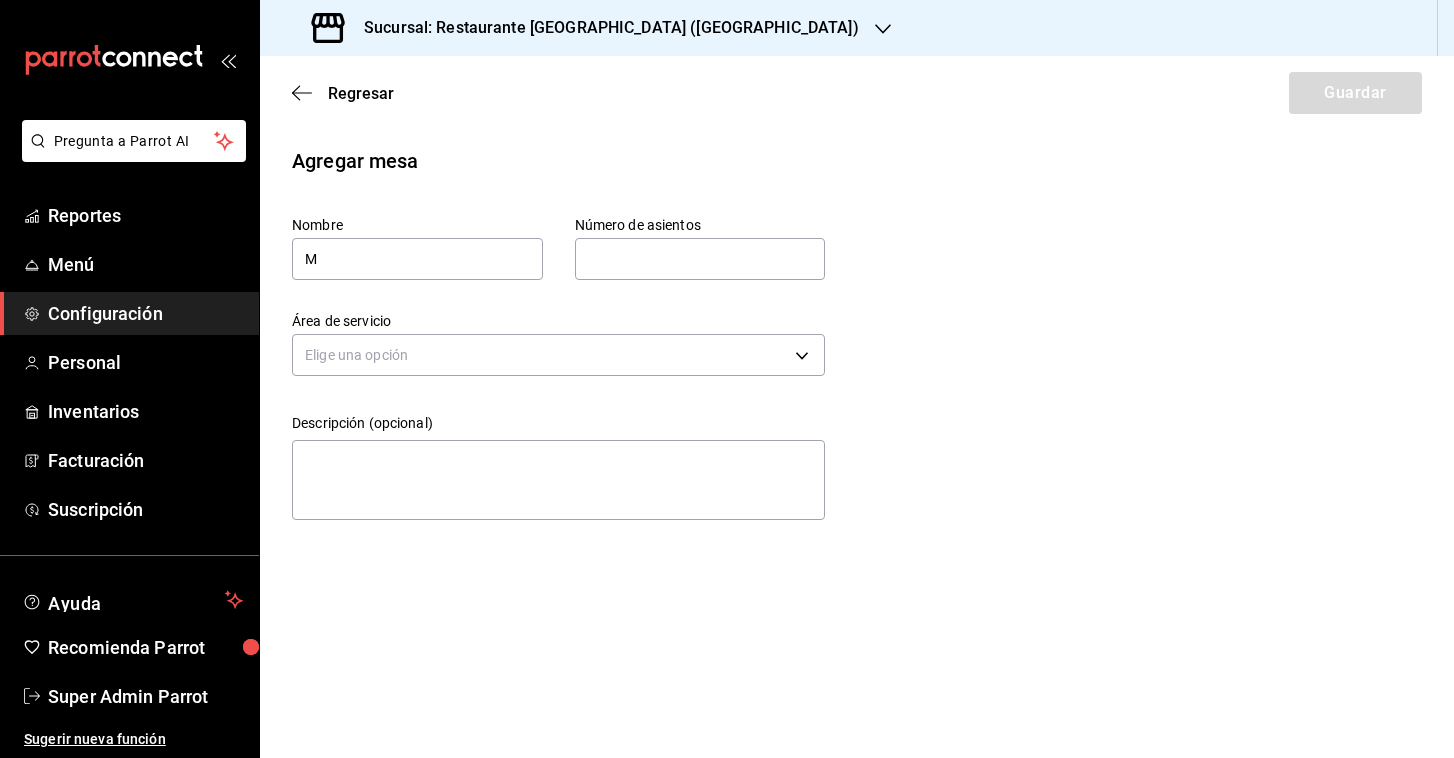 click at bounding box center (700, 259) 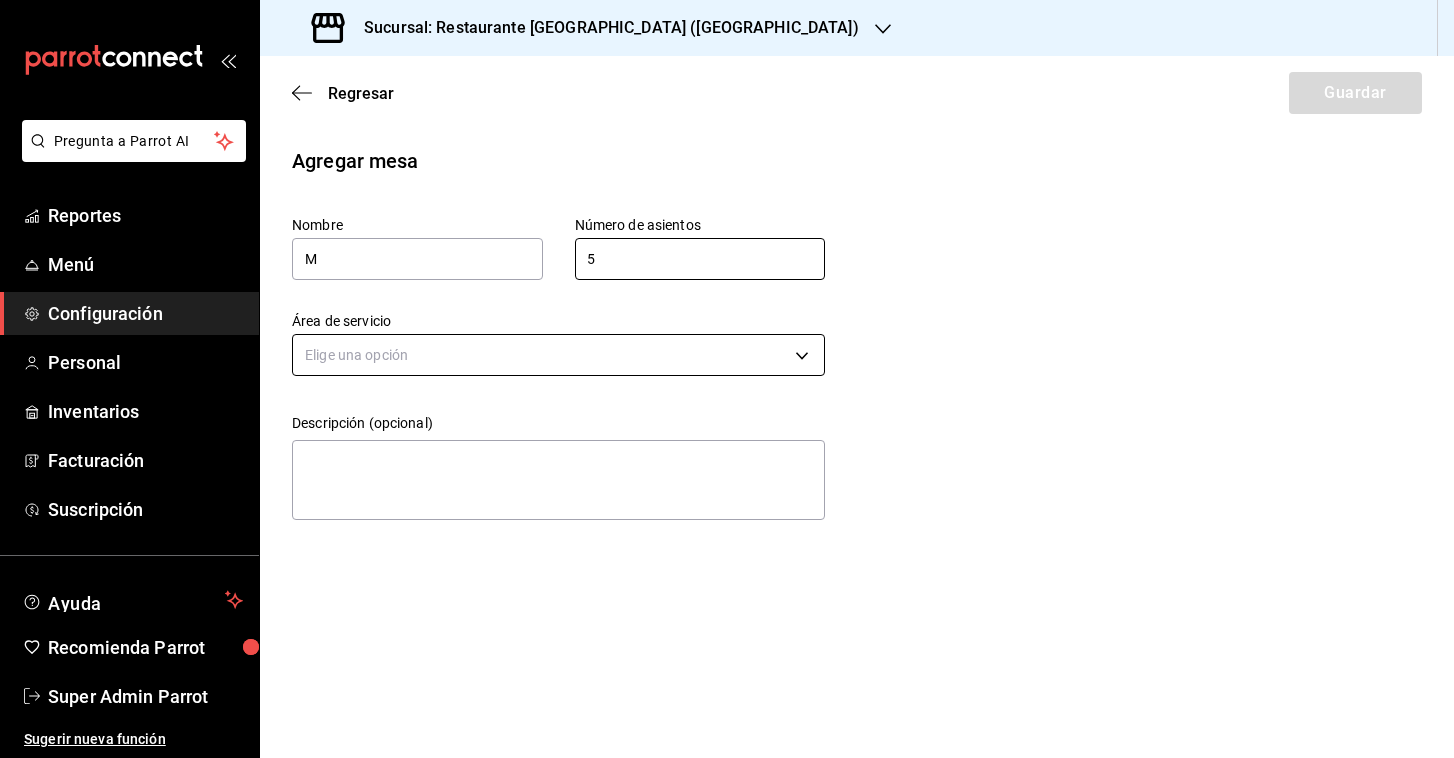 click on "Pregunta a Parrot AI Reportes   Menú   Configuración   Personal   Inventarios   Facturación   Suscripción   Ayuda Recomienda Parrot   Super Admin Parrot   Sugerir nueva función   Sucursal: Restaurante [GEOGRAPHIC_DATA] ([GEOGRAPHIC_DATA]) Regresar Guardar Agregar mesa Nombre M Número de asientos 5 Número de asientos Área de servicio Elige una opción Descripción (opcional) x GANA 1 MES GRATIS EN TU SUSCRIPCIÓN AQUÍ ¿Recuerdas cómo empezó tu restaurante?
[DATE] puedes ayudar a un colega a tener el mismo cambio que tú viviste.
Recomienda Parrot directamente desde tu Portal Administrador.
Es fácil y rápido.
🎁 Por cada restaurante que se una, ganas 1 mes gratis. Ver video tutorial Ir a video Ver video tutorial Ir a video Pregunta a Parrot AI Reportes   Menú   Configuración   Personal   Inventarios   Facturación   Suscripción   Ayuda Recomienda Parrot   Super Admin Parrot   Sugerir nueva función   Visitar centro de ayuda [PHONE_NUMBER] [EMAIL_ADDRESS][DOMAIN_NAME] Visitar centro de ayuda [PHONE_NUMBER]" at bounding box center [727, 379] 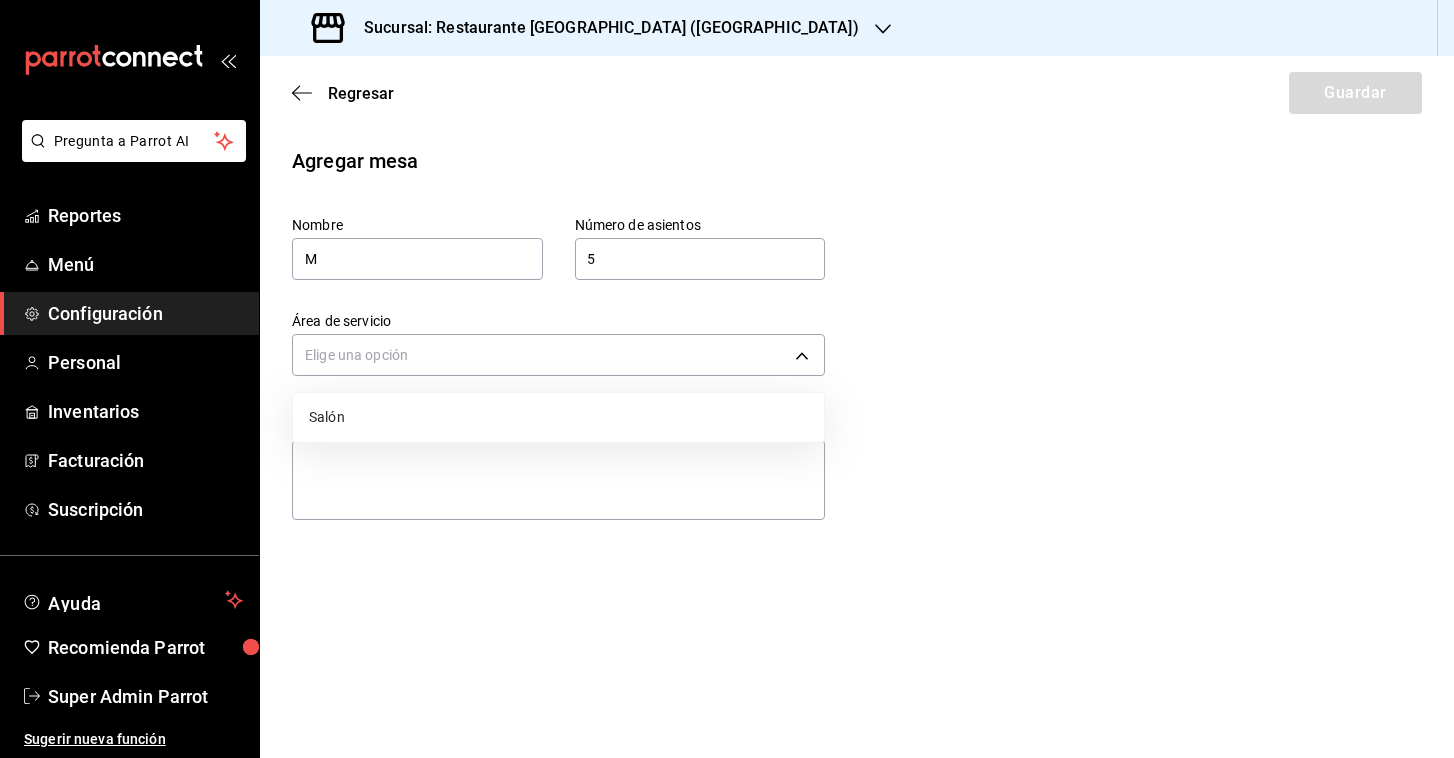 click on "Salón" at bounding box center (558, 417) 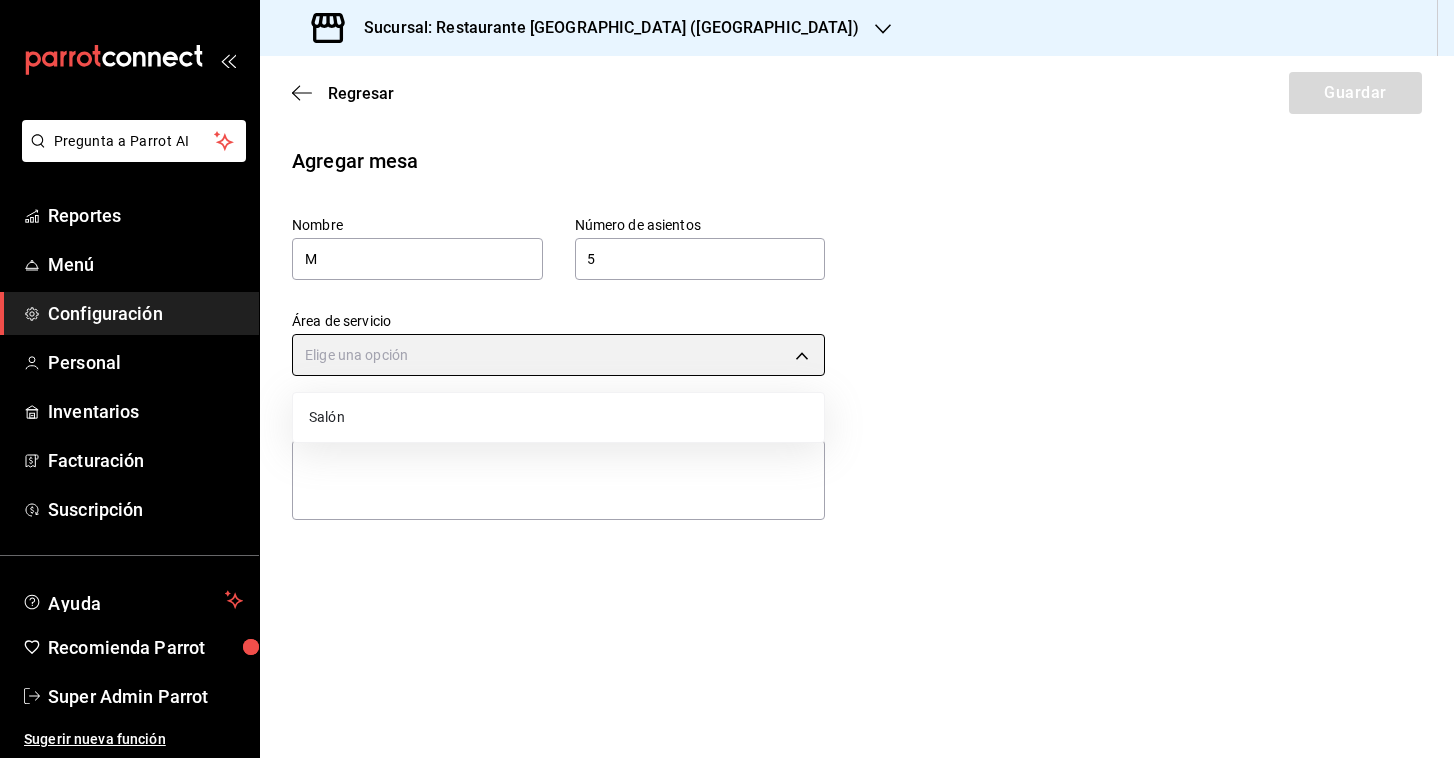 type on "2f060910-2d57-4da2-864b-883c56500383" 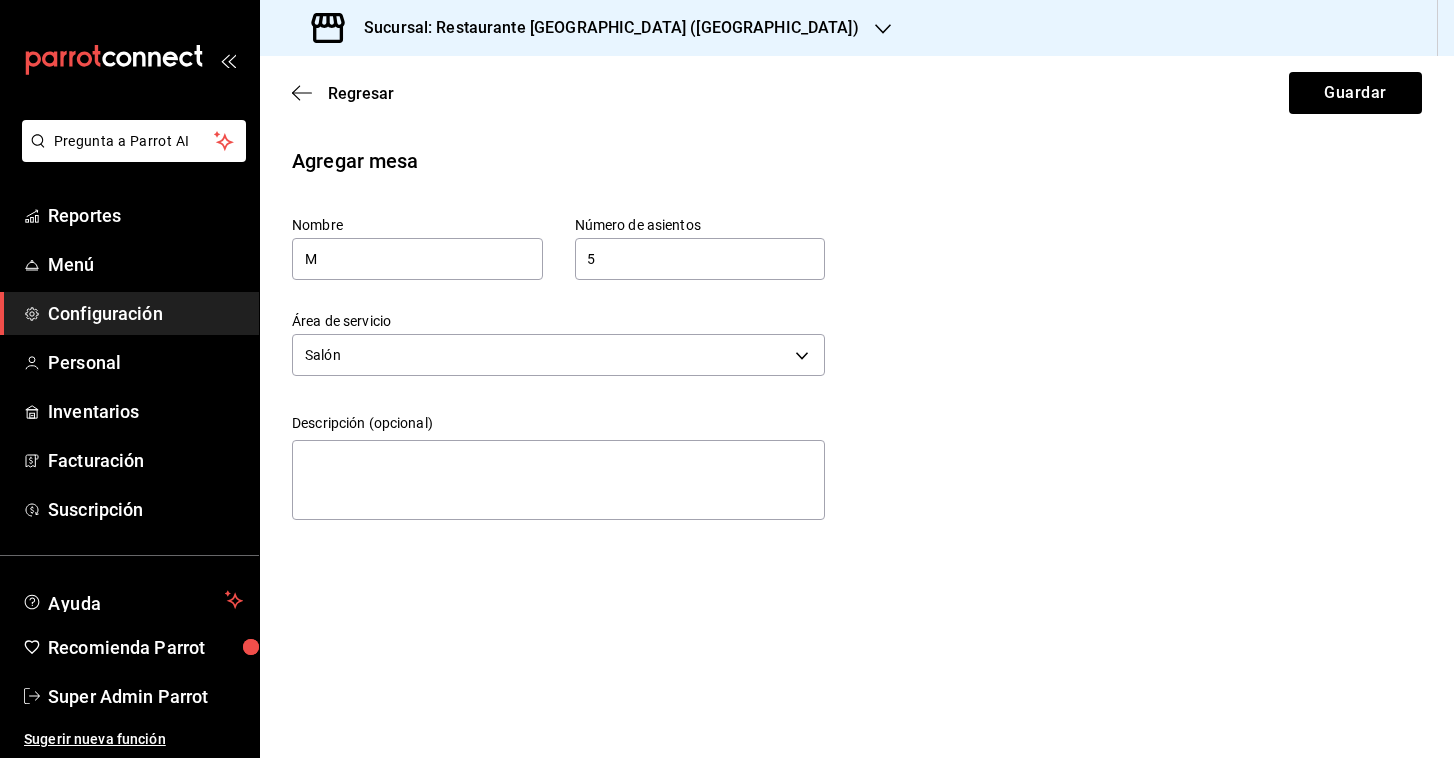 click on "5" at bounding box center [700, 259] 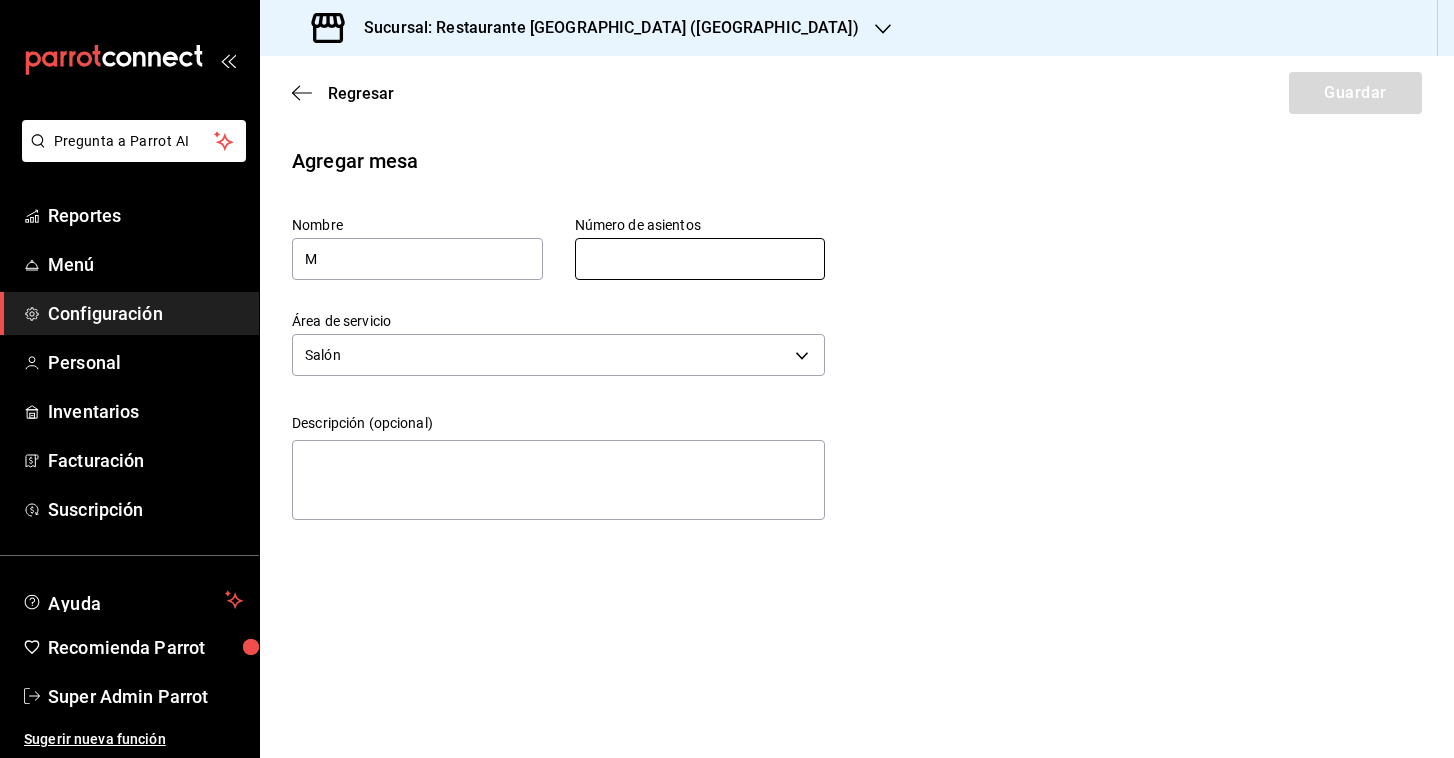 click on "Área de servicio Salón 2f060910-2d57-4da2-864b-883c56500383" at bounding box center (542, 331) 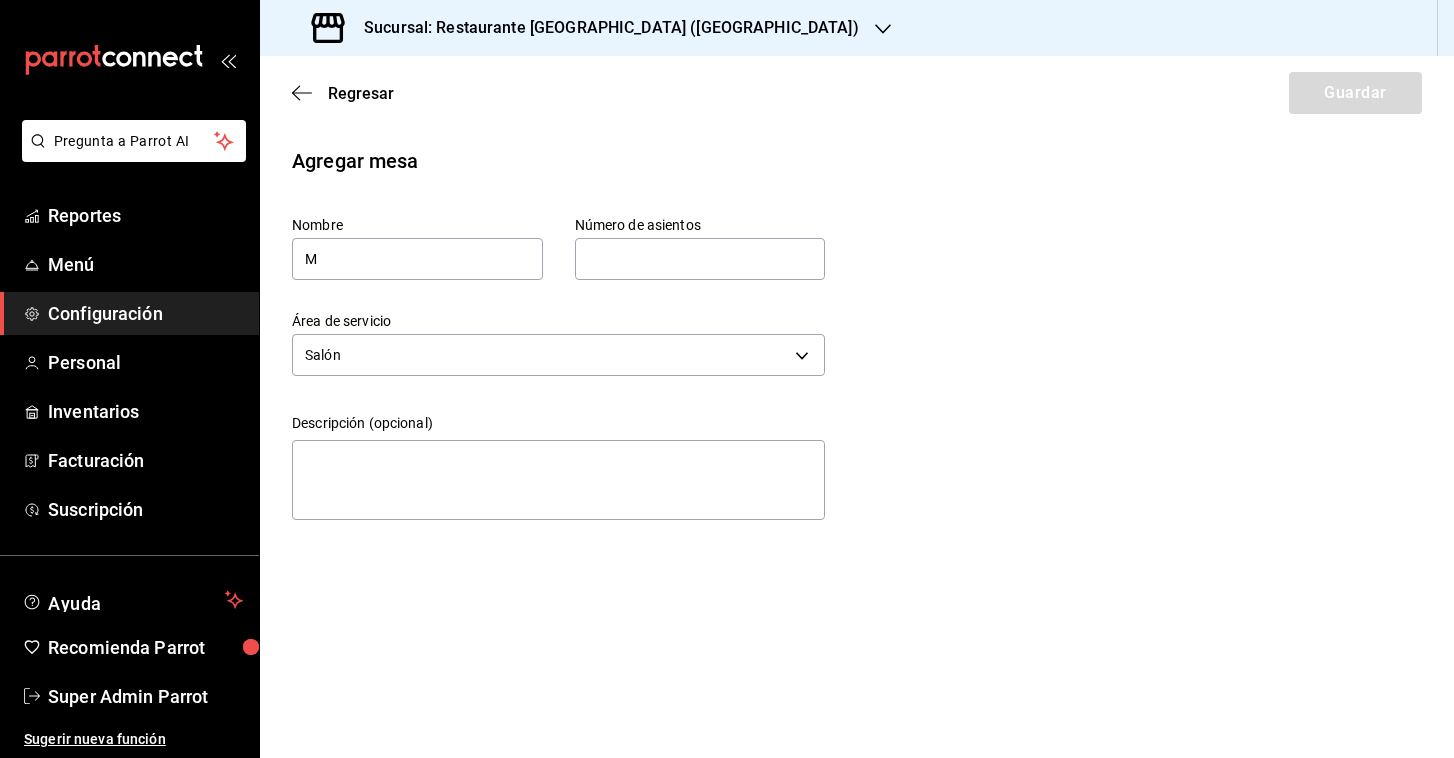 click at bounding box center [700, 259] 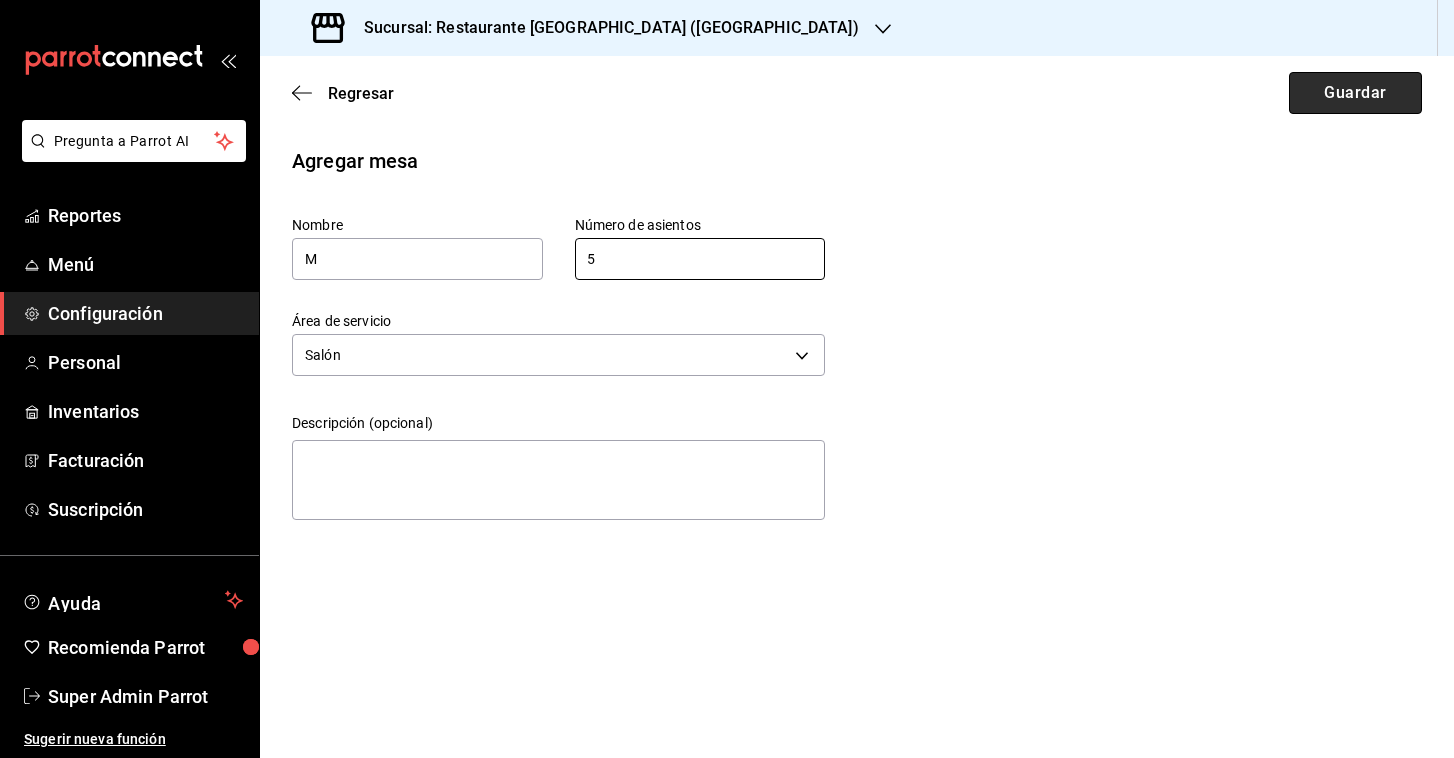 click on "Guardar" at bounding box center [1355, 93] 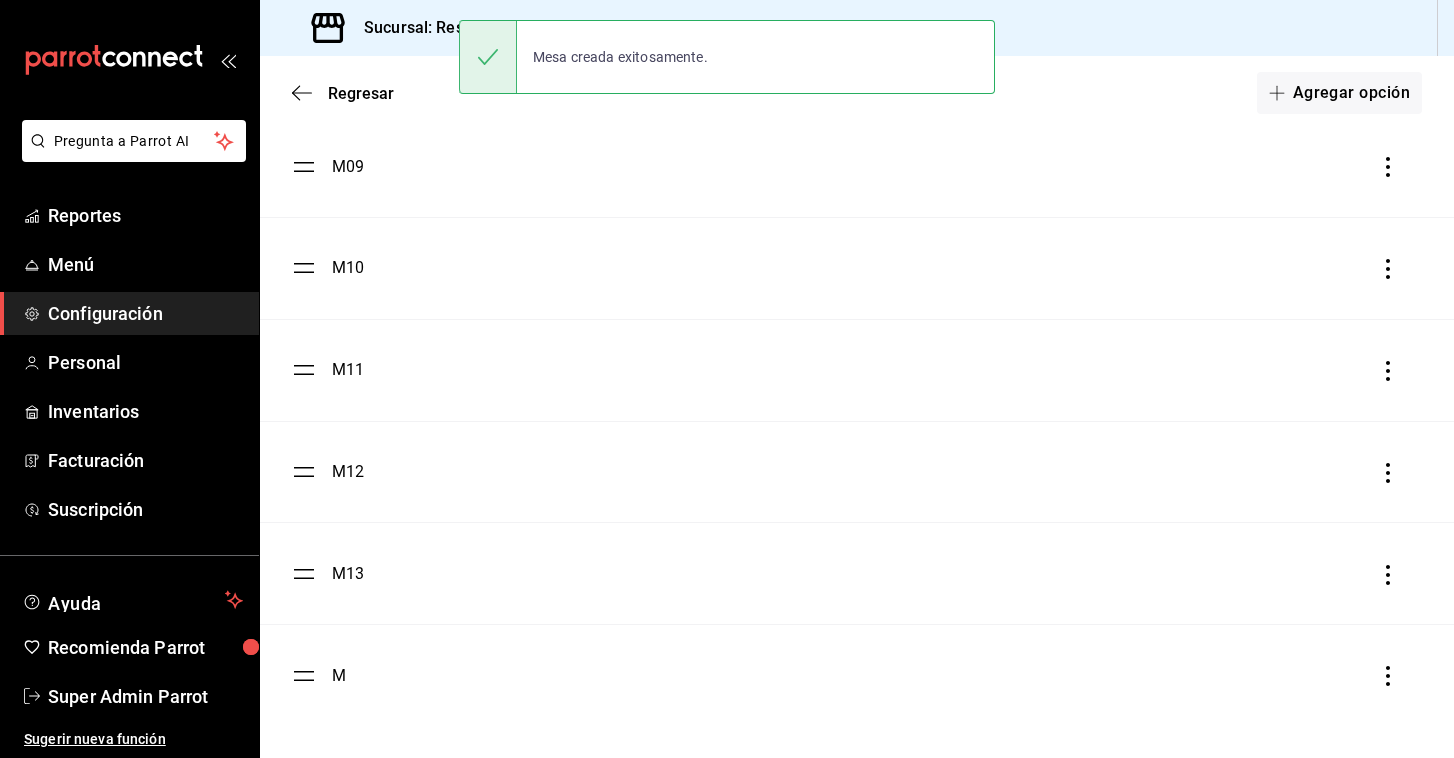 scroll, scrollTop: 991, scrollLeft: 0, axis: vertical 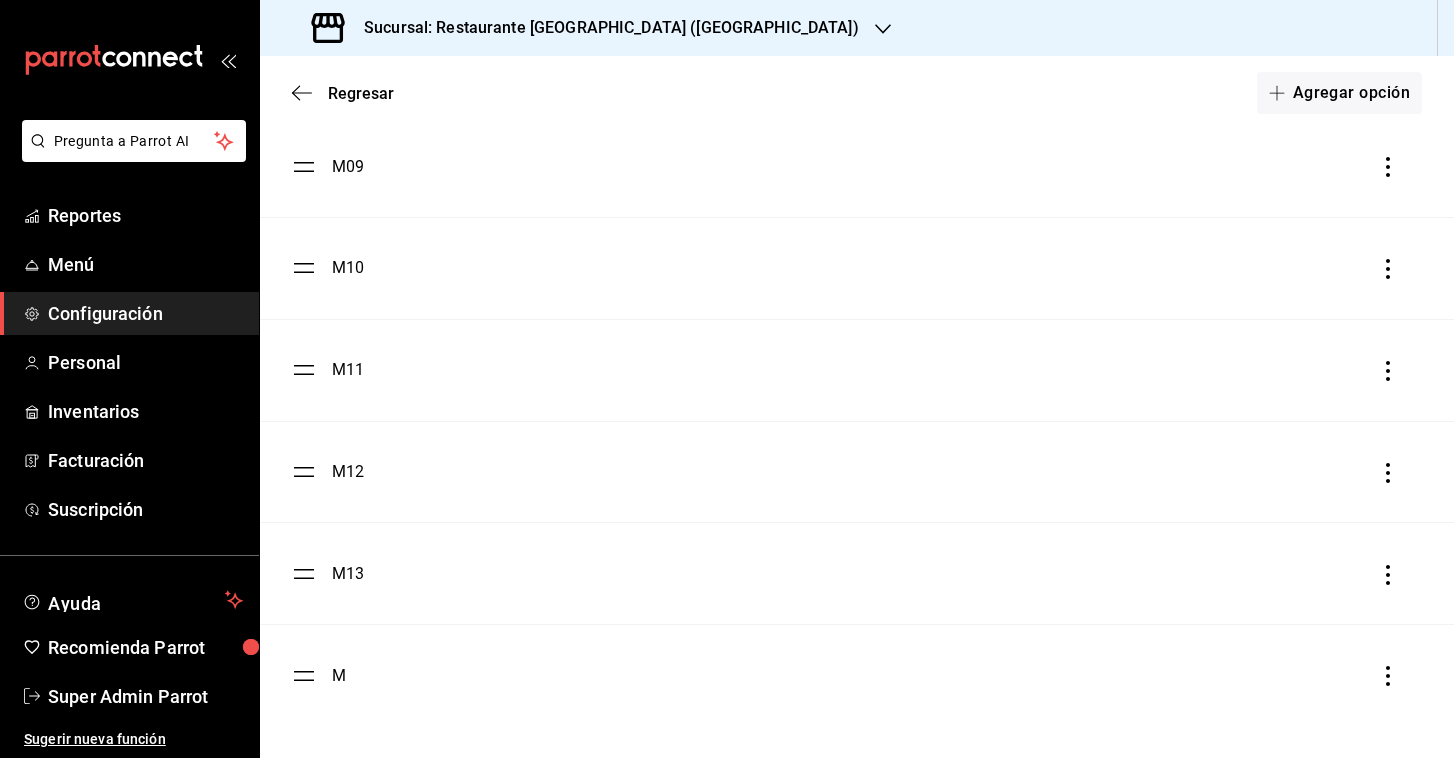 click on "M" at bounding box center [339, 676] 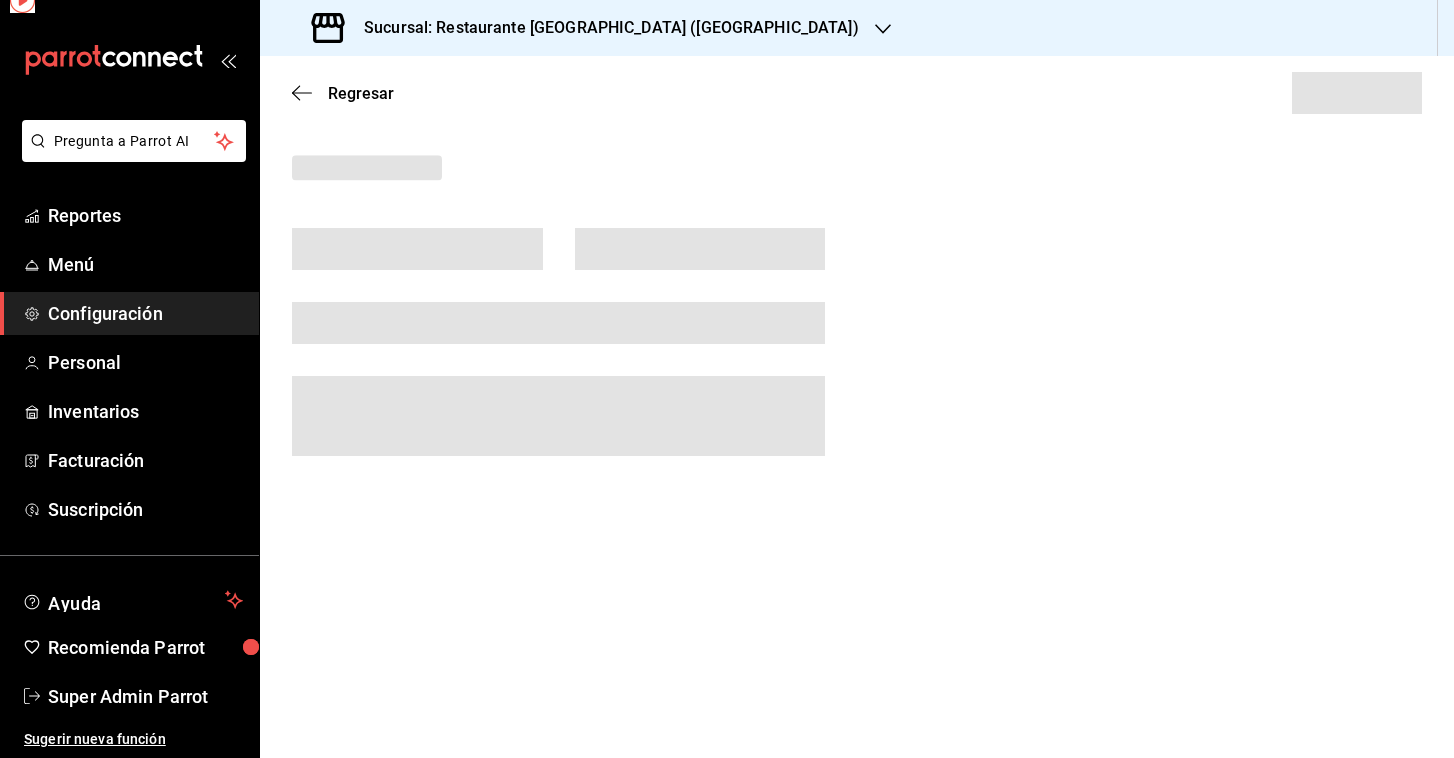 scroll, scrollTop: 0, scrollLeft: 0, axis: both 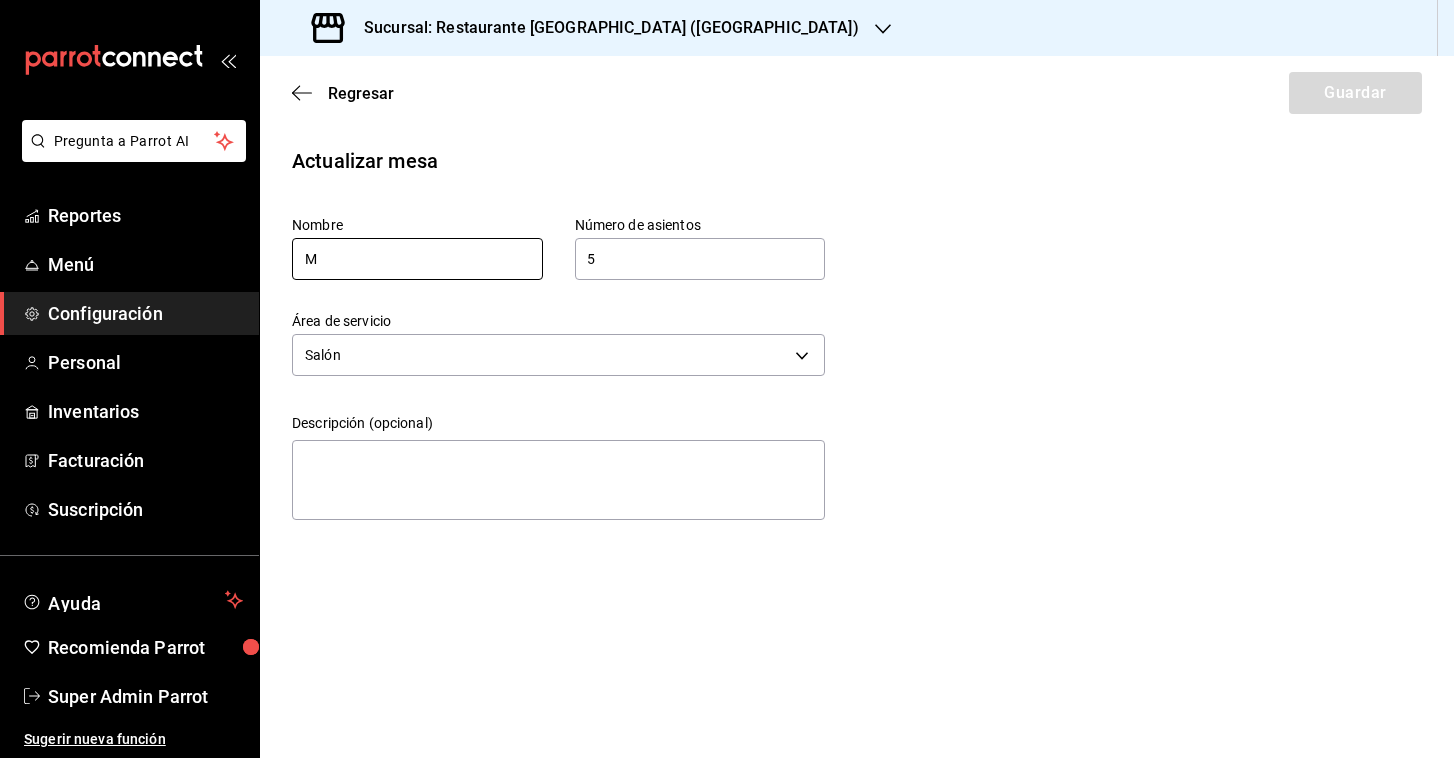 click on "M" at bounding box center [417, 259] 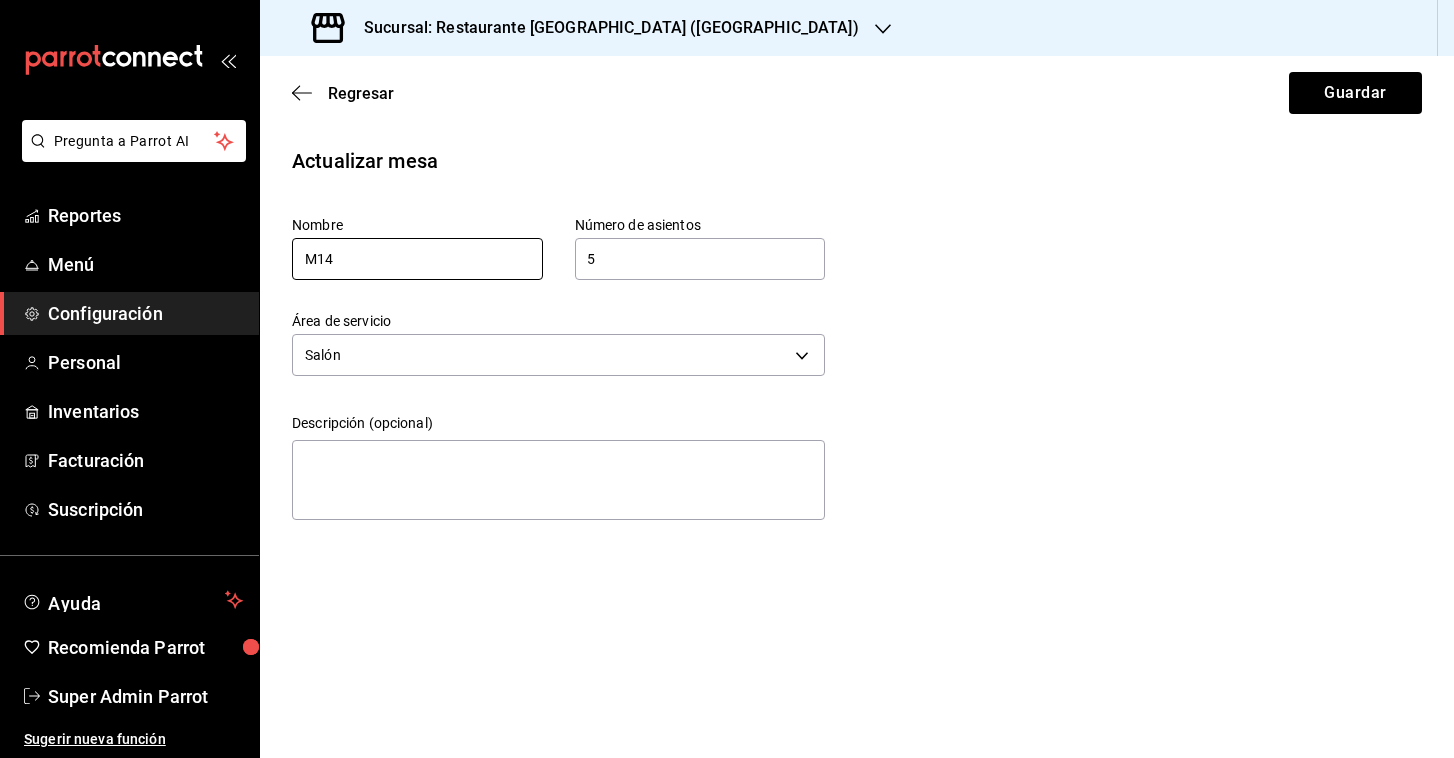 type on "M14" 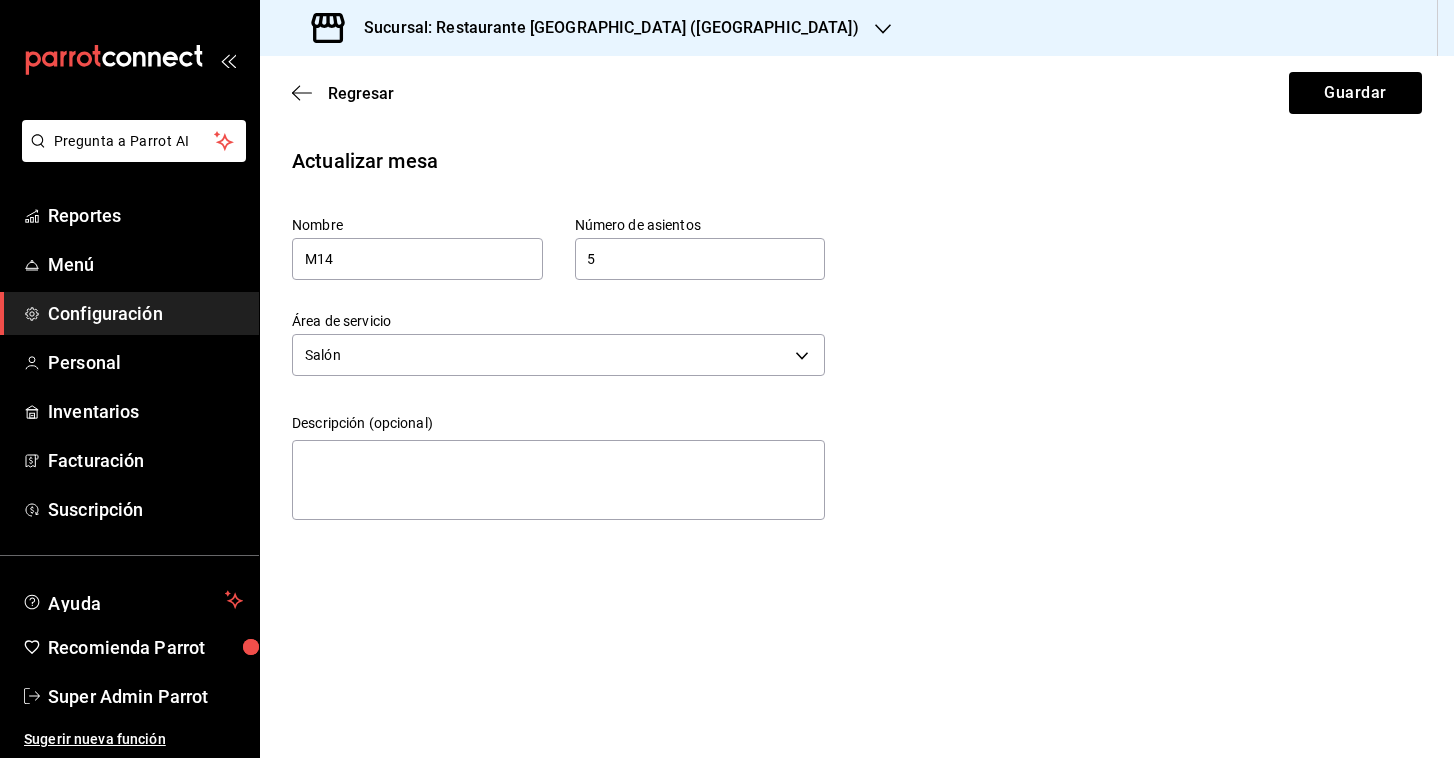 click on "Regresar Guardar" at bounding box center (857, 93) 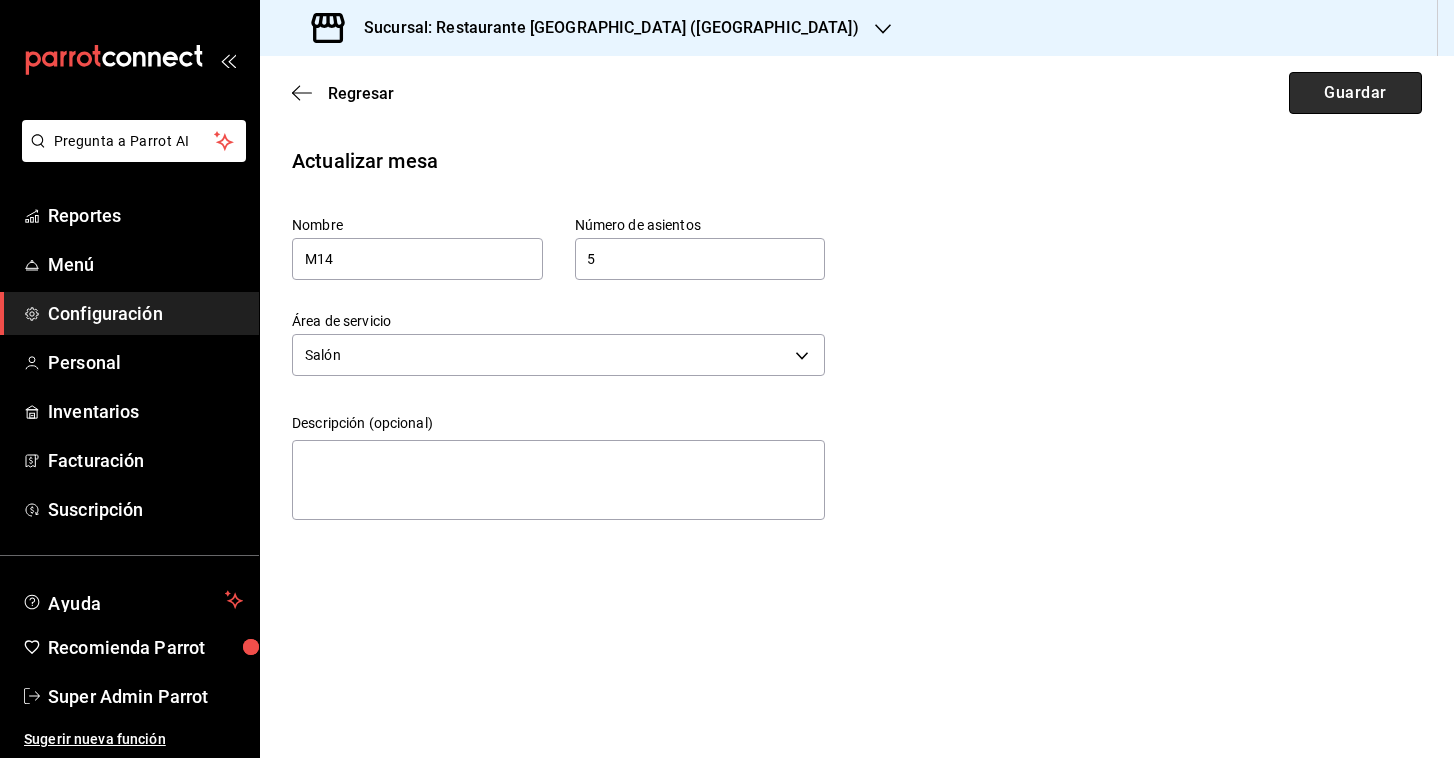 click on "Guardar" at bounding box center [1355, 93] 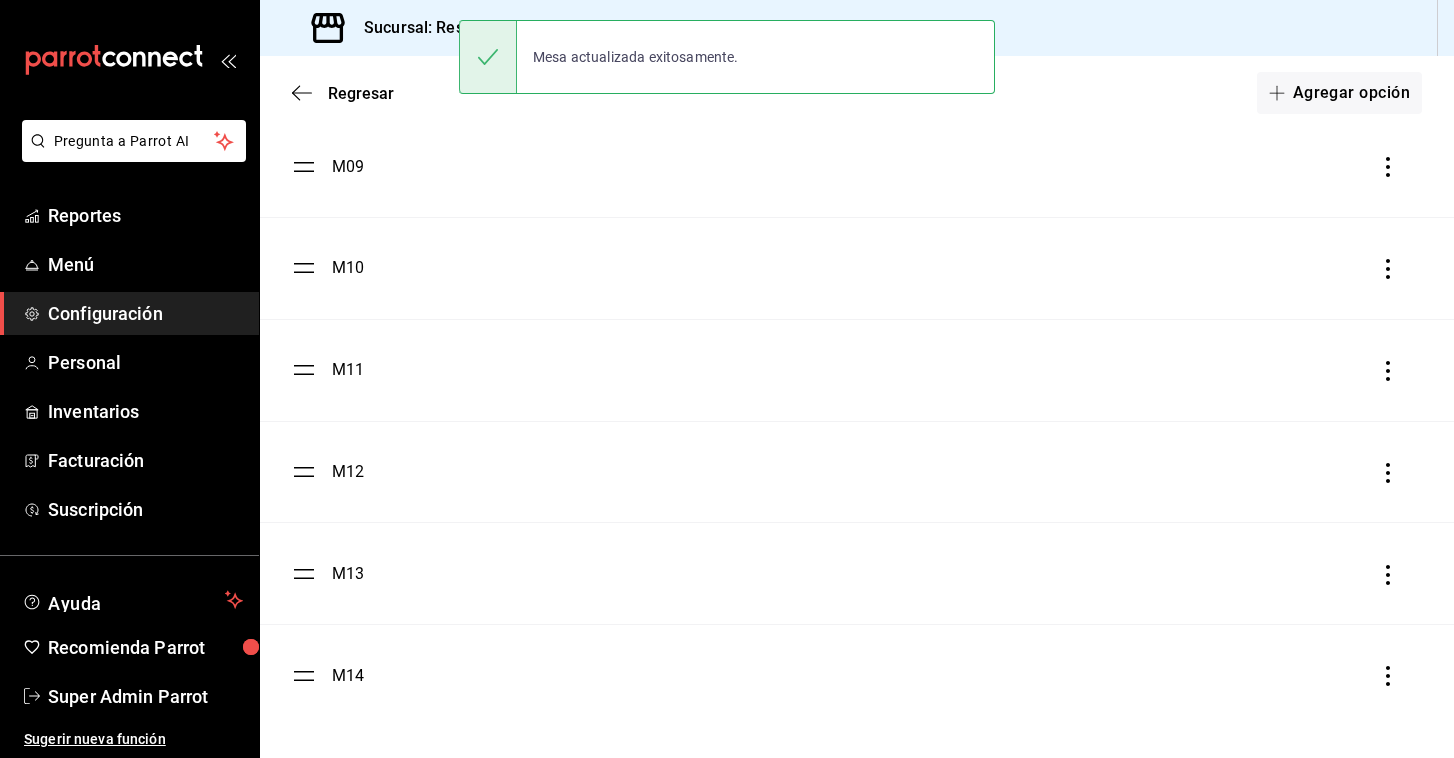 scroll, scrollTop: 991, scrollLeft: 0, axis: vertical 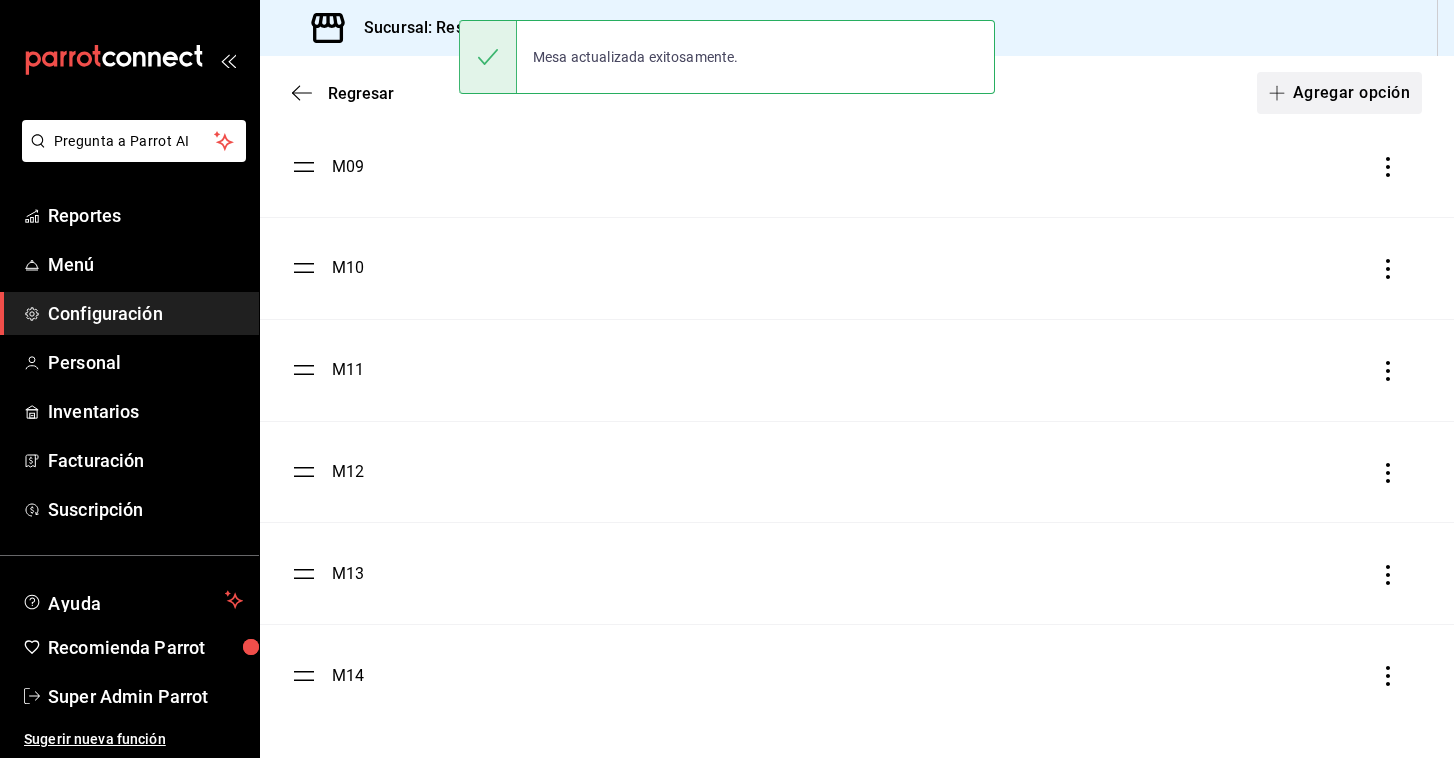 click on "Agregar opción" at bounding box center [1339, 93] 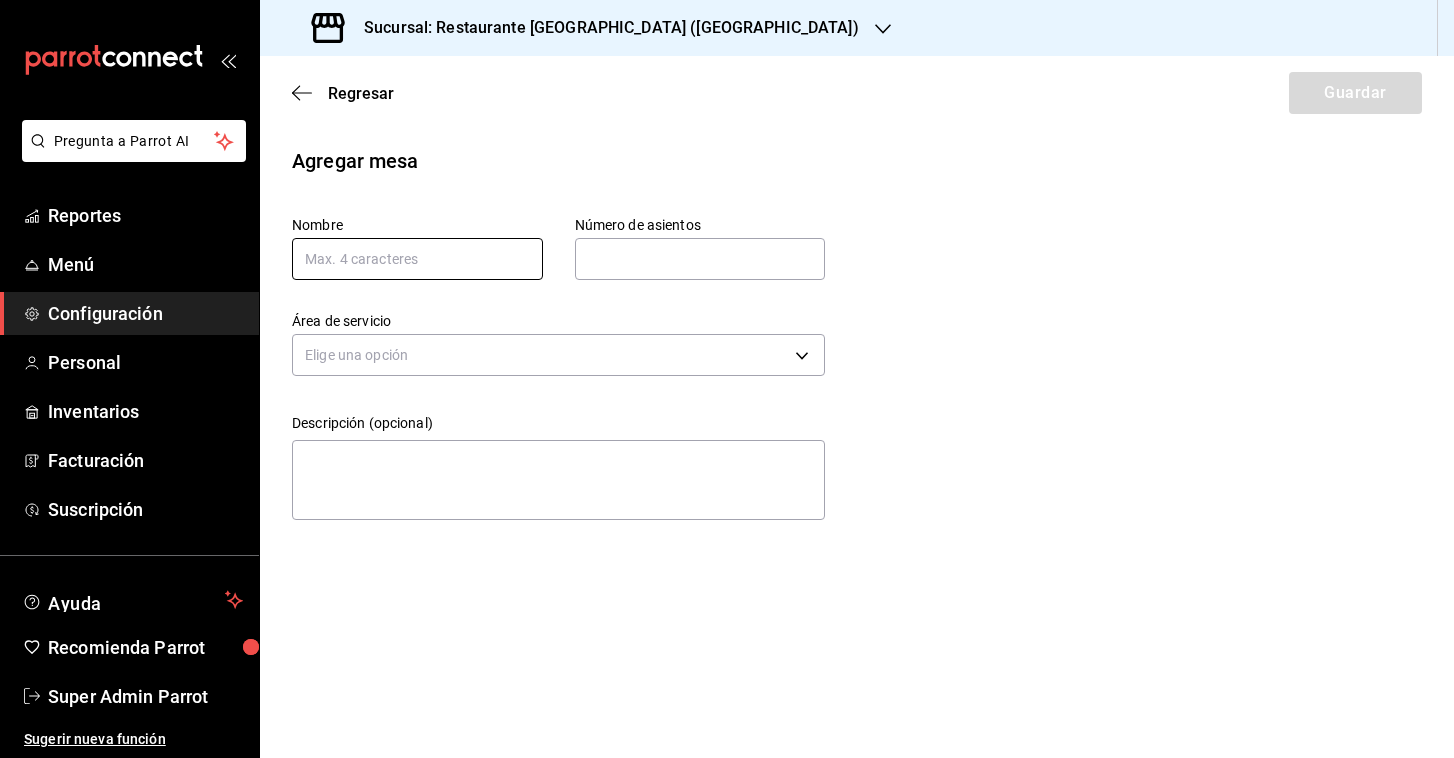 click at bounding box center (417, 259) 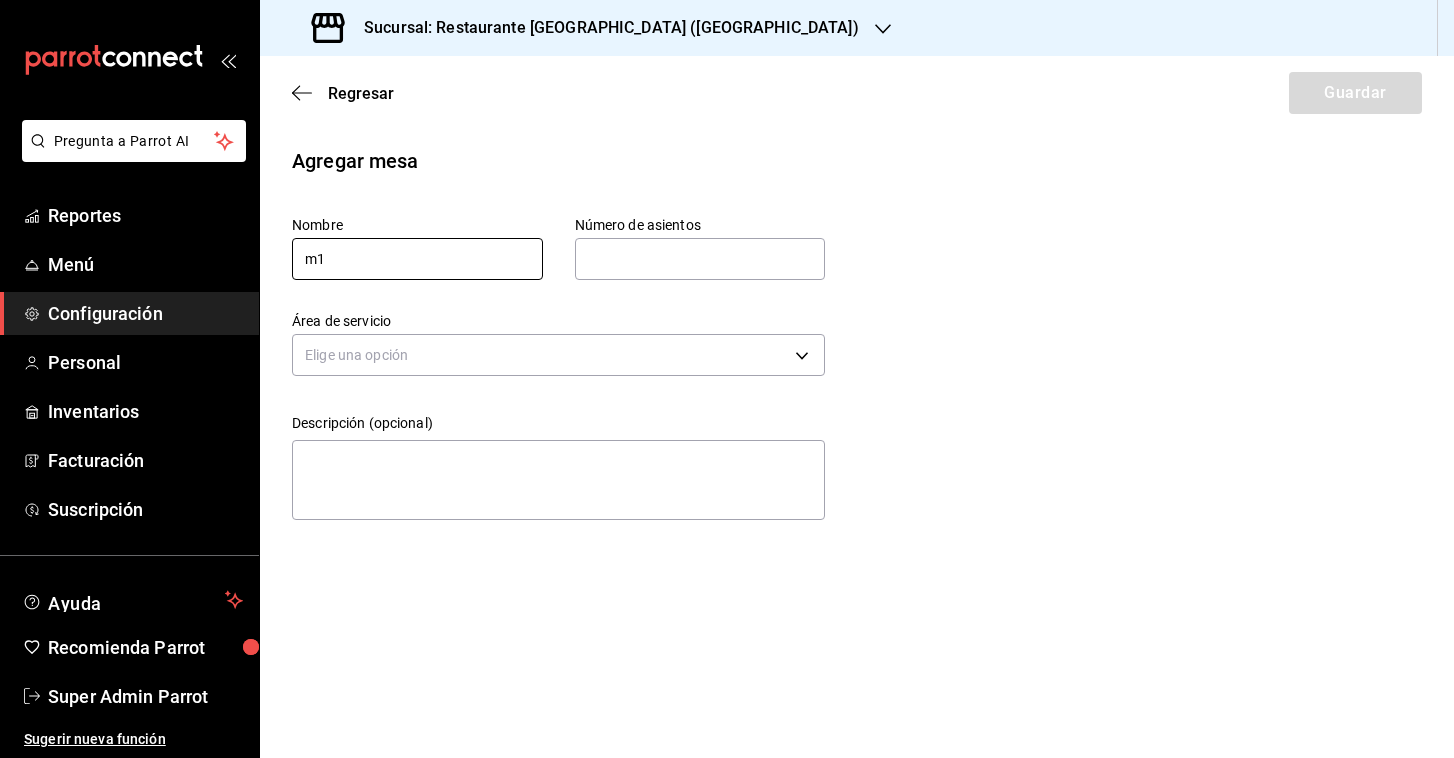 type on "m" 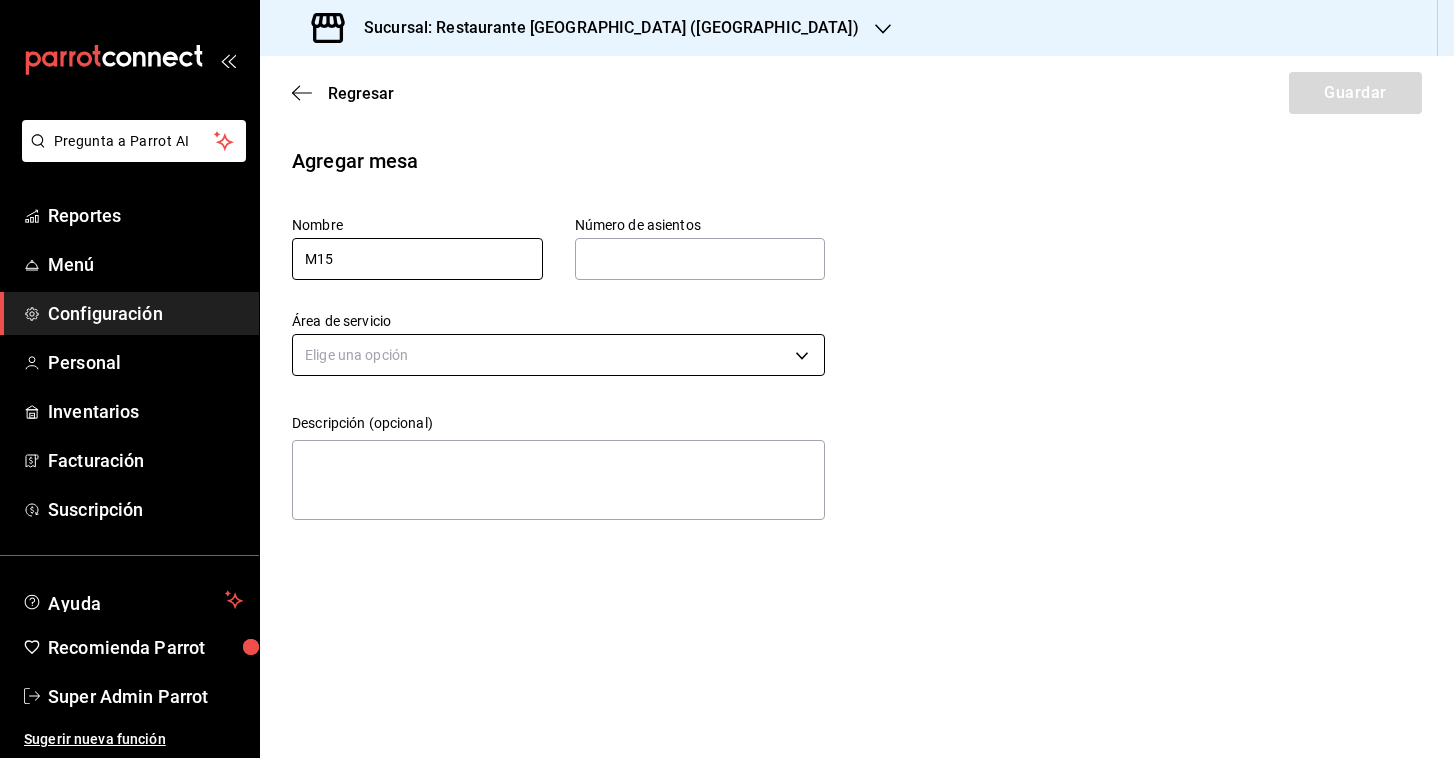 type on "M15" 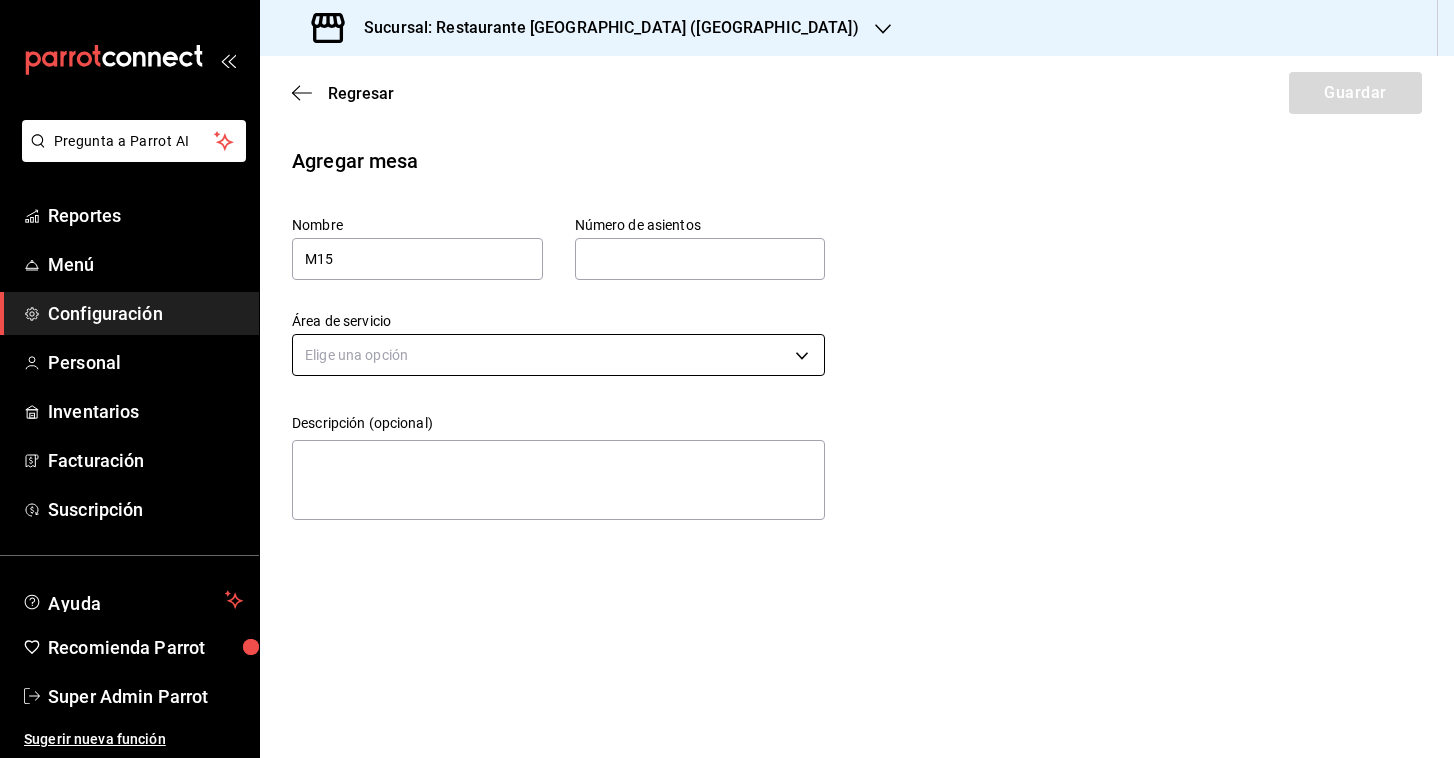 click on "Pregunta a Parrot AI Reportes   Menú   Configuración   Personal   Inventarios   Facturación   Suscripción   Ayuda Recomienda Parrot   Super Admin Parrot   Sugerir nueva función   Sucursal: Restaurante [GEOGRAPHIC_DATA] ([GEOGRAPHIC_DATA]) Regresar Guardar Agregar mesa Nombre M15 Número de asientos Número de asientos Área de servicio Elige una opción Descripción (opcional) x GANA 1 MES GRATIS EN TU SUSCRIPCIÓN AQUÍ ¿Recuerdas cómo empezó tu restaurante?
[DATE] puedes ayudar a un colega a tener el mismo cambio que tú viviste.
Recomienda Parrot directamente desde tu Portal Administrador.
Es fácil y rápido.
🎁 Por cada restaurante que se una, ganas 1 mes gratis. Ver video tutorial Ir a video Ver video tutorial Ir a video Pregunta a Parrot AI Reportes   Menú   Configuración   Personal   Inventarios   Facturación   Suscripción   Ayuda Recomienda Parrot   Super Admin Parrot   Sugerir nueva función   Visitar centro de ayuda [PHONE_NUMBER] [EMAIL_ADDRESS][DOMAIN_NAME] Visitar centro de ayuda [PHONE_NUMBER]" at bounding box center (727, 379) 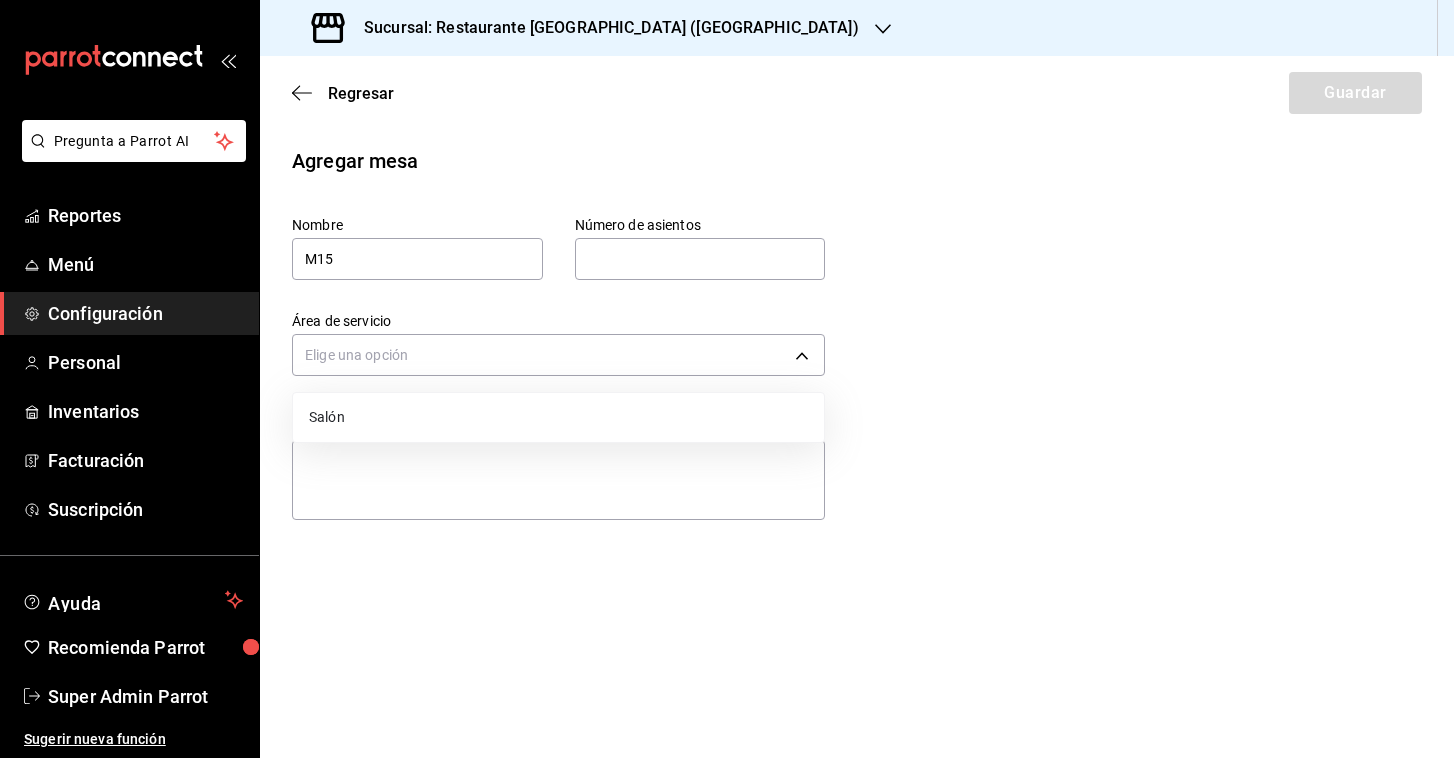 click on "Salón" at bounding box center [558, 417] 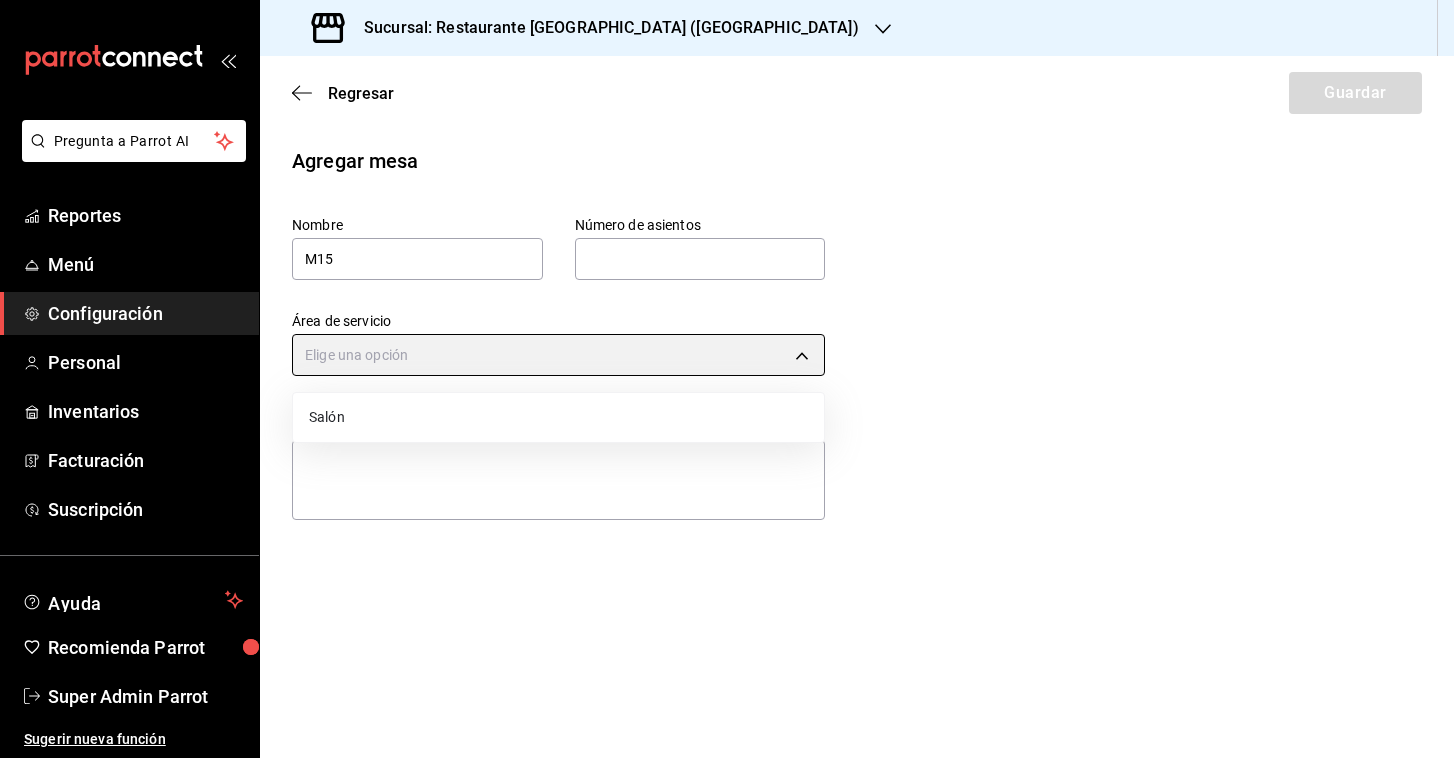 type on "2f060910-2d57-4da2-864b-883c56500383" 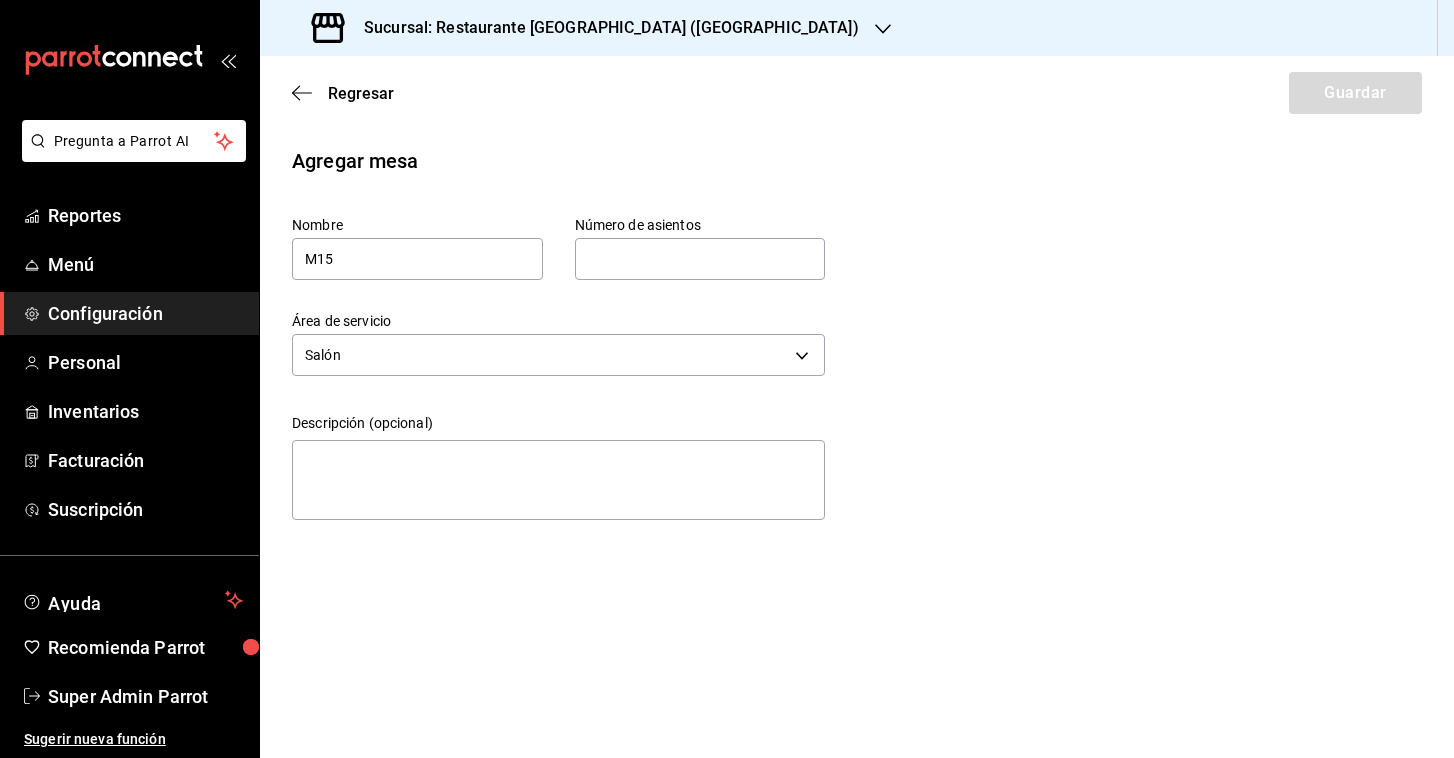 click at bounding box center (700, 259) 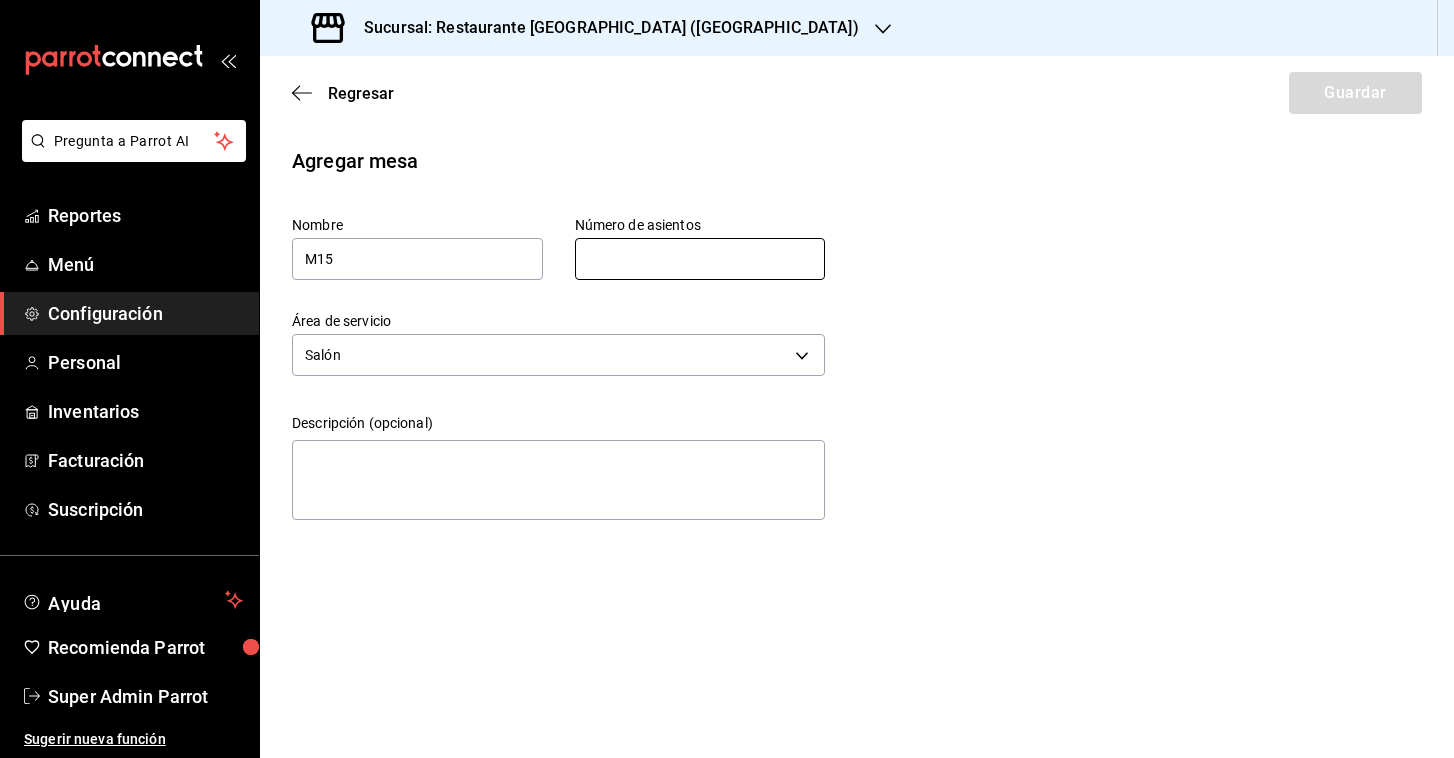 click on "Agregar mesa Nombre M15 Número de asientos Número de asientos Área de servicio Salón 2f060910-2d57-4da2-864b-883c56500383 Descripción (opcional) x" at bounding box center (857, 337) 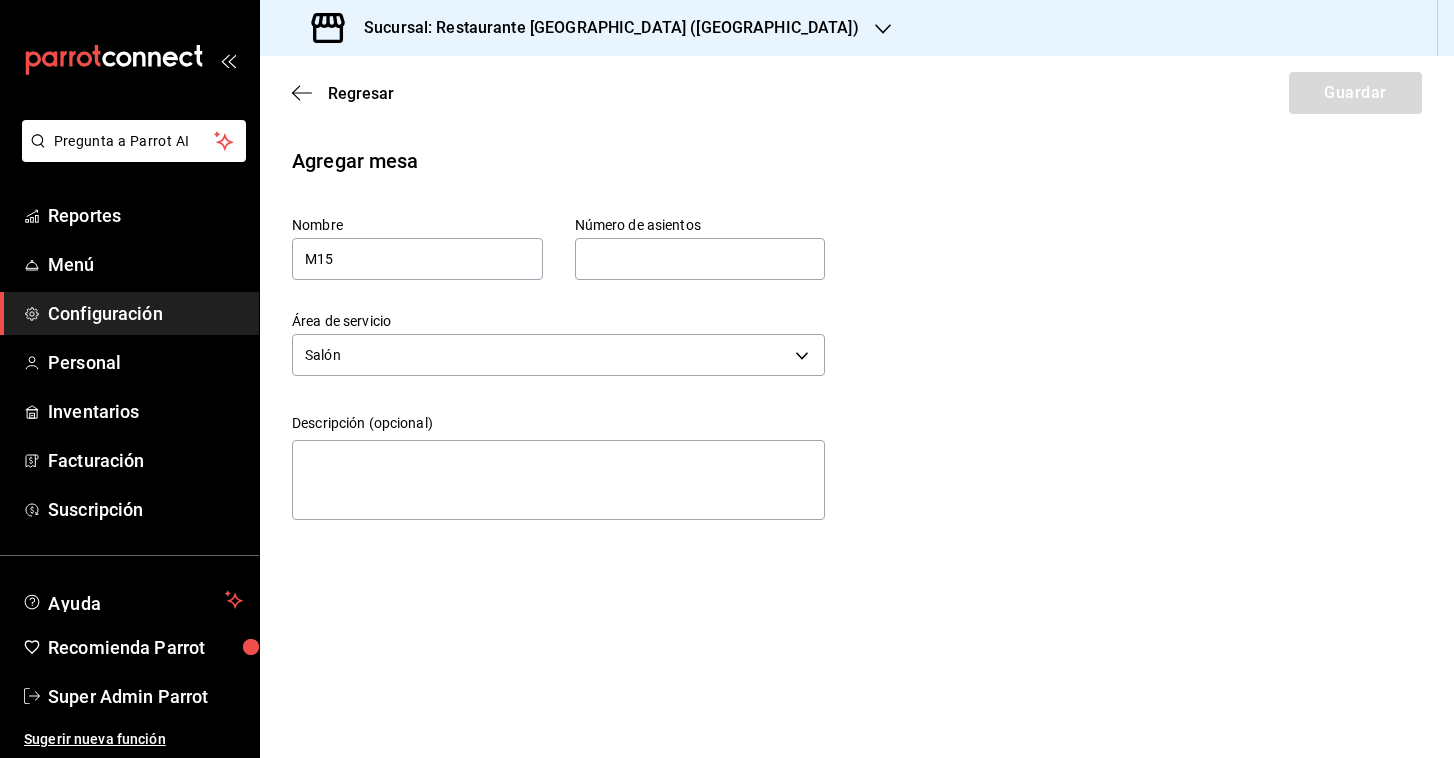 click at bounding box center [700, 259] 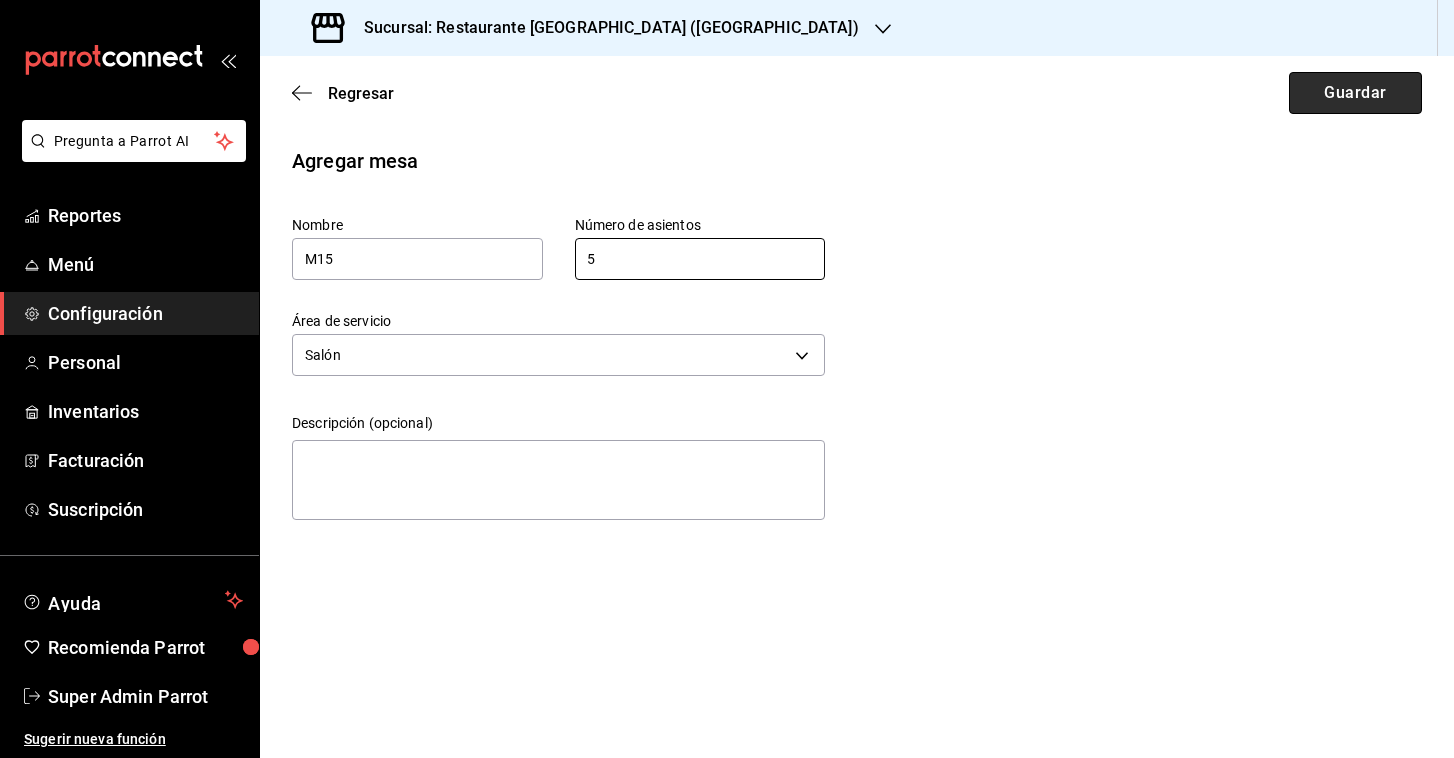 click on "Guardar" at bounding box center [1355, 93] 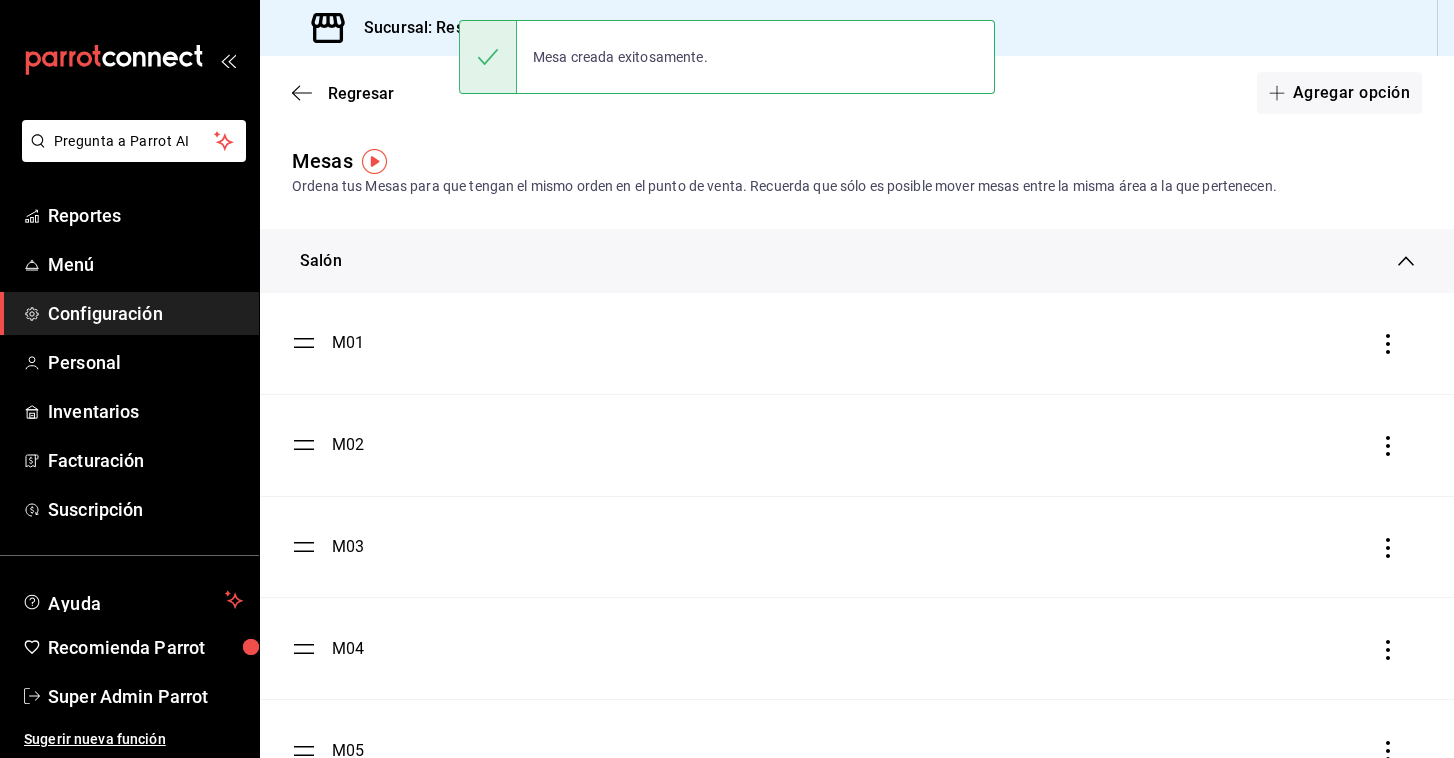 click on "M02" at bounding box center [348, 445] 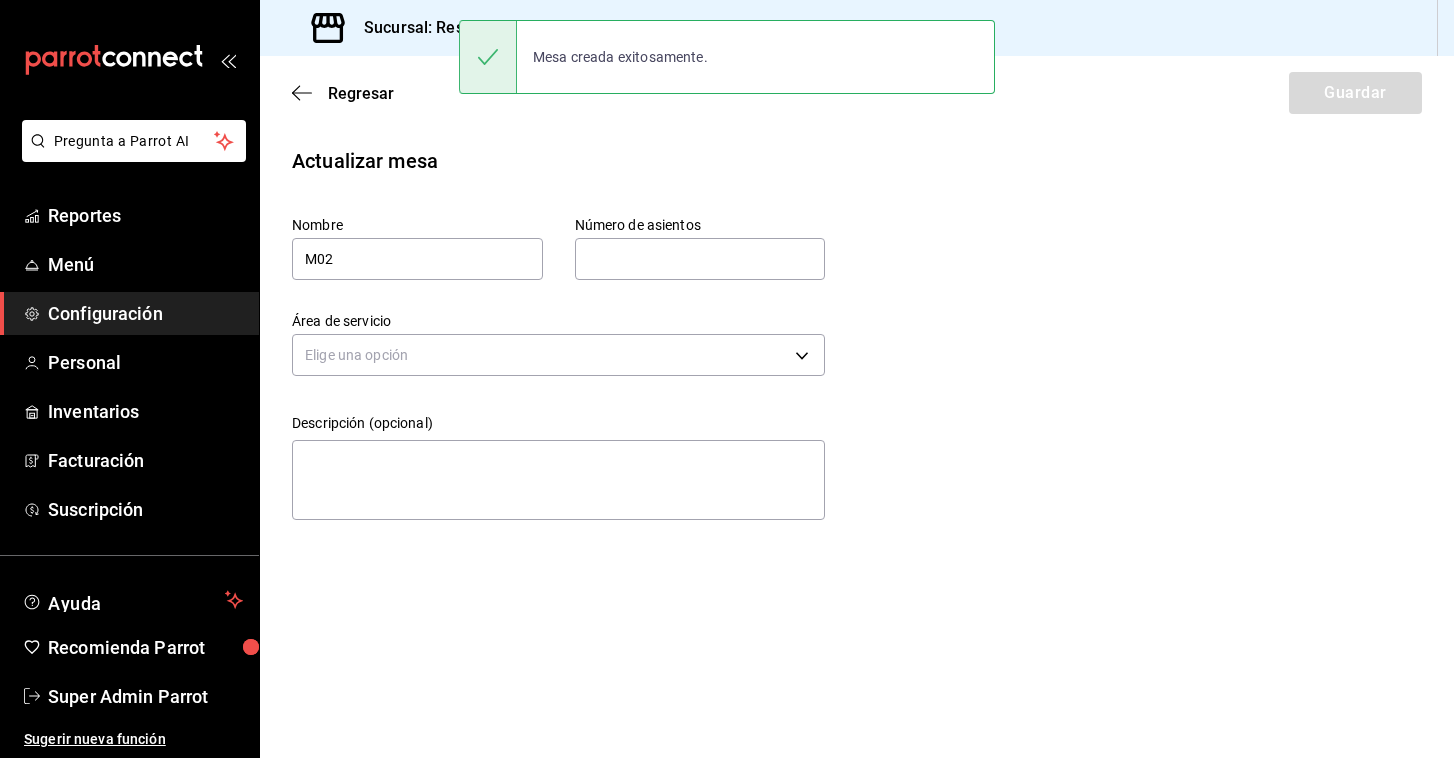type on "4" 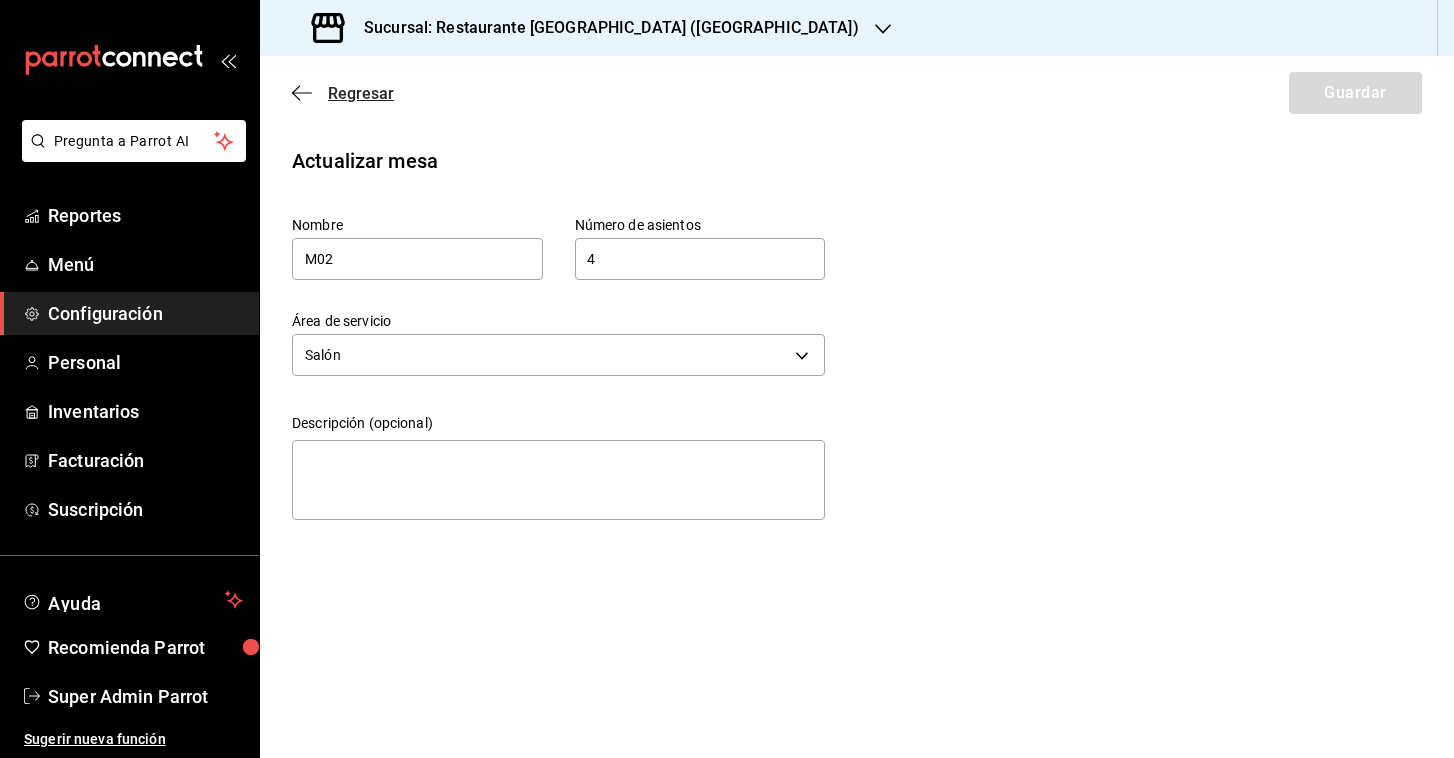 click on "Regresar" at bounding box center [343, 93] 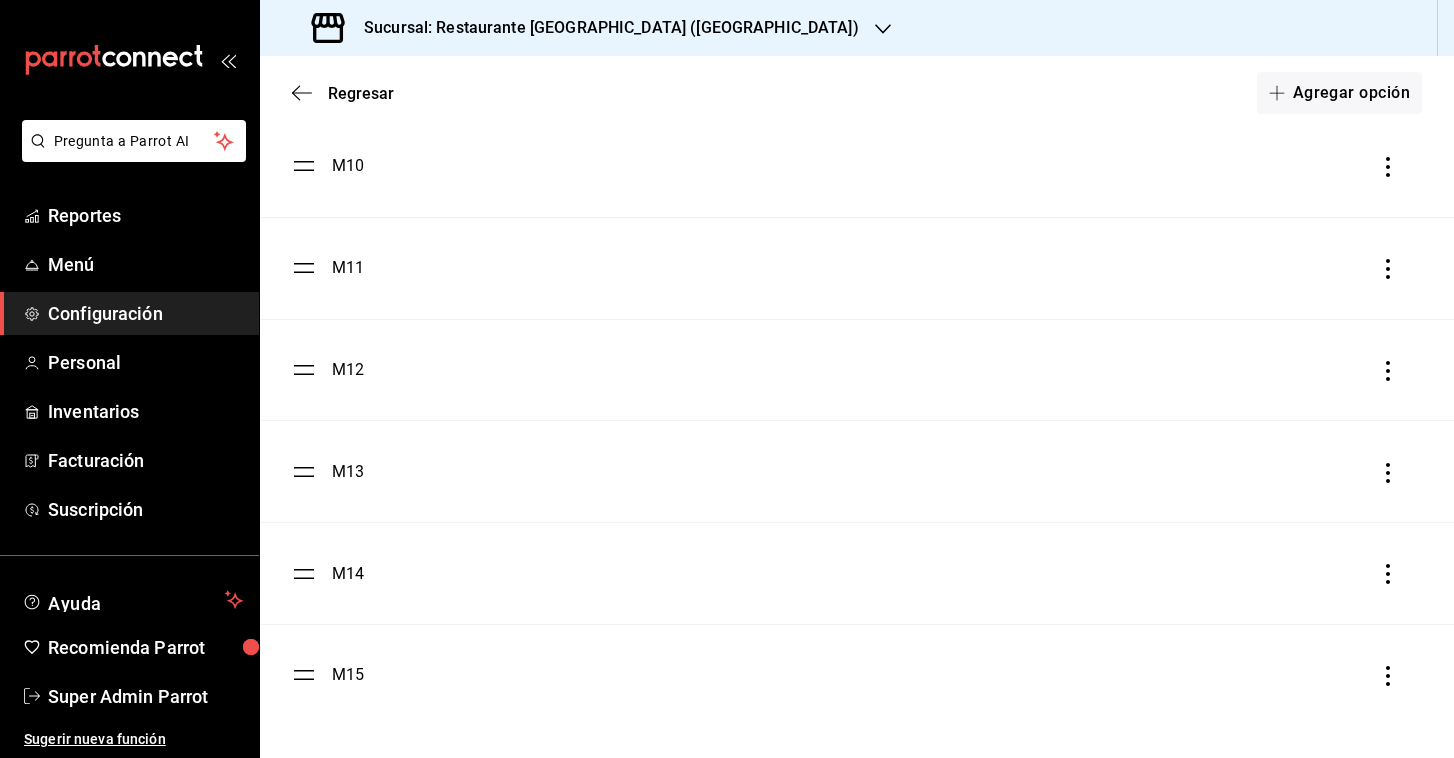scroll, scrollTop: 1093, scrollLeft: 0, axis: vertical 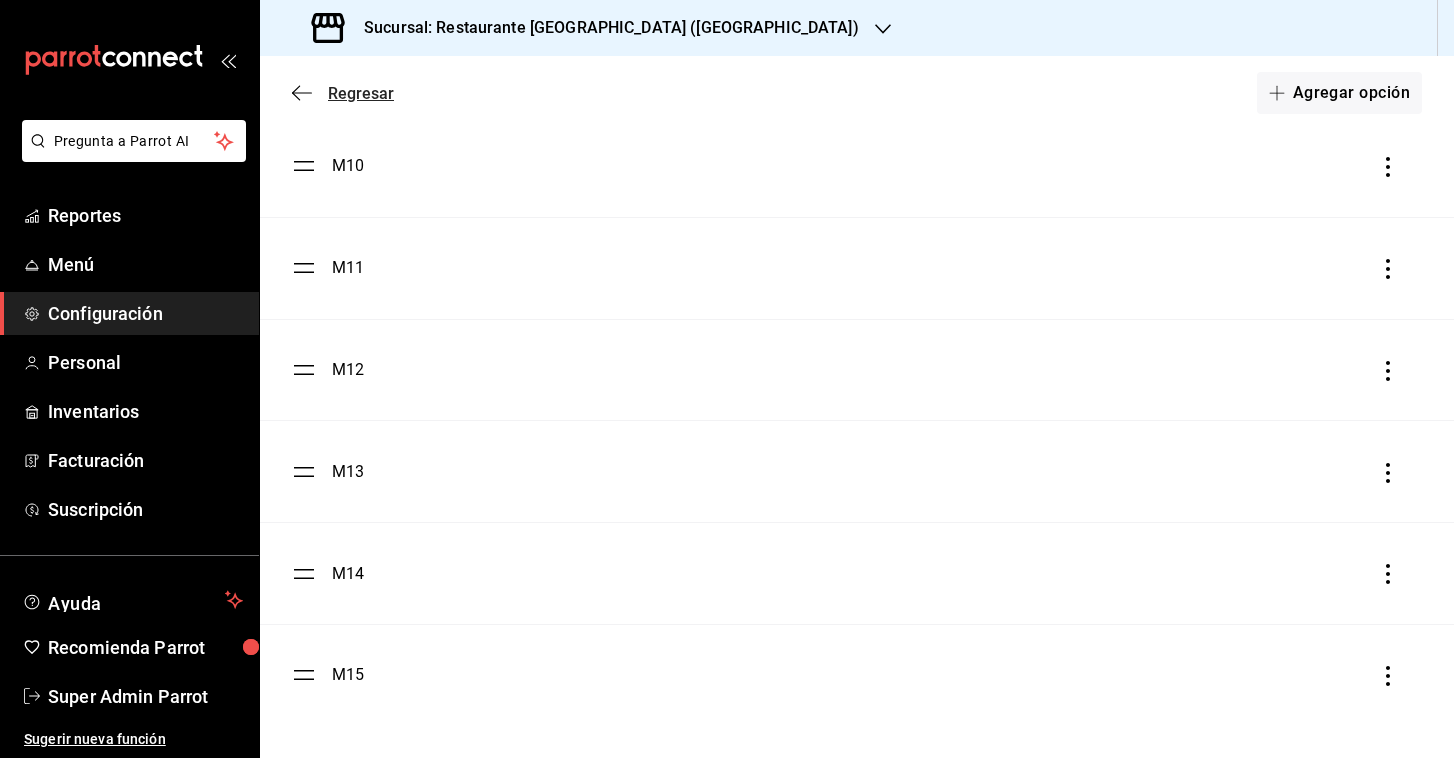 click on "Regresar" at bounding box center (361, 93) 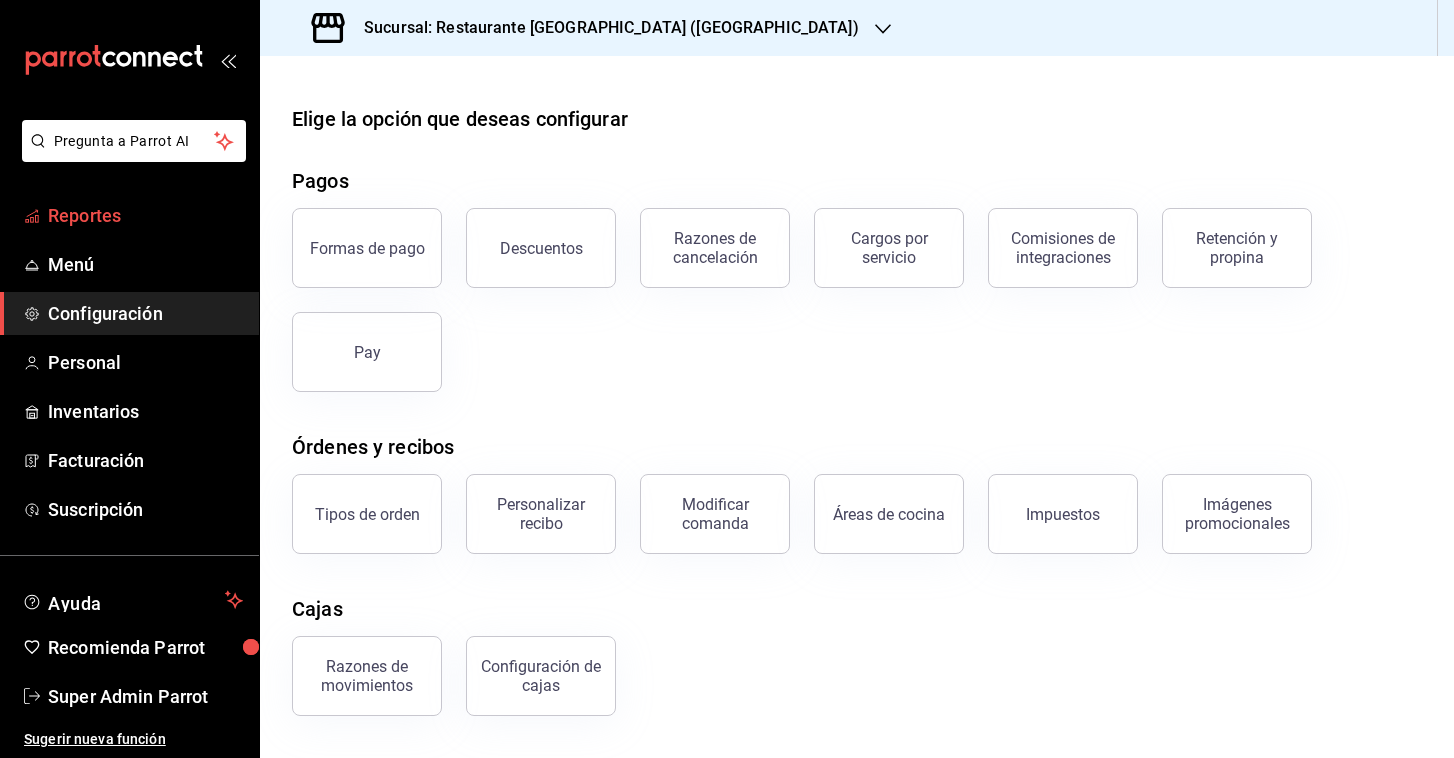 click on "Reportes" at bounding box center [145, 215] 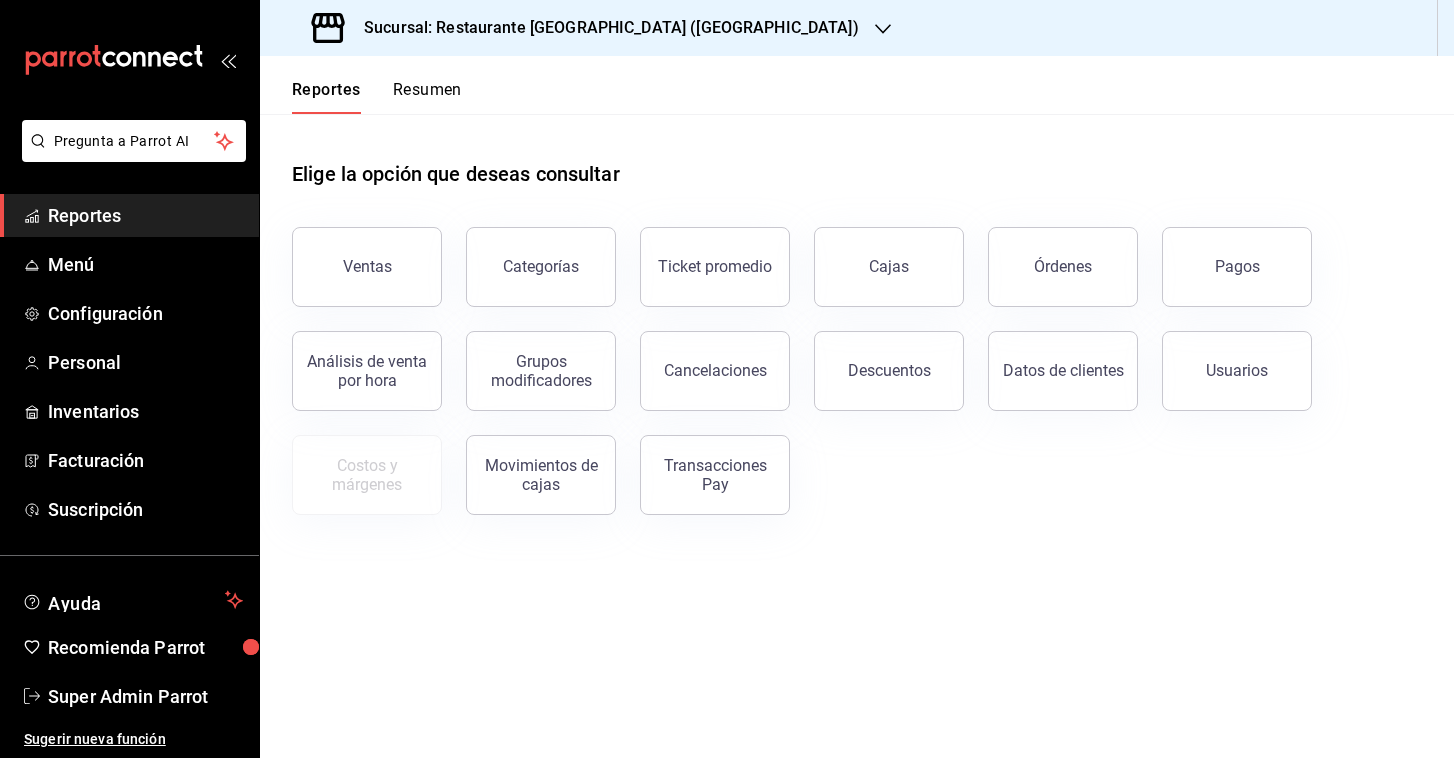 click on "Sucursal: Restaurante [GEOGRAPHIC_DATA] ([GEOGRAPHIC_DATA])" at bounding box center (603, 28) 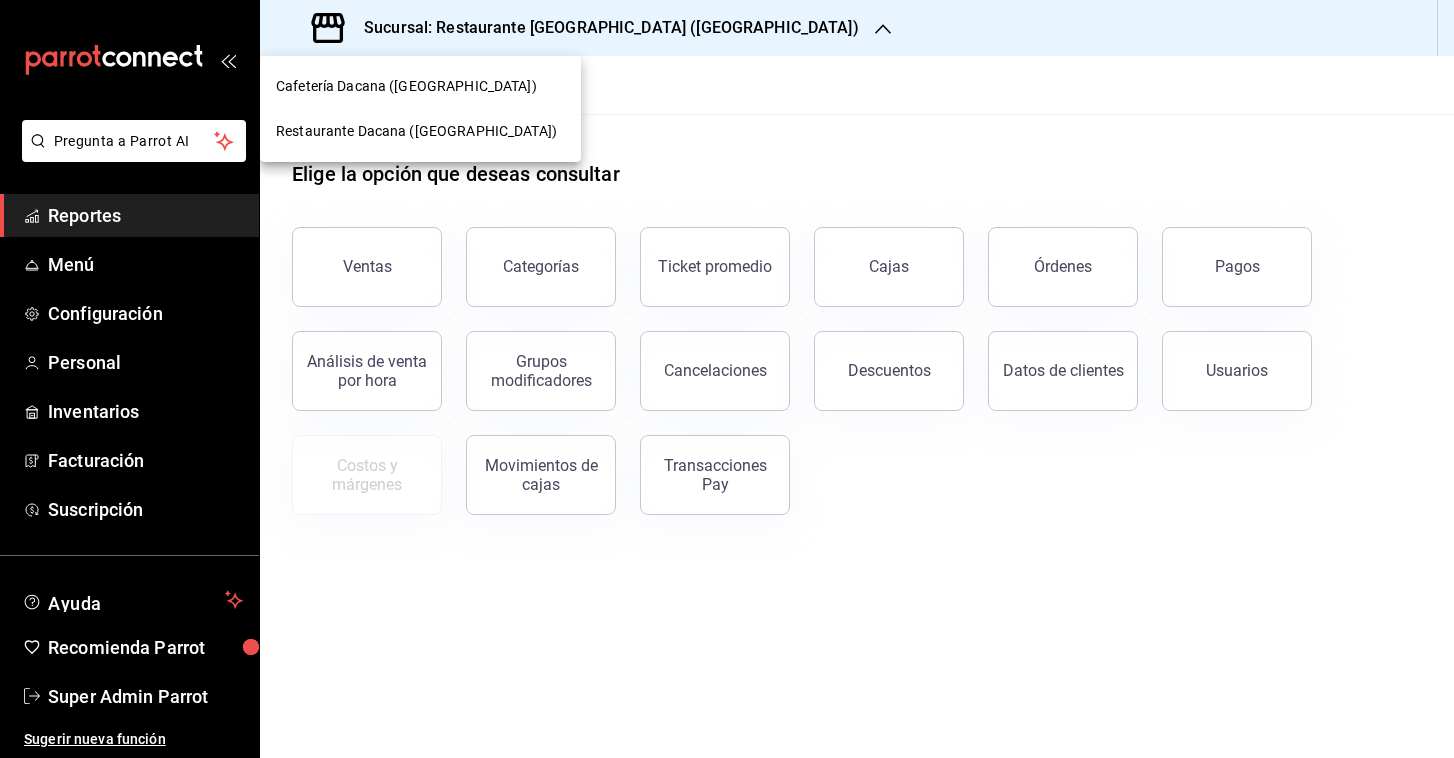 click on "Cafetería Dacana ([GEOGRAPHIC_DATA])" at bounding box center (420, 86) 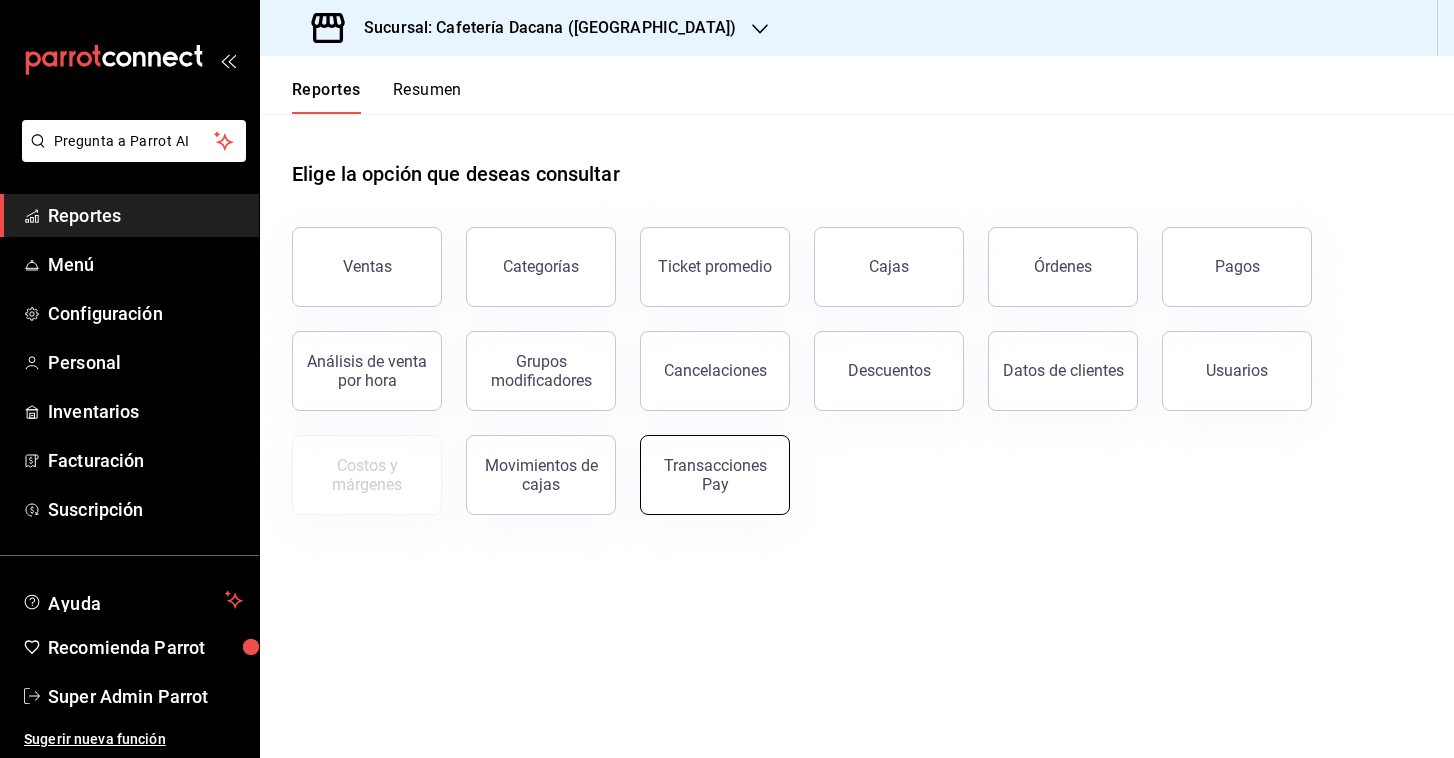 click on "Transacciones Pay" at bounding box center (715, 475) 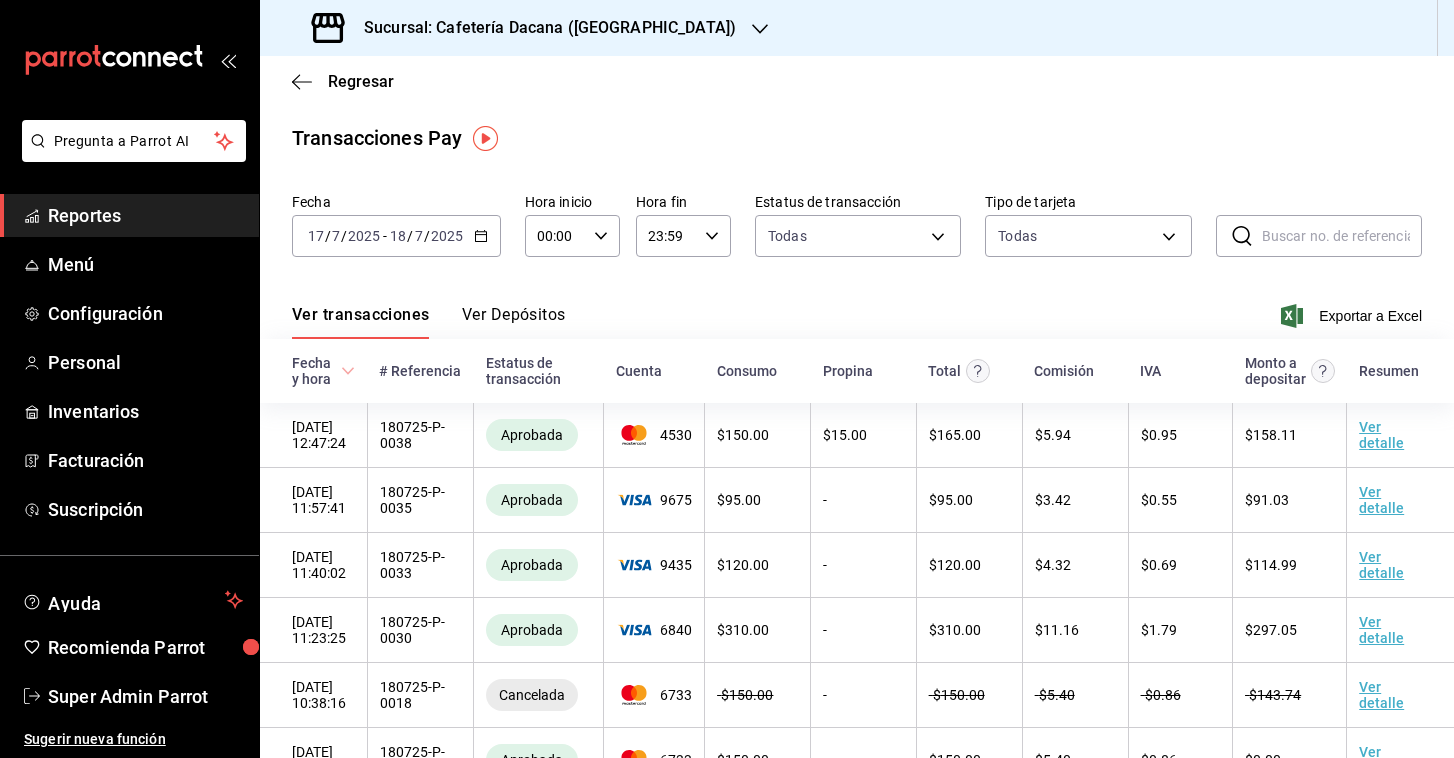 scroll, scrollTop: 0, scrollLeft: 0, axis: both 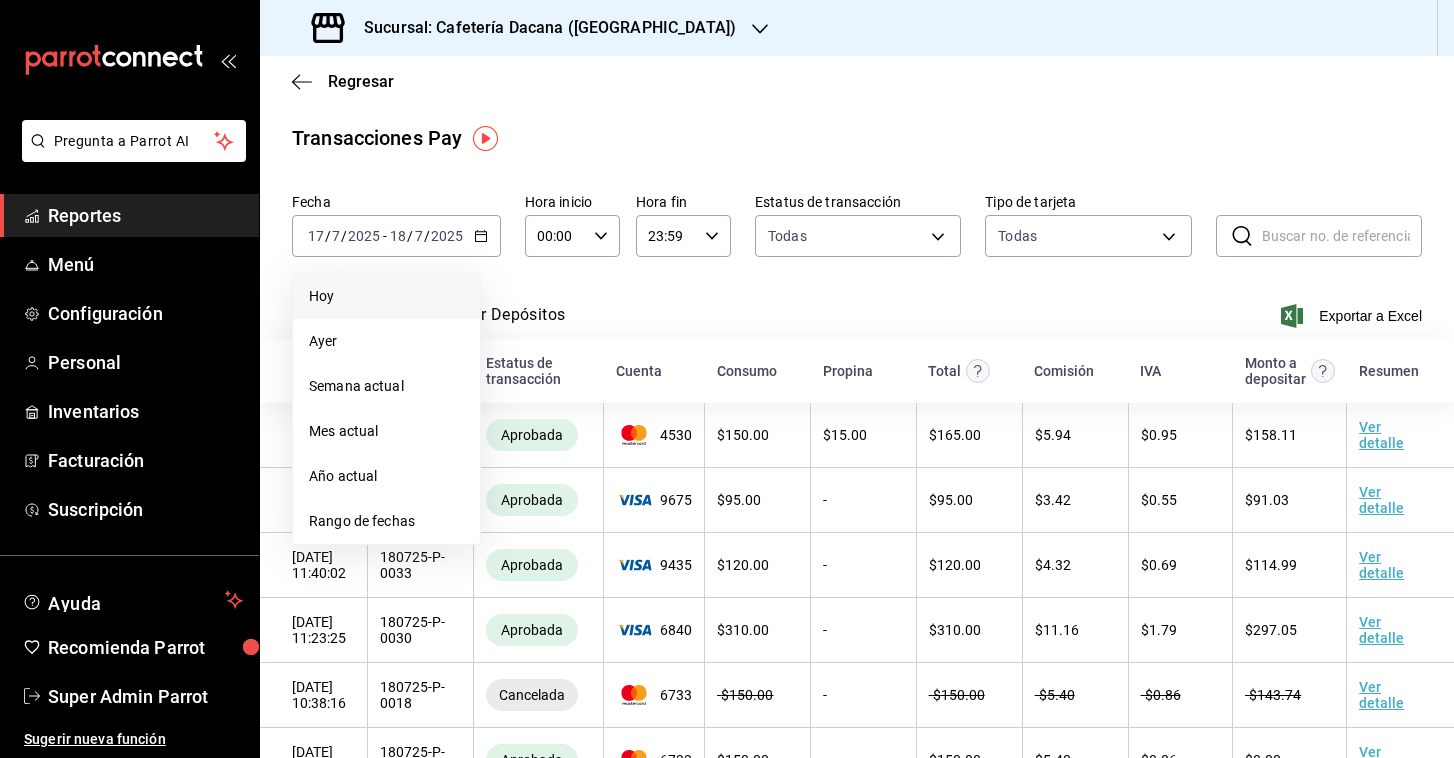 click on "Hoy" at bounding box center [386, 296] 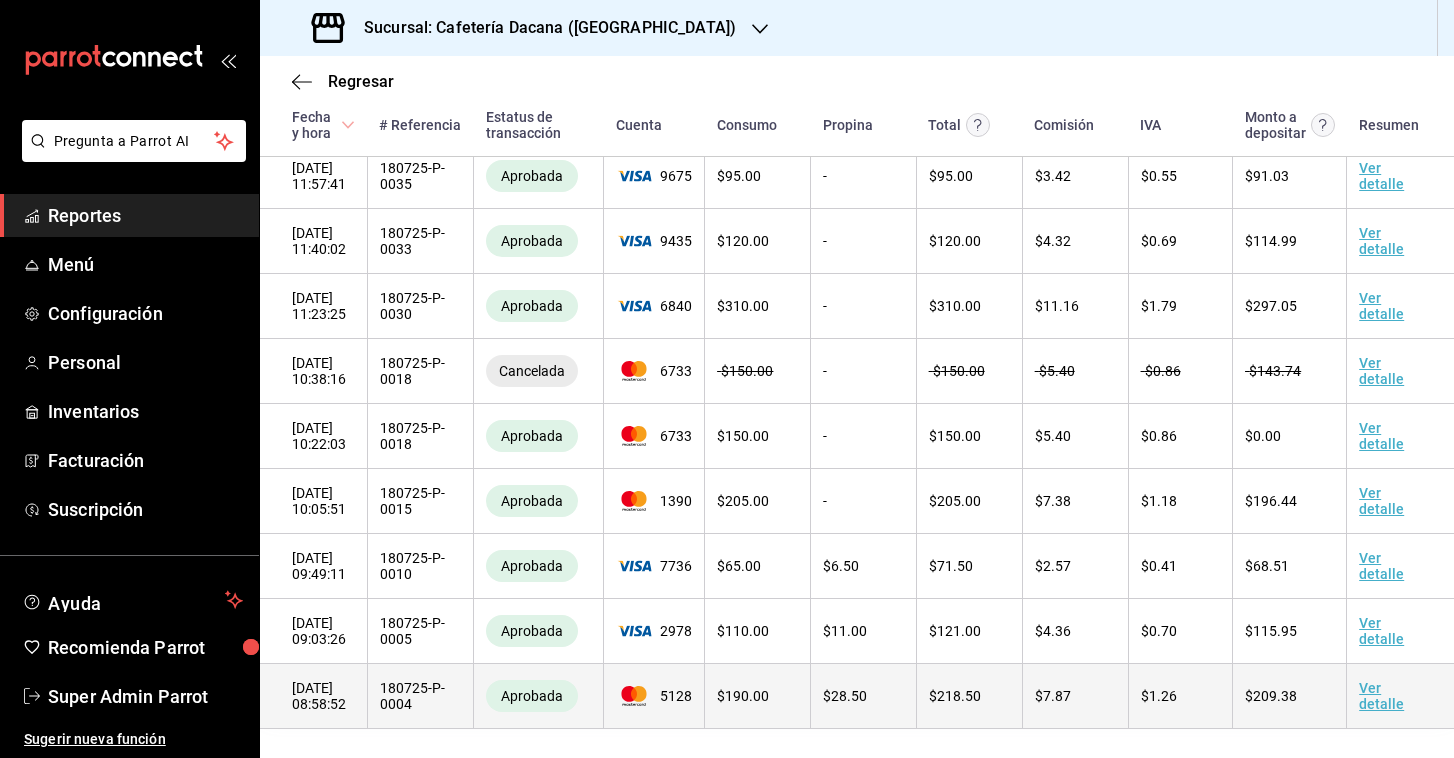 scroll, scrollTop: 361, scrollLeft: 0, axis: vertical 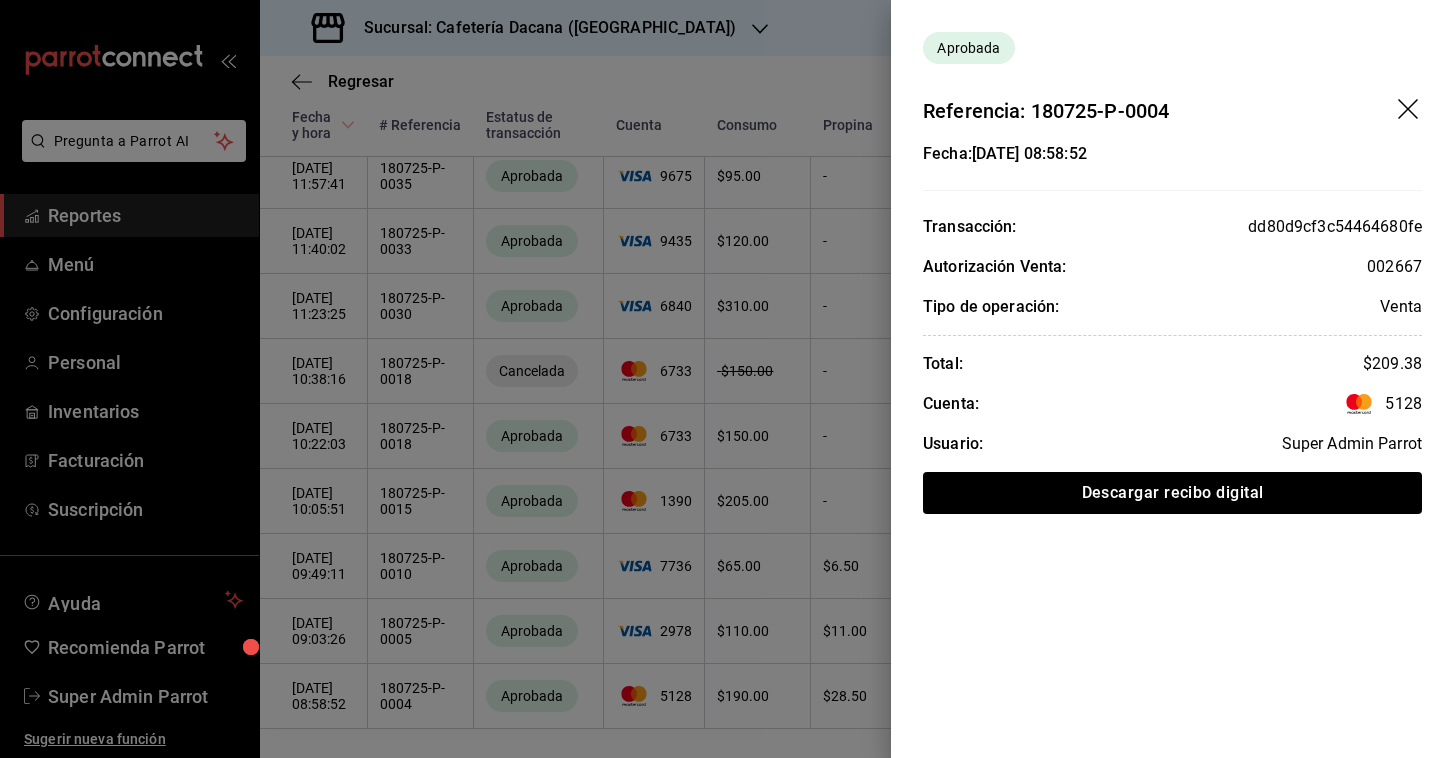 click on "Referencia: 180725-P-0004" at bounding box center [1172, 95] 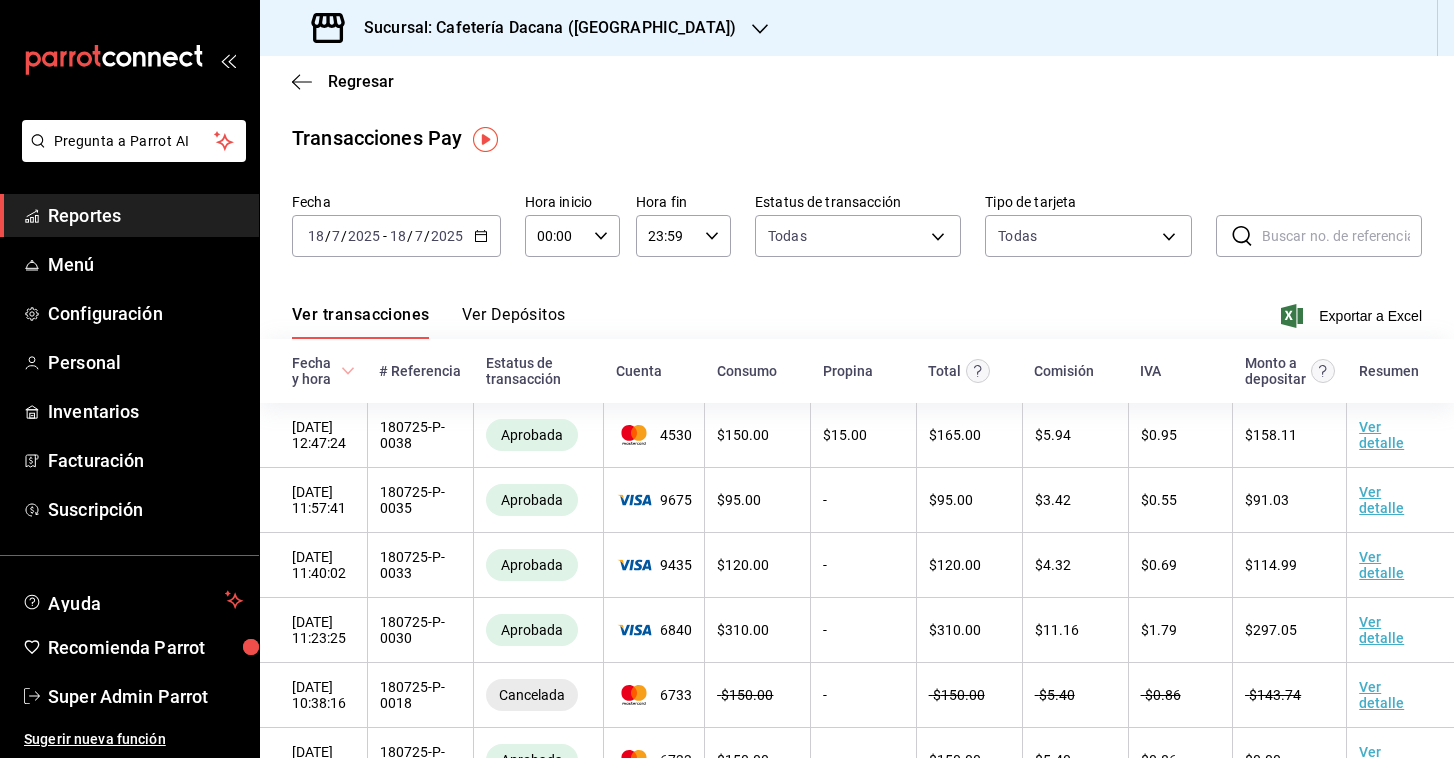 scroll, scrollTop: 0, scrollLeft: 0, axis: both 